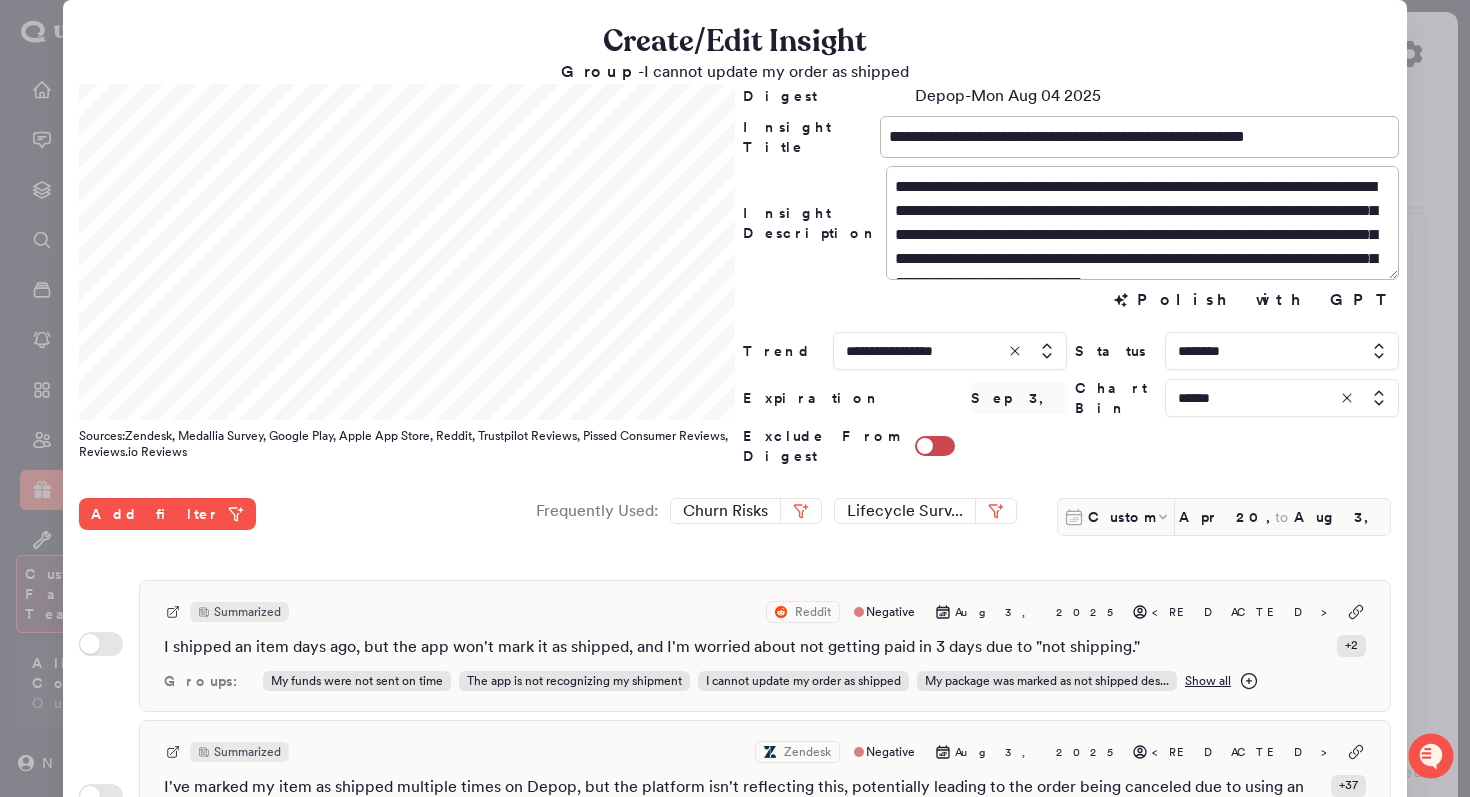 scroll, scrollTop: 0, scrollLeft: 0, axis: both 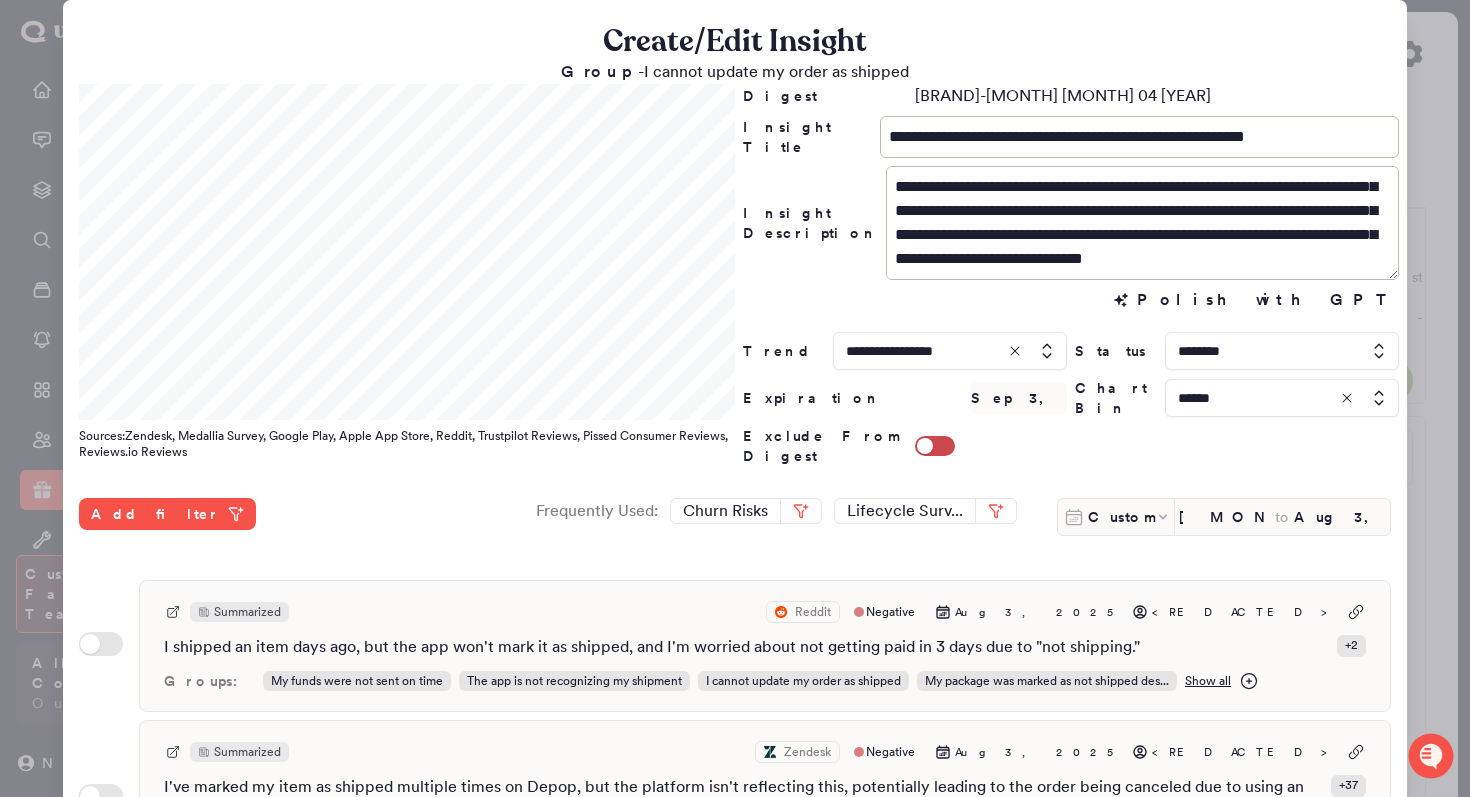 click on "**********" at bounding box center (1142, 223) 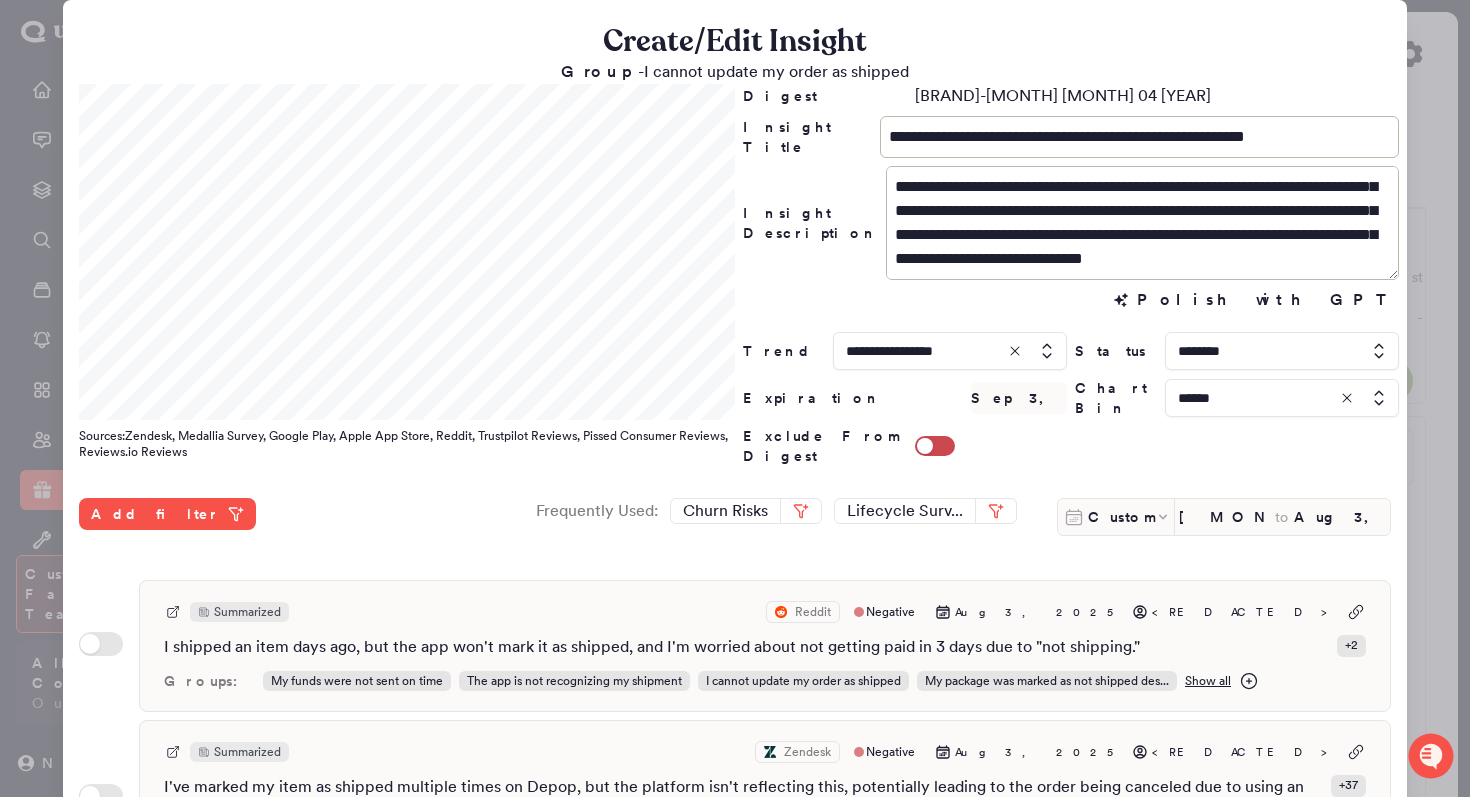 scroll, scrollTop: 48, scrollLeft: 0, axis: vertical 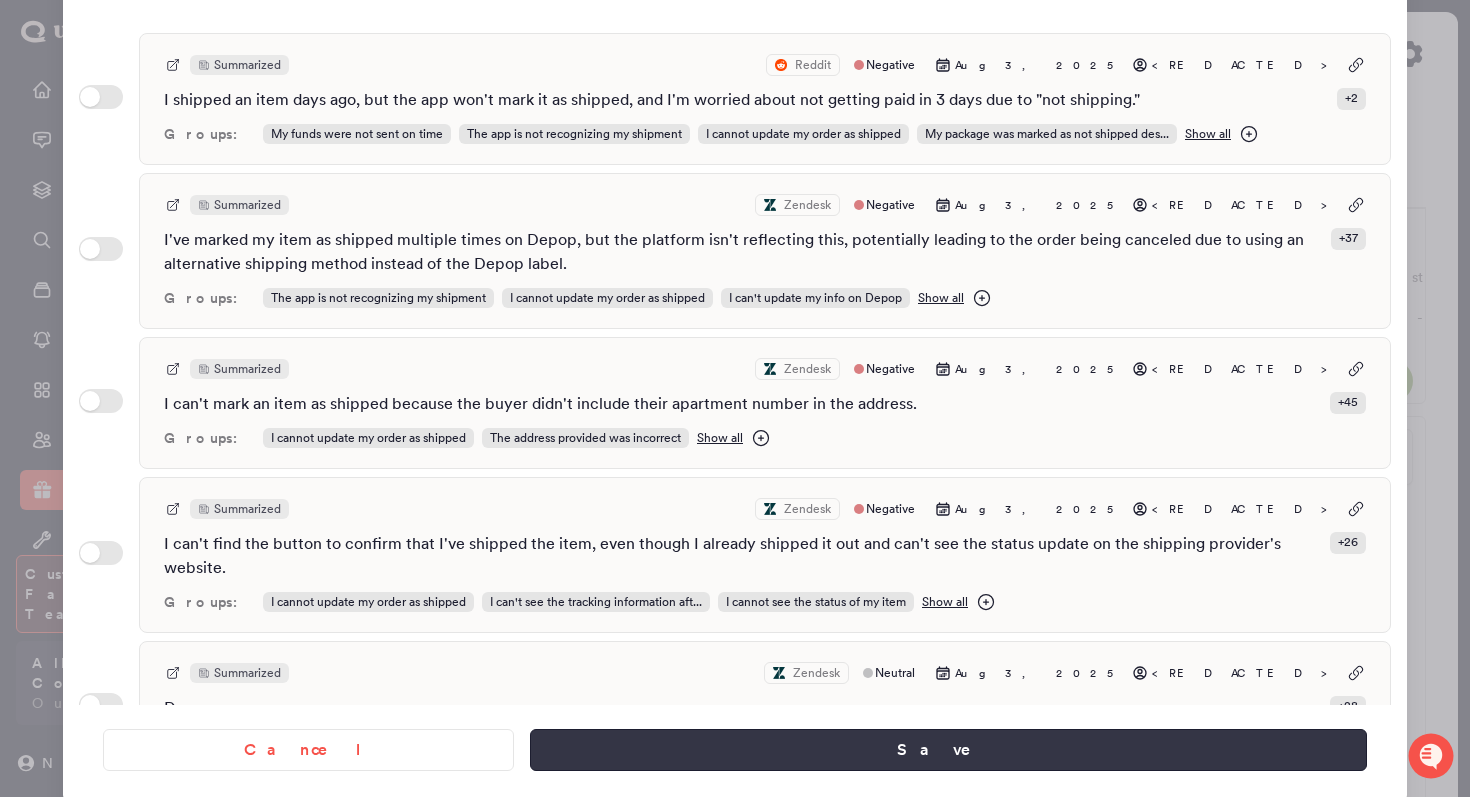 type on "**********" 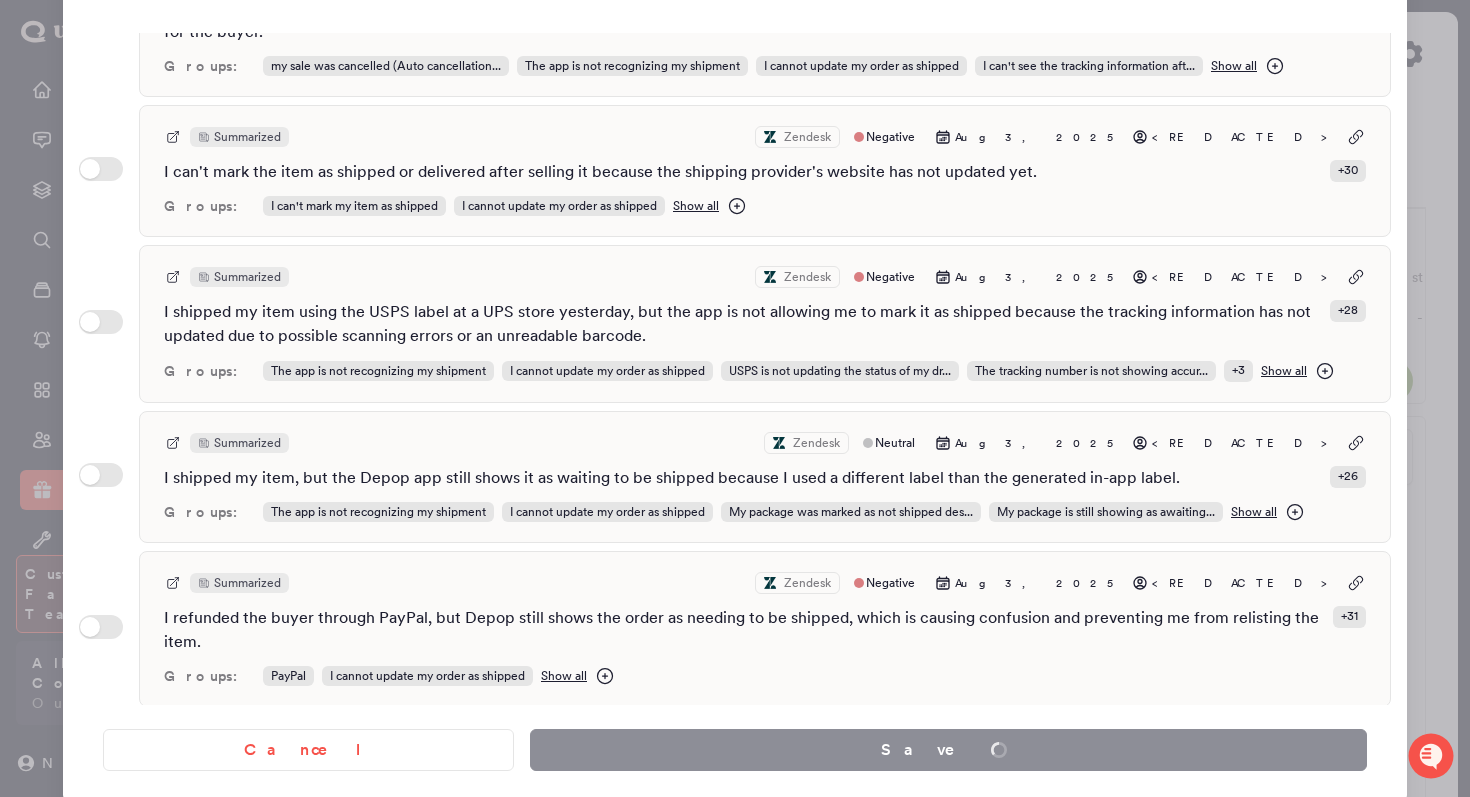 scroll, scrollTop: 2418, scrollLeft: 0, axis: vertical 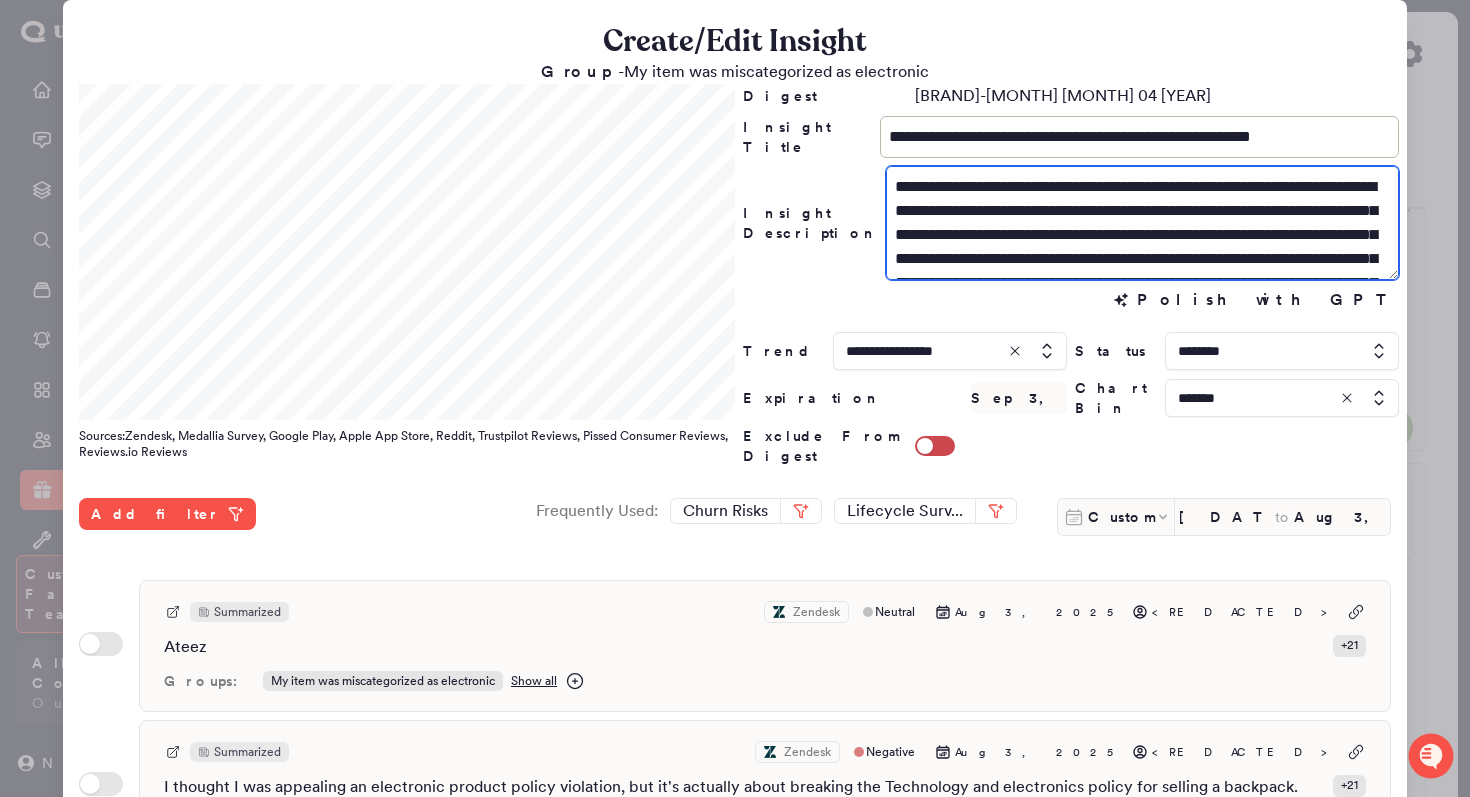 click on "**********" at bounding box center (1142, 223) 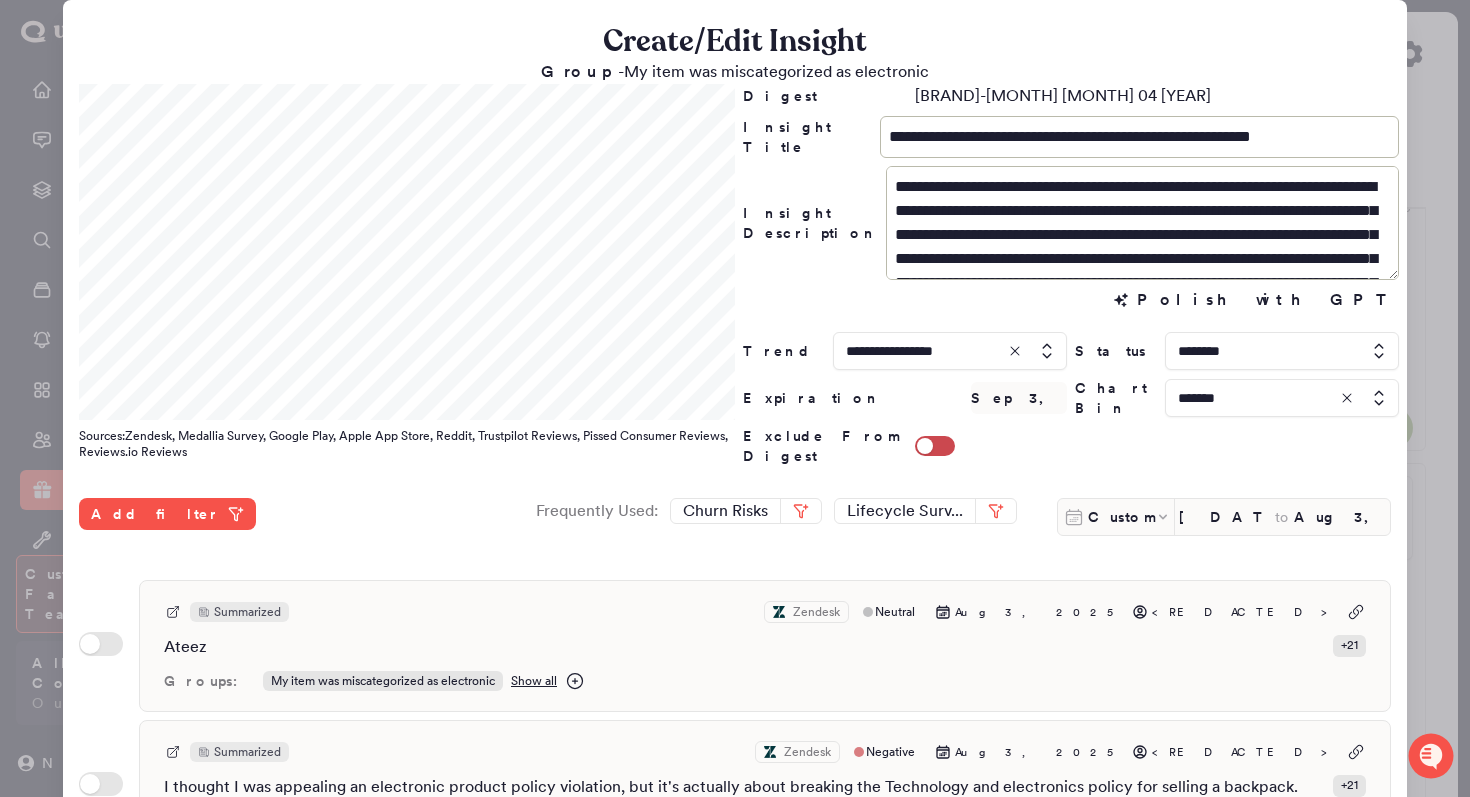click on "**********" at bounding box center [1071, 223] 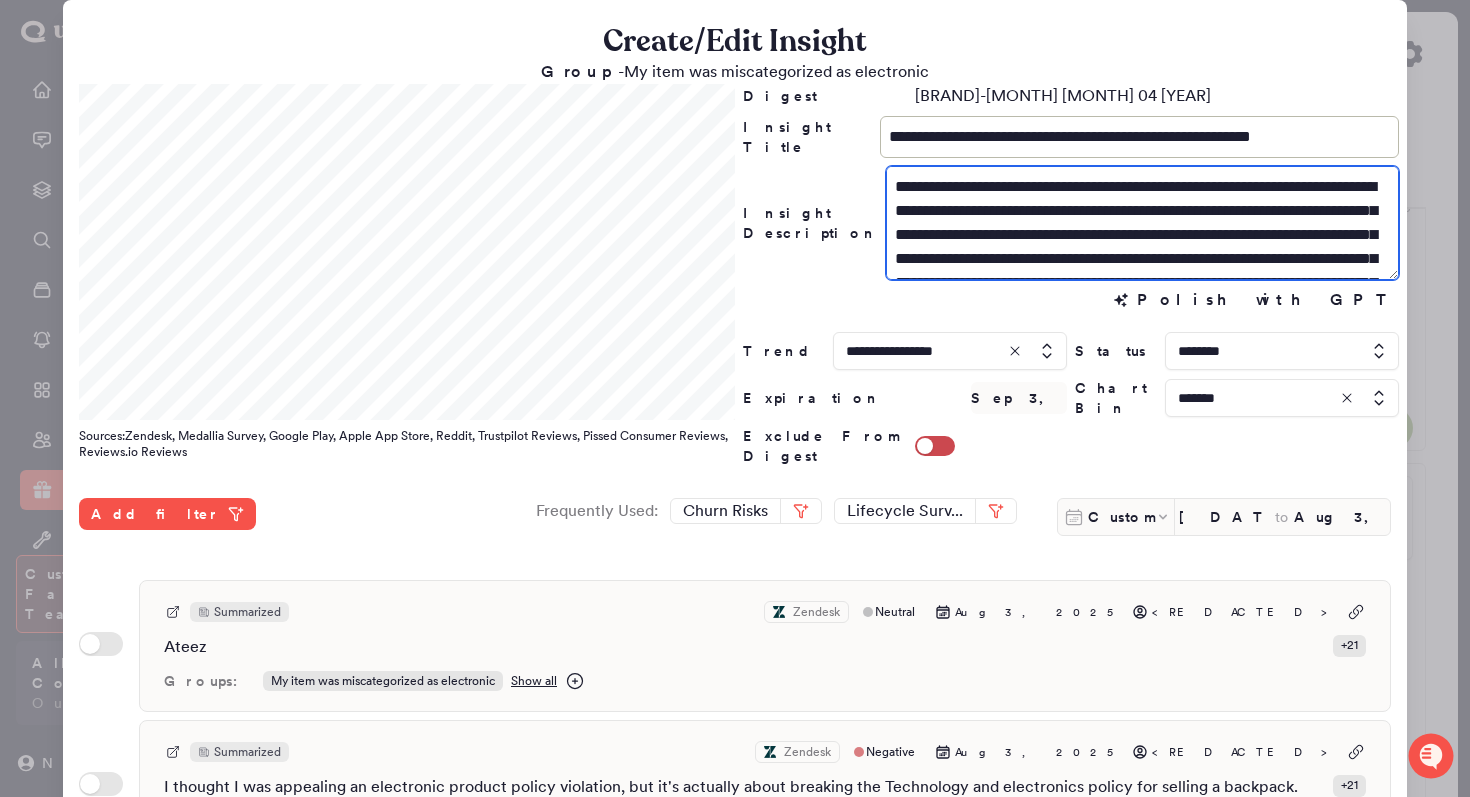 click on "**********" at bounding box center [1142, 223] 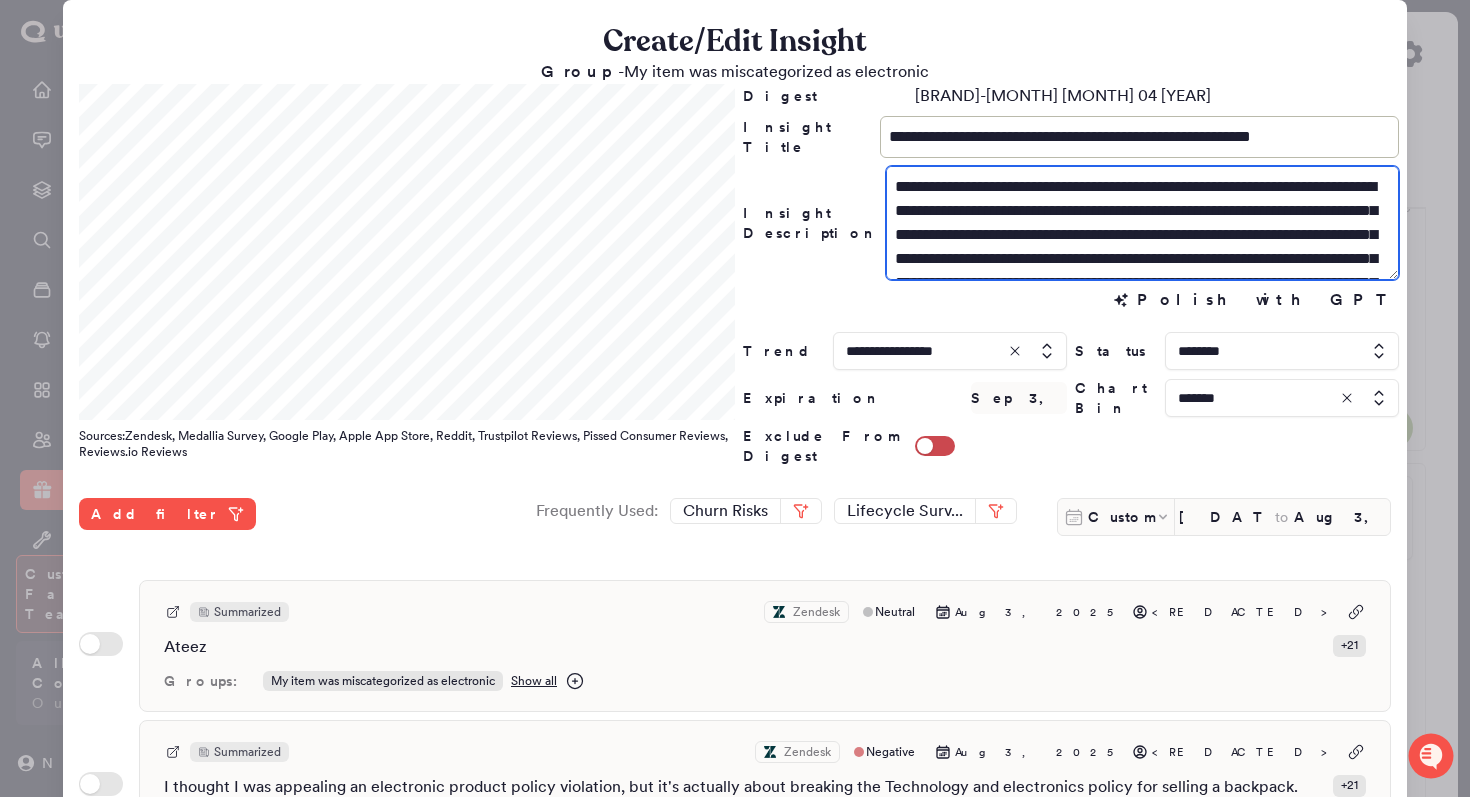 drag, startPoint x: 1075, startPoint y: 232, endPoint x: 887, endPoint y: 232, distance: 188 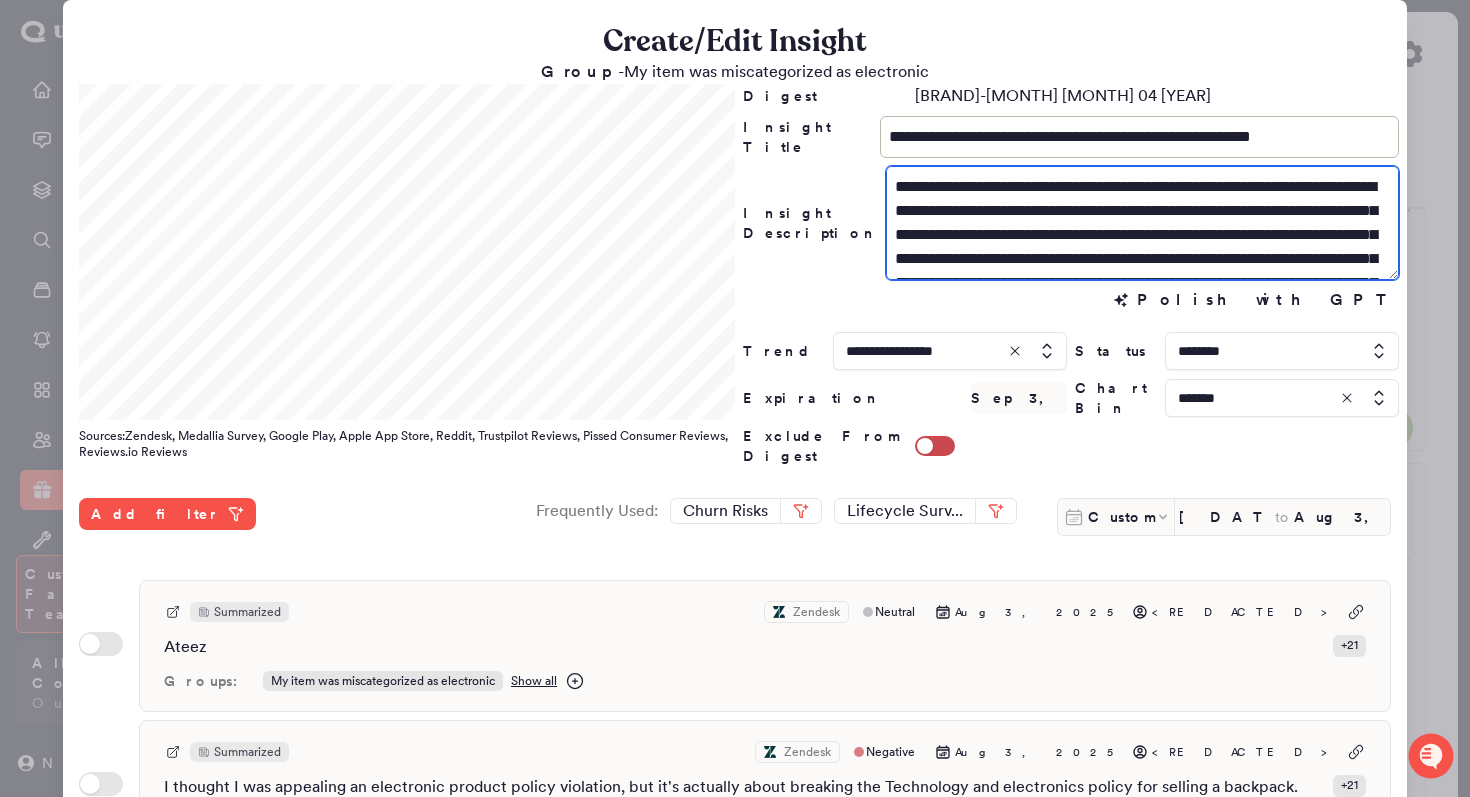 click on "**********" at bounding box center (1142, 223) 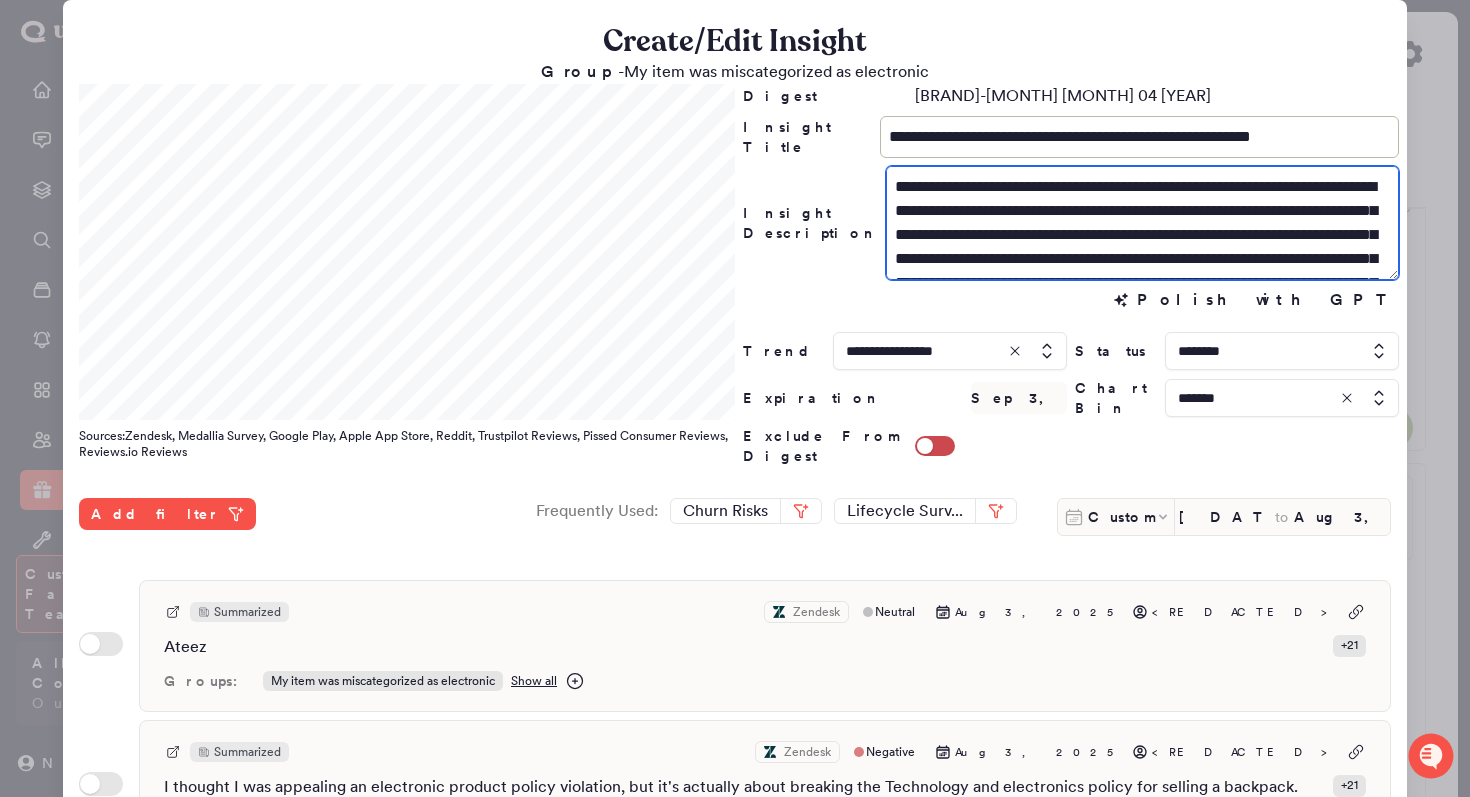 drag, startPoint x: 968, startPoint y: 262, endPoint x: 1288, endPoint y: 238, distance: 320.89874 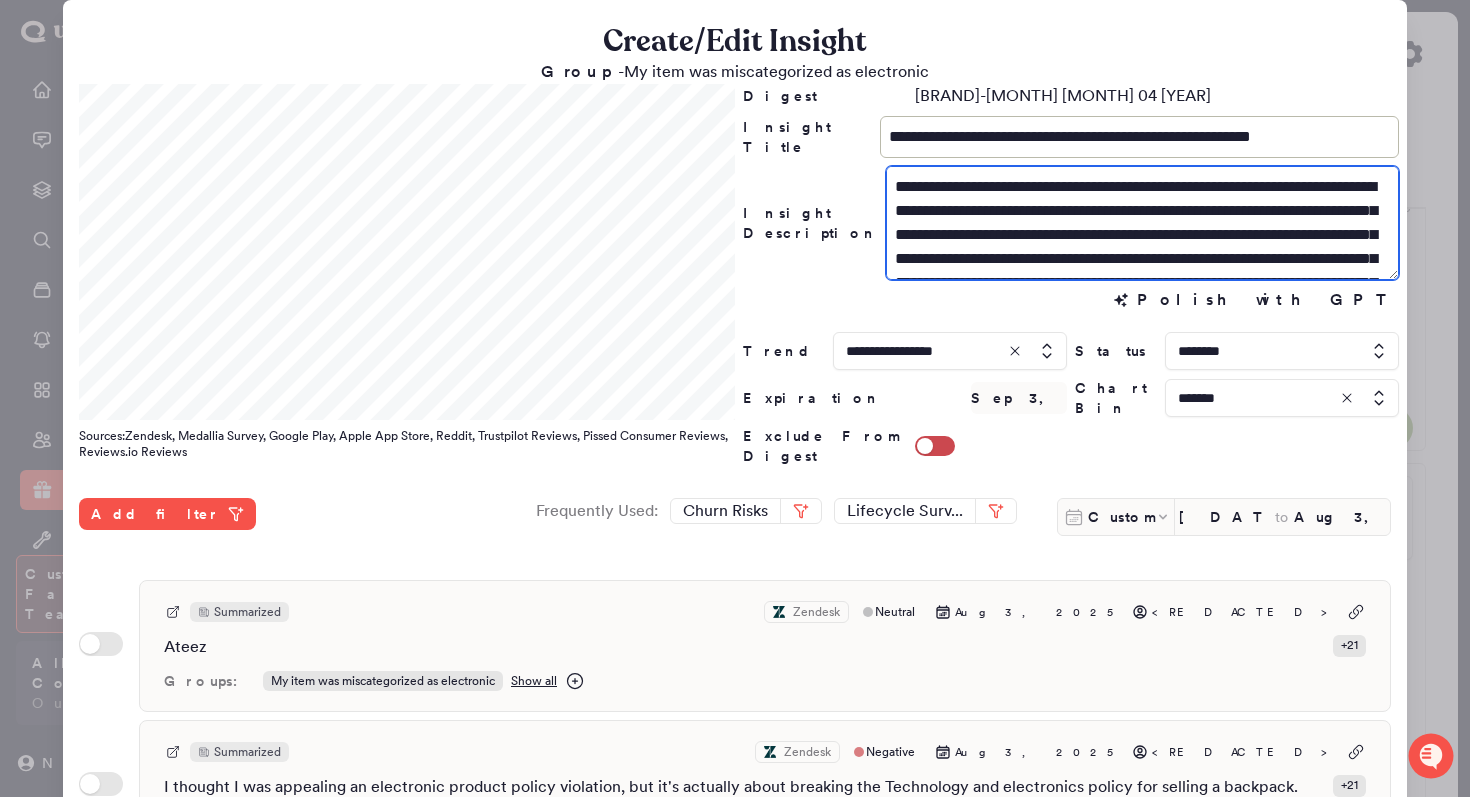 click on "**********" at bounding box center (1142, 223) 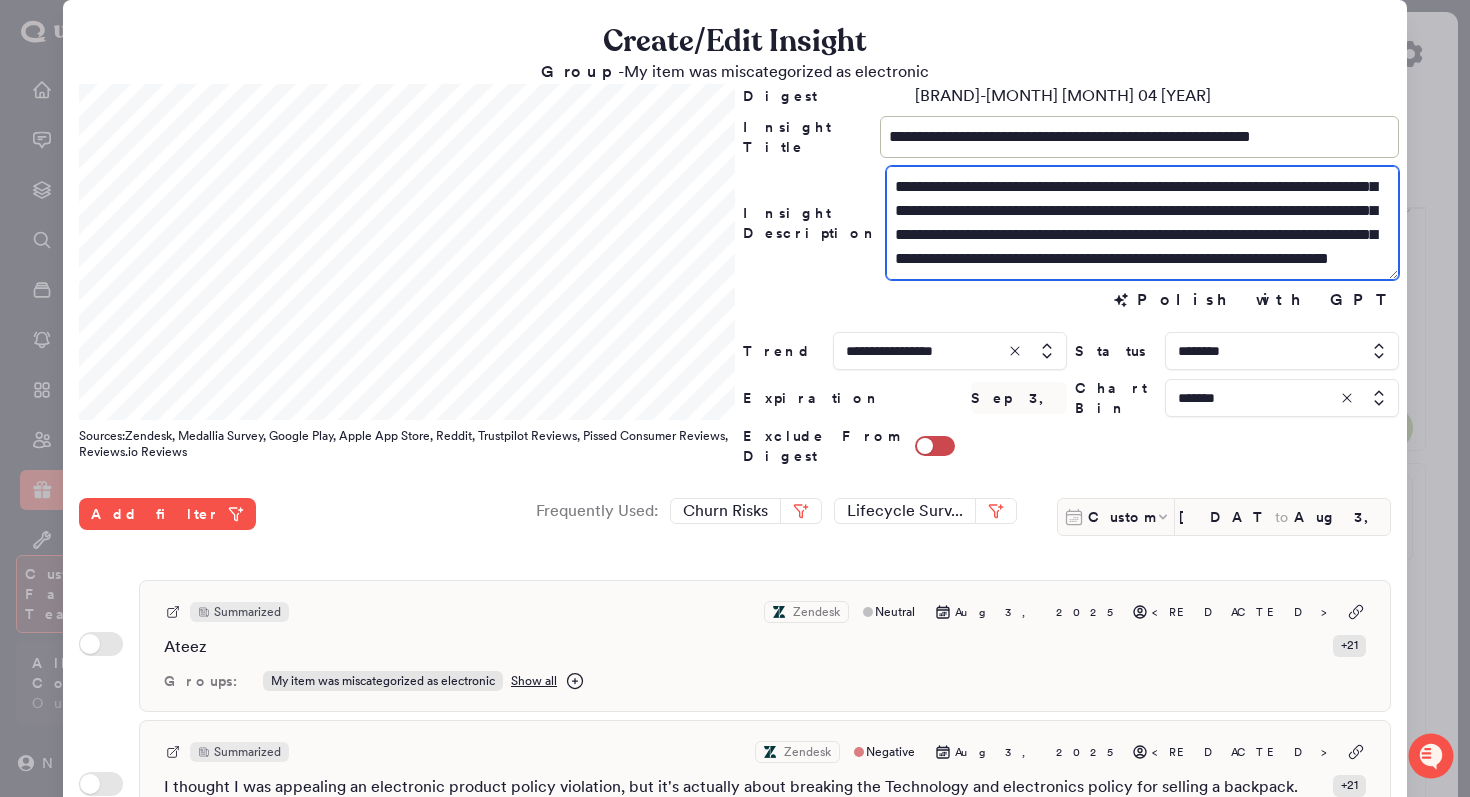 scroll, scrollTop: 46, scrollLeft: 0, axis: vertical 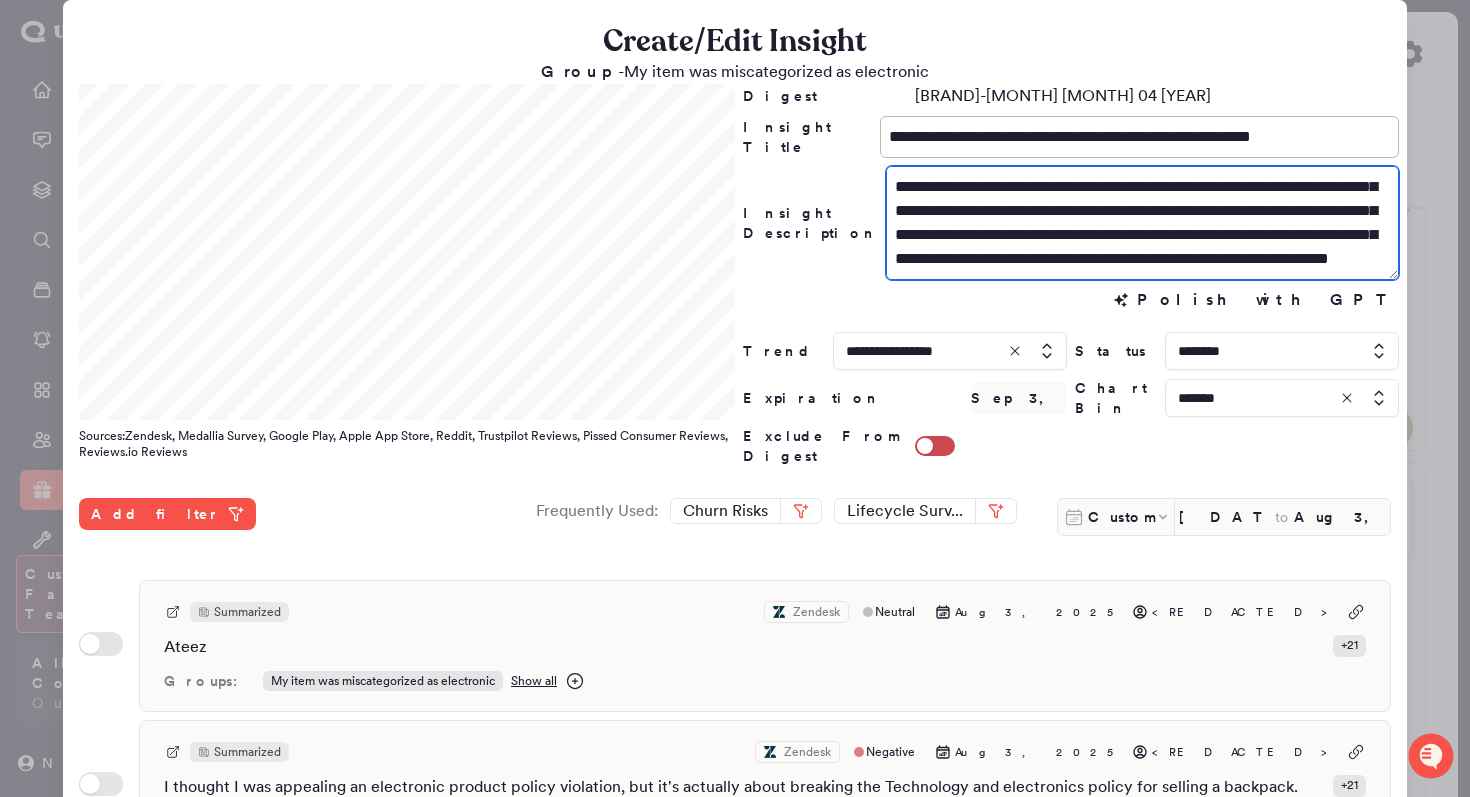 click on "**********" at bounding box center (1142, 223) 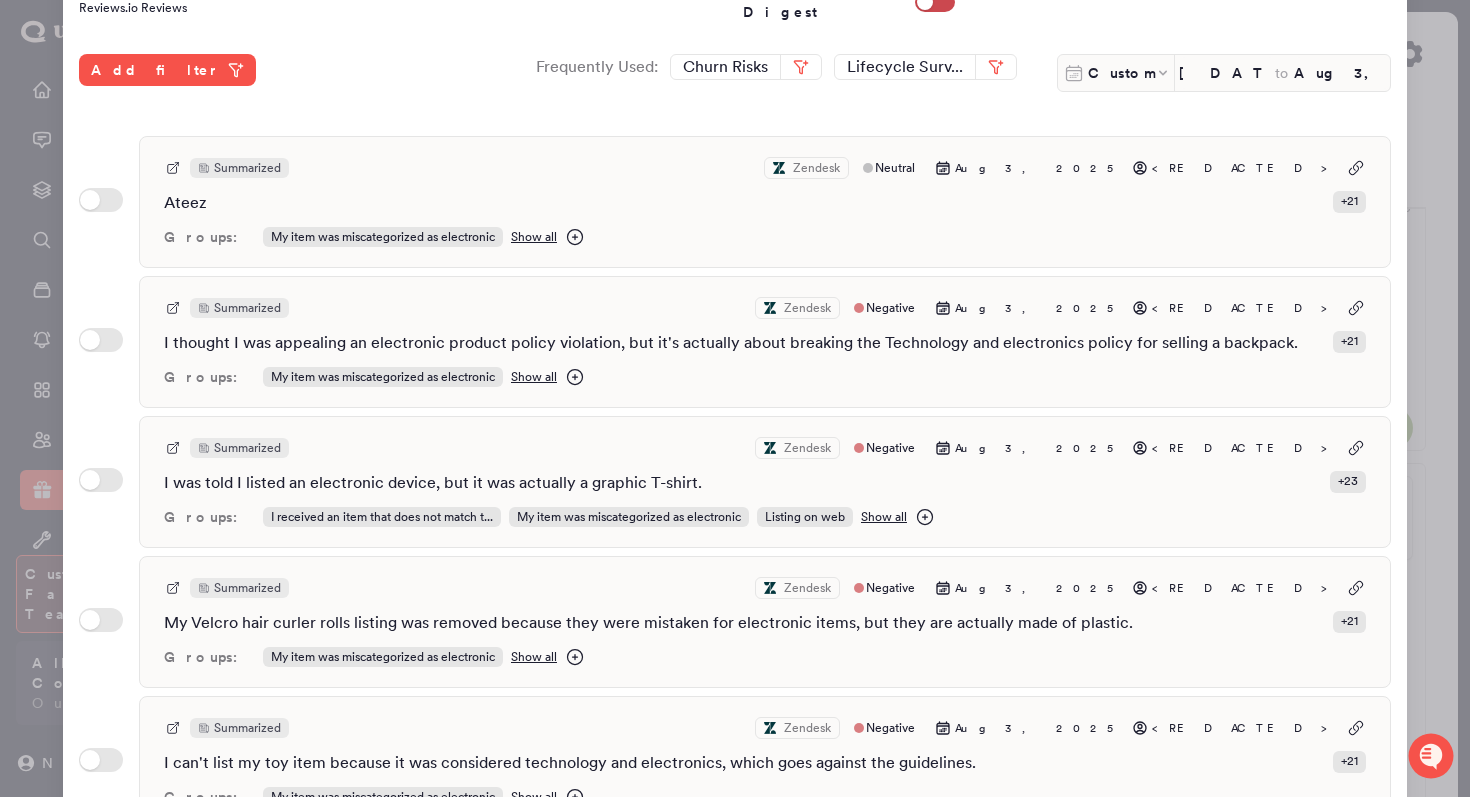 scroll, scrollTop: 547, scrollLeft: 0, axis: vertical 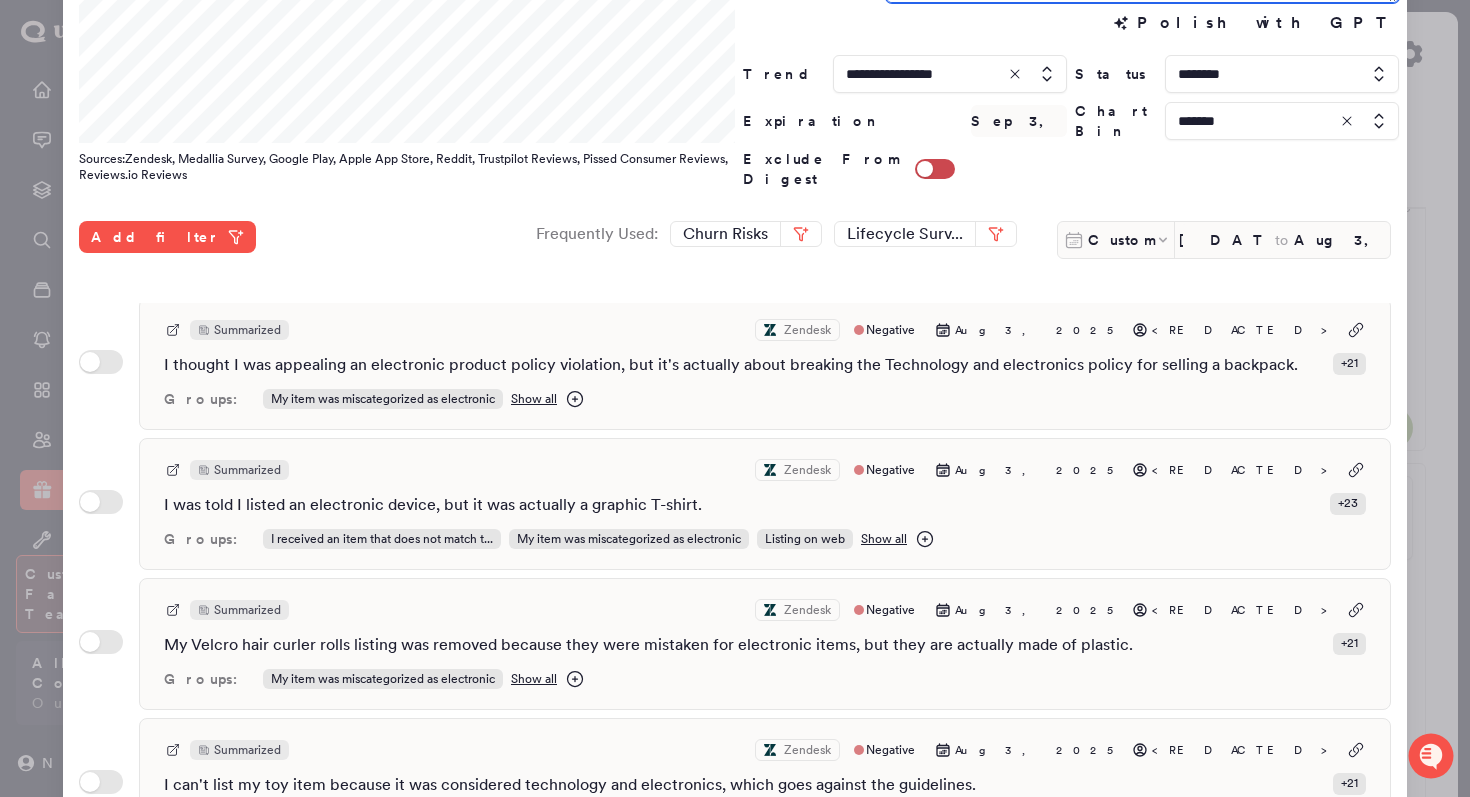 type on "**********" 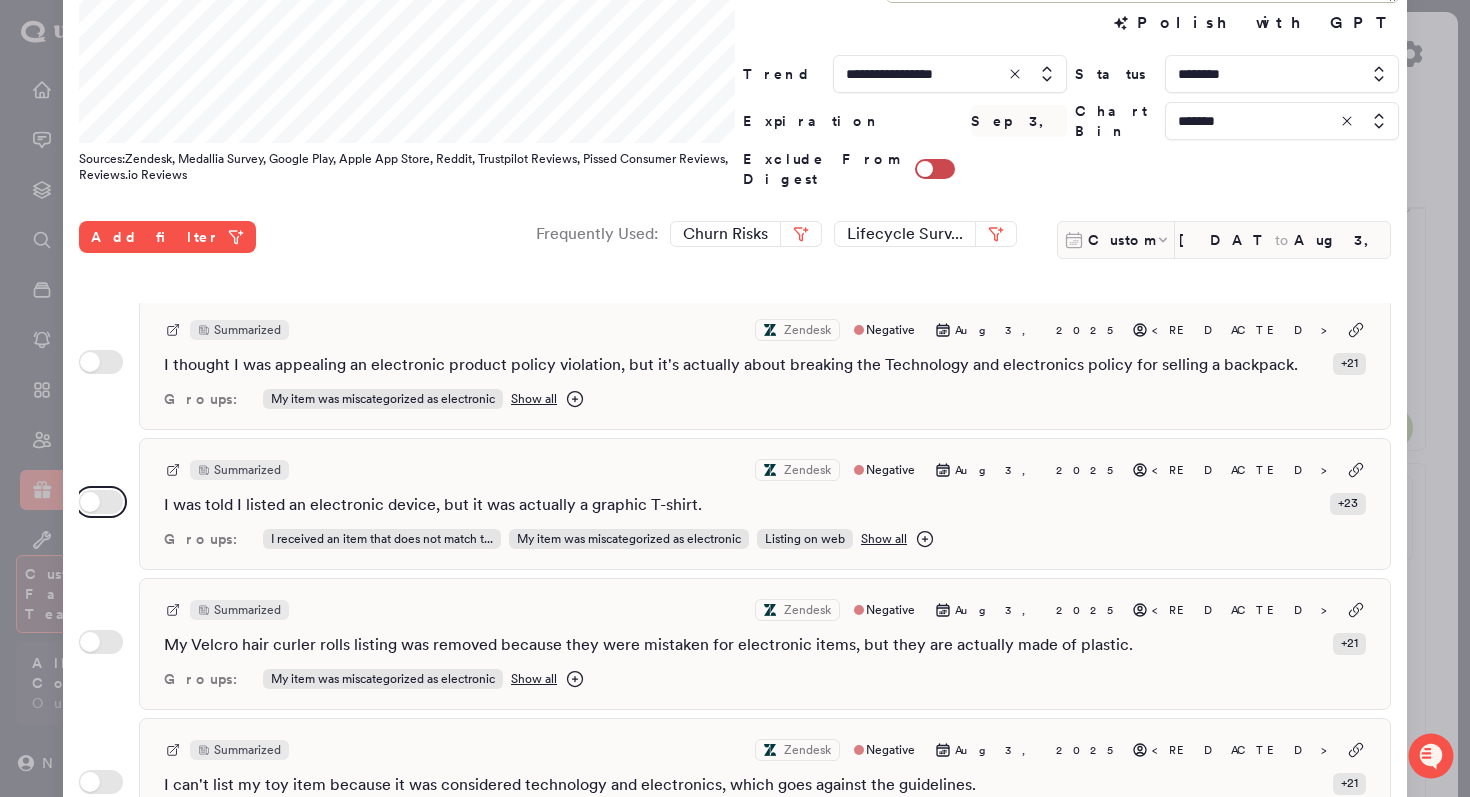 click on "Use setting" at bounding box center (101, 502) 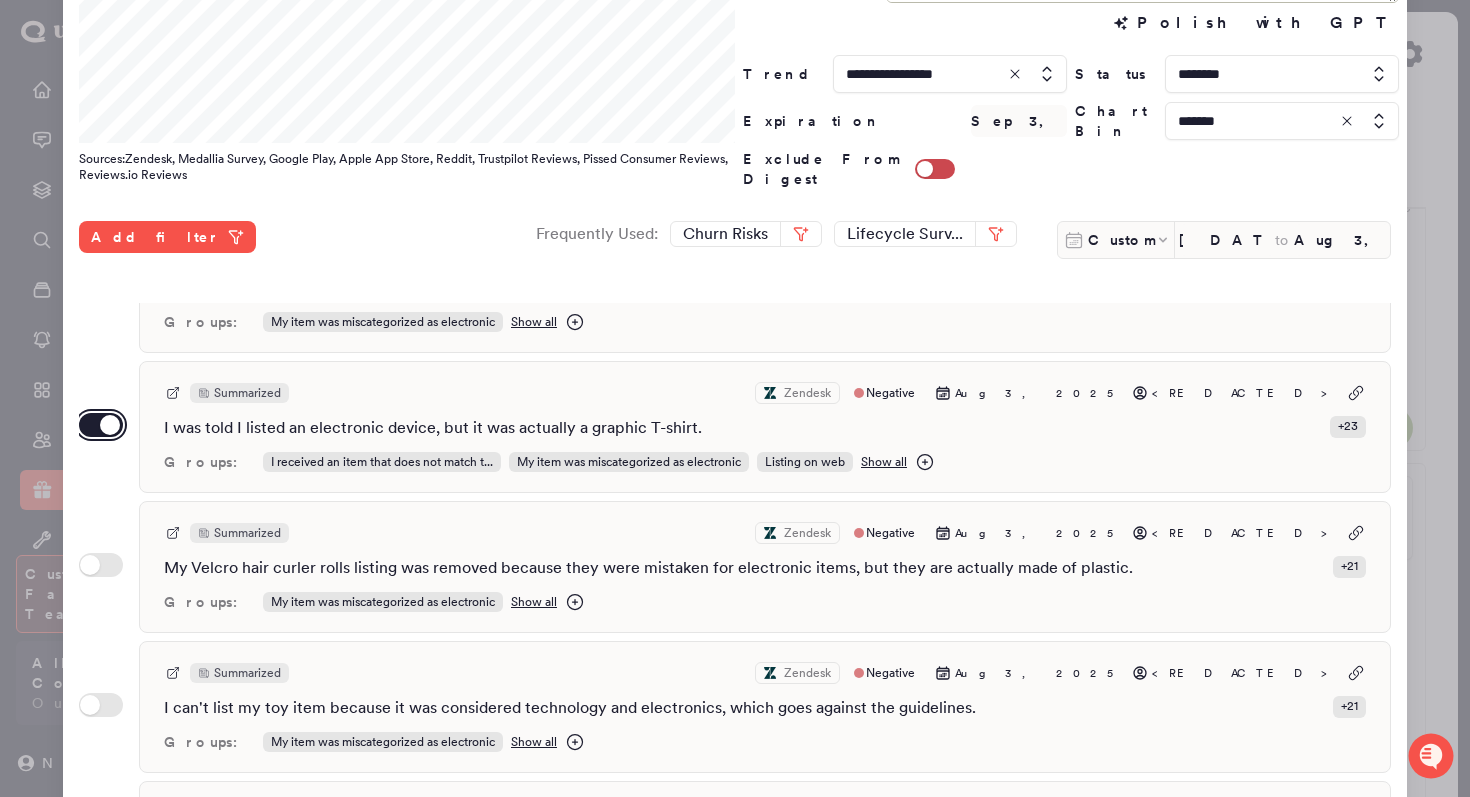 scroll, scrollTop: 236, scrollLeft: 0, axis: vertical 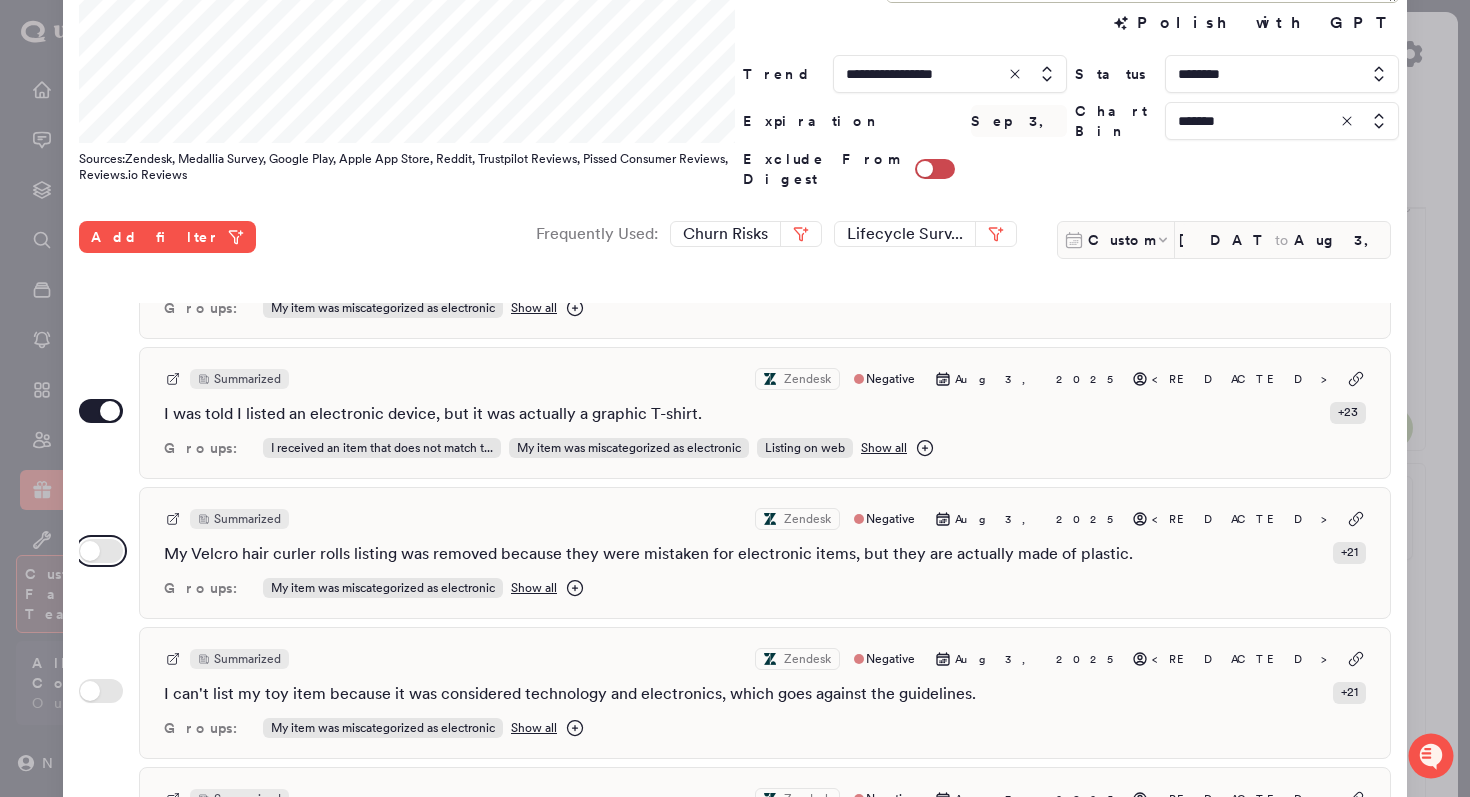 click on "Use setting" at bounding box center [101, 551] 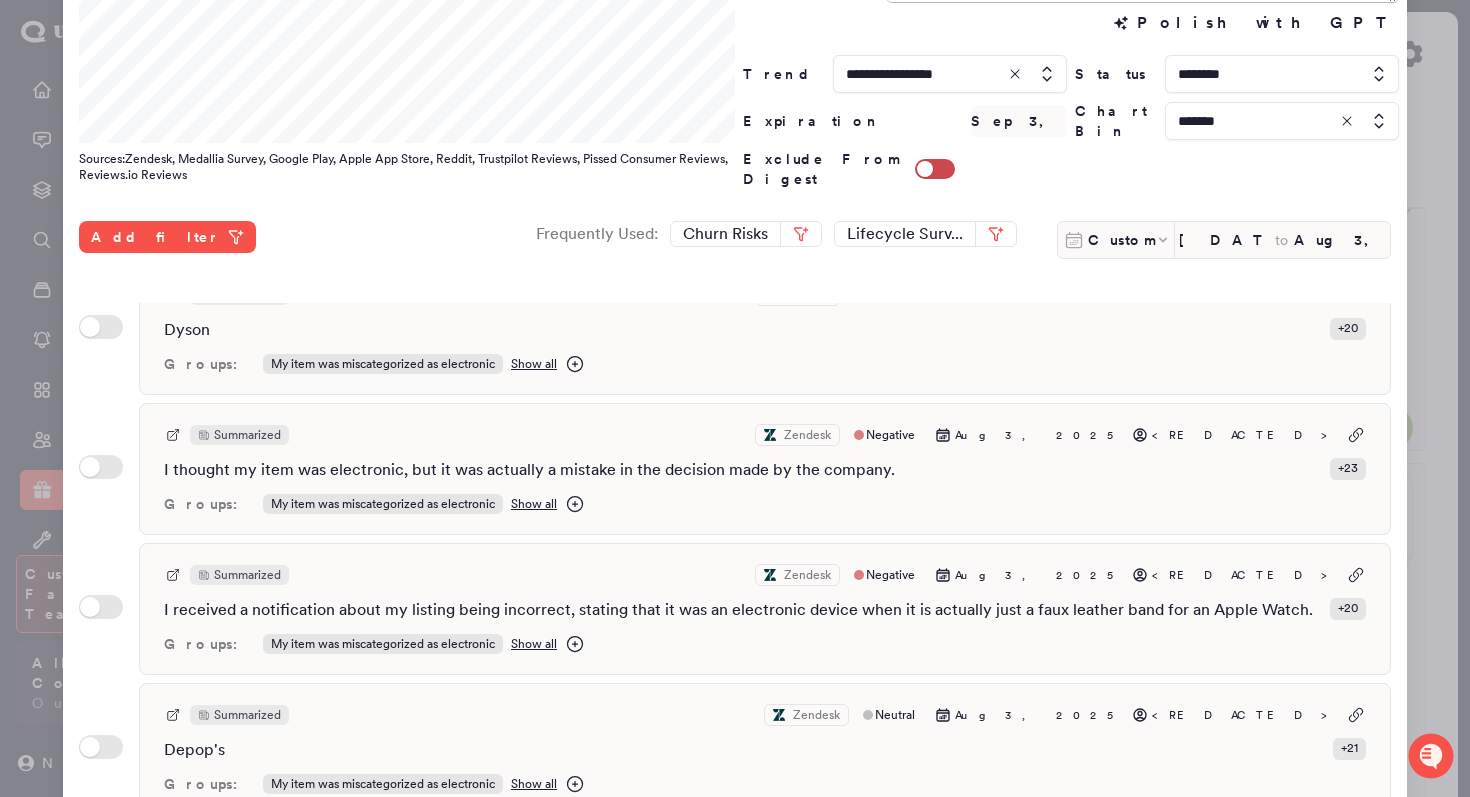 scroll, scrollTop: 2216, scrollLeft: 0, axis: vertical 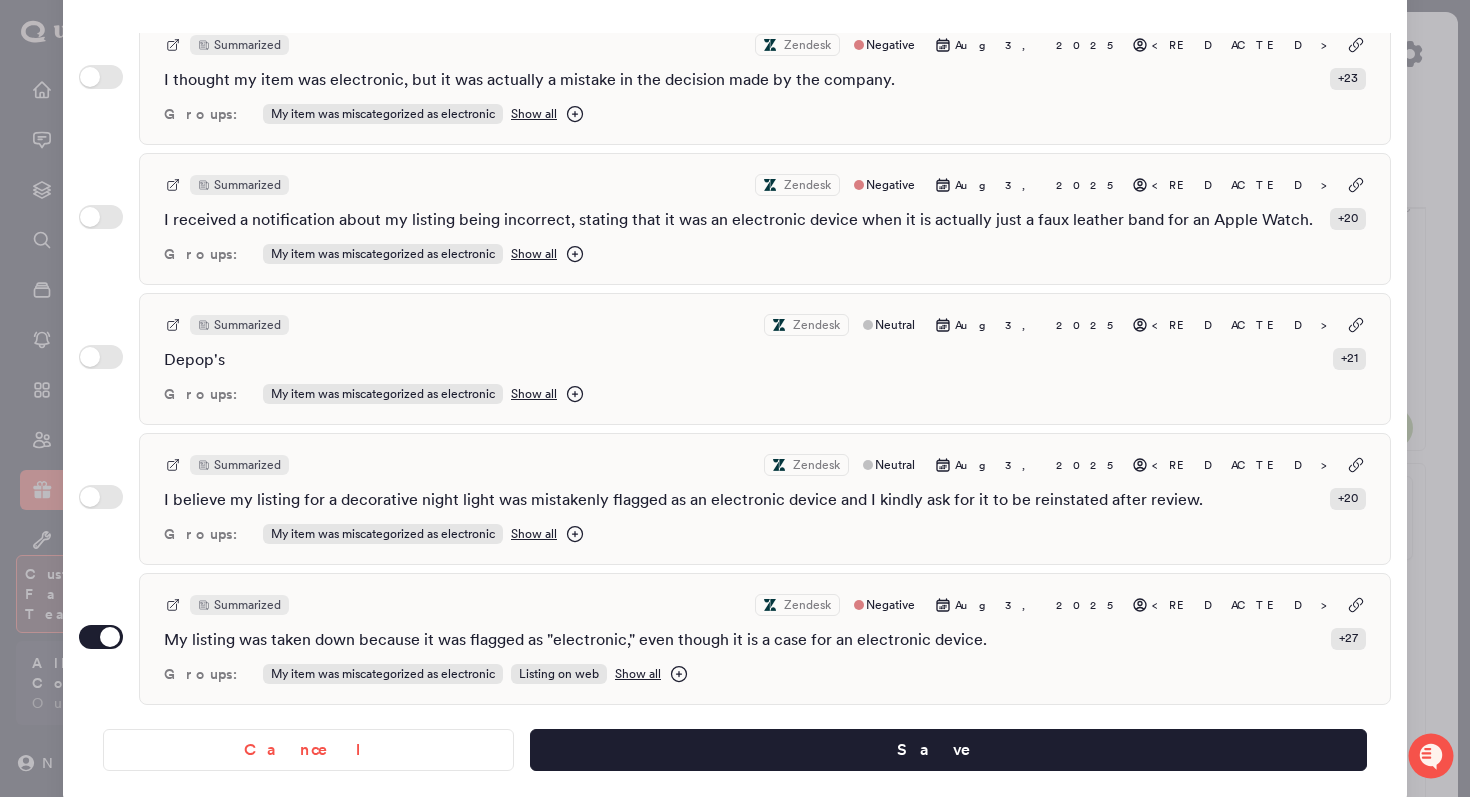 click on "Cancel Save" at bounding box center (735, 742) 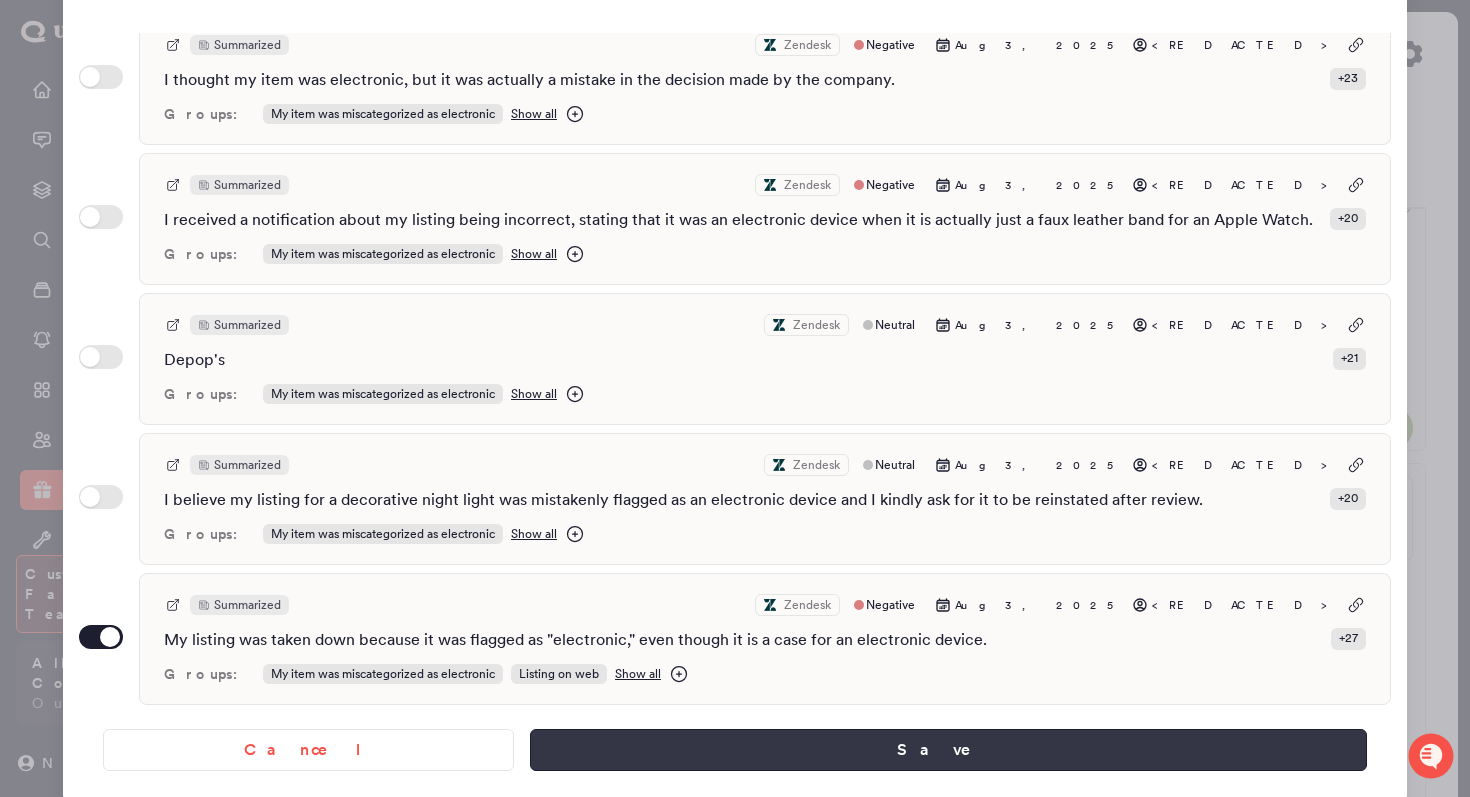 click on "Save" at bounding box center (948, 750) 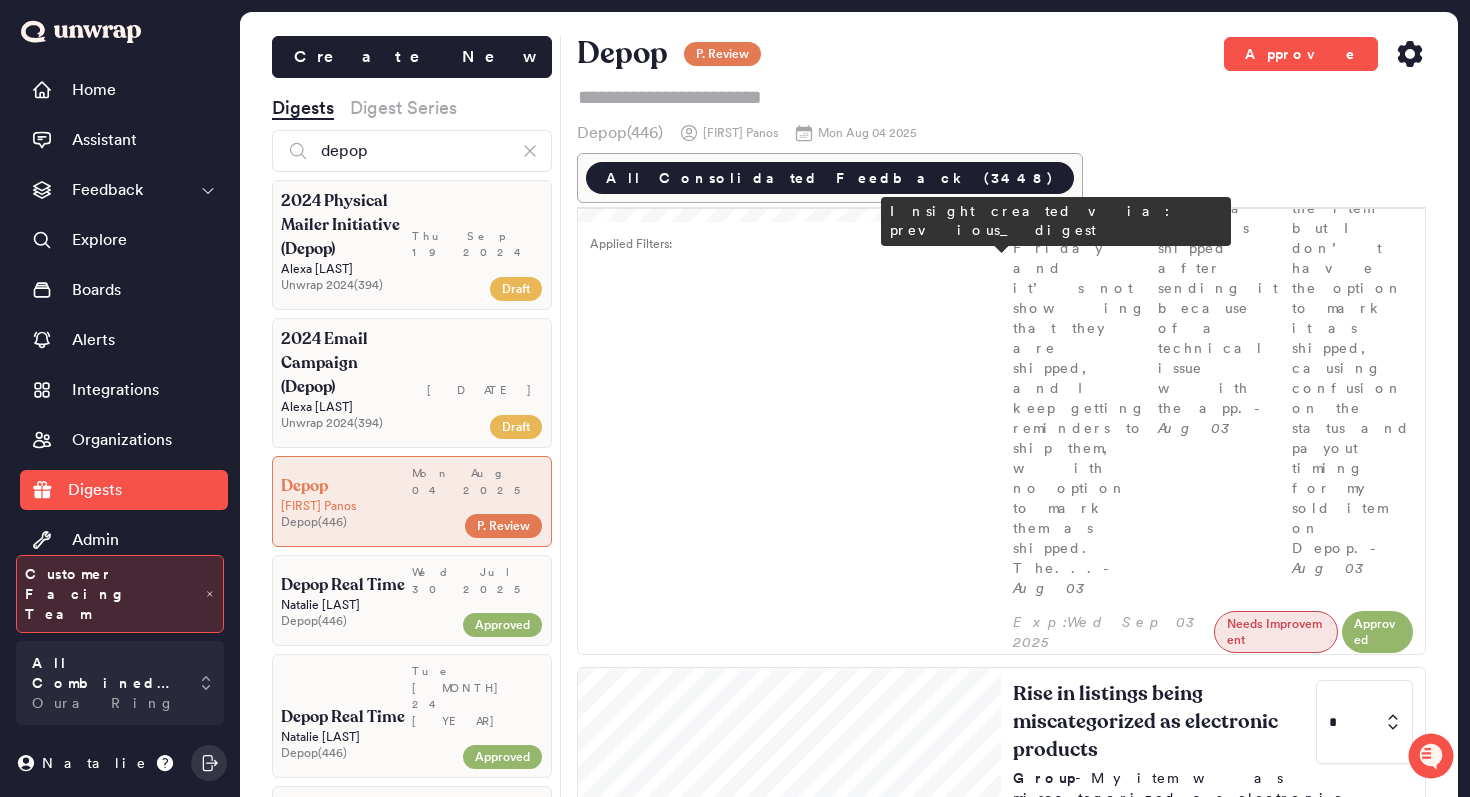 scroll, scrollTop: 2305, scrollLeft: 0, axis: vertical 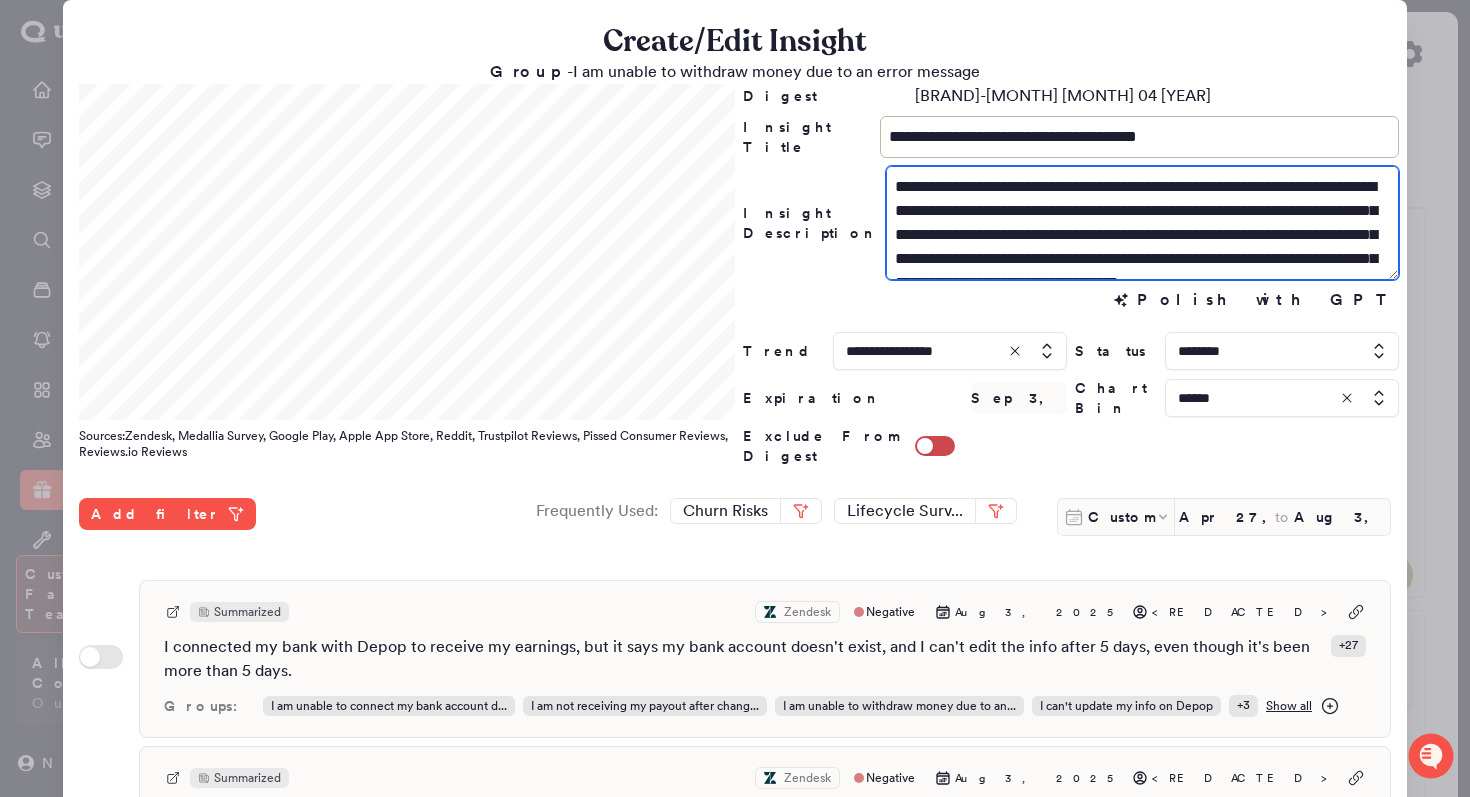click on "**********" at bounding box center [1142, 223] 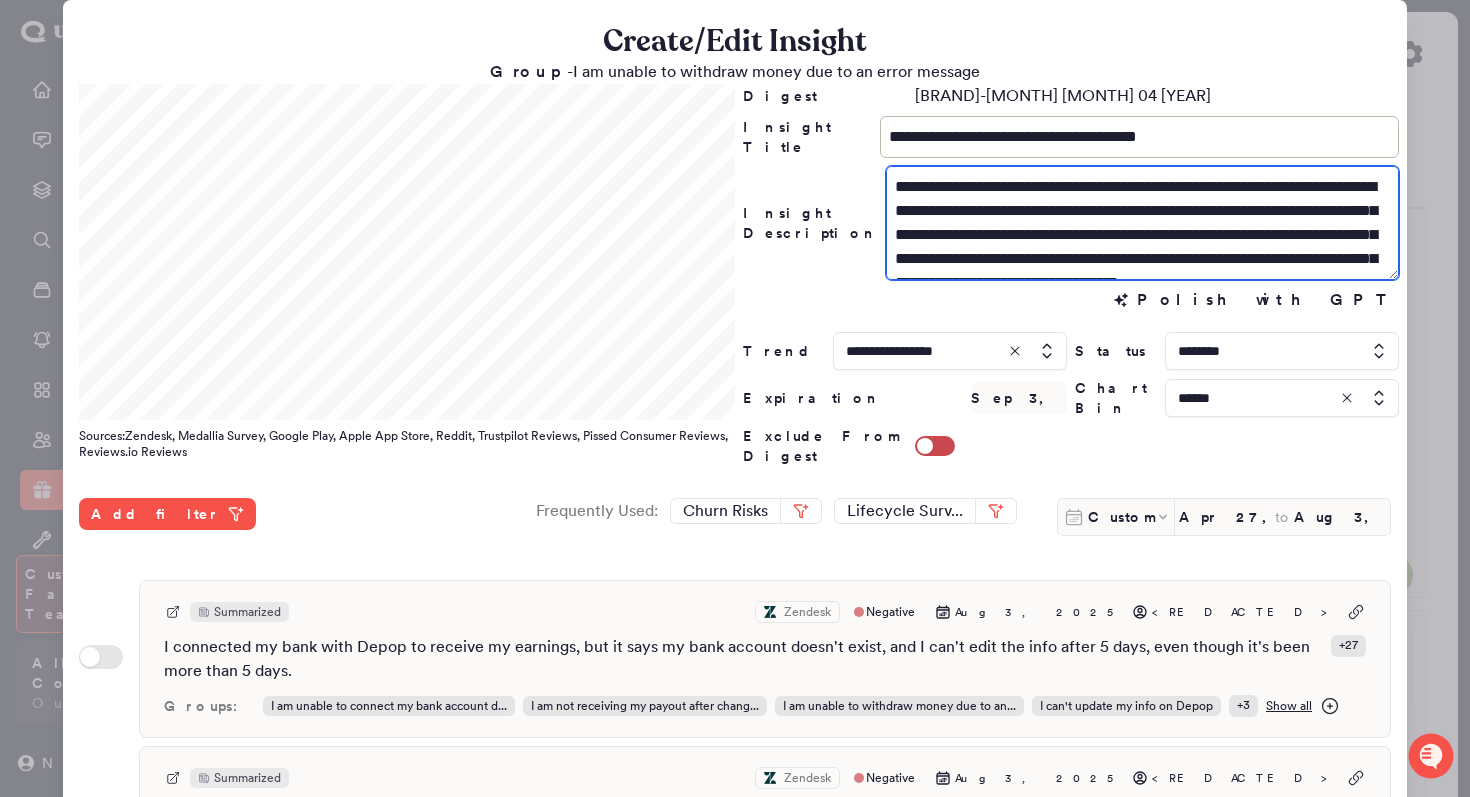 scroll, scrollTop: 48, scrollLeft: 0, axis: vertical 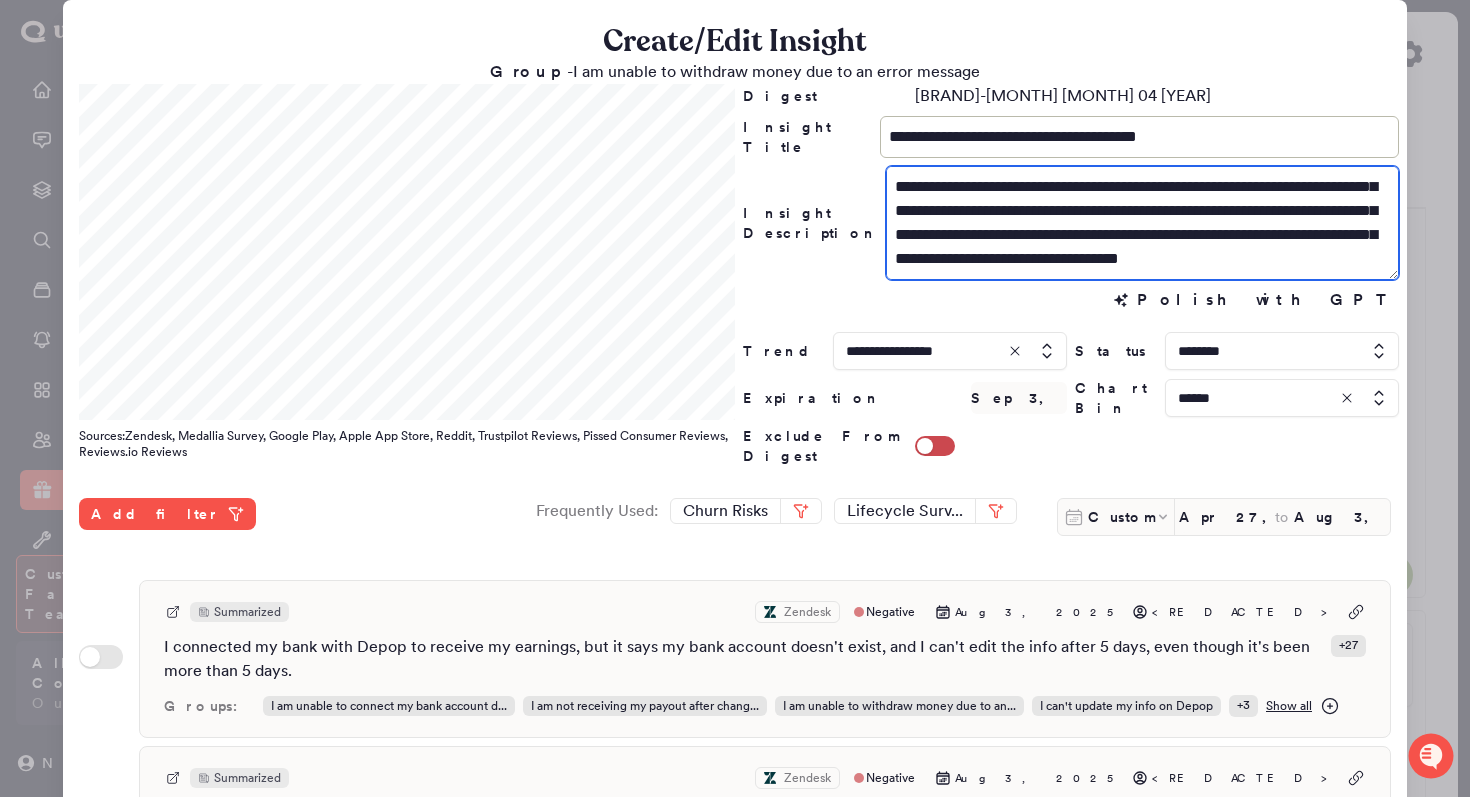 click on "**********" at bounding box center [1142, 223] 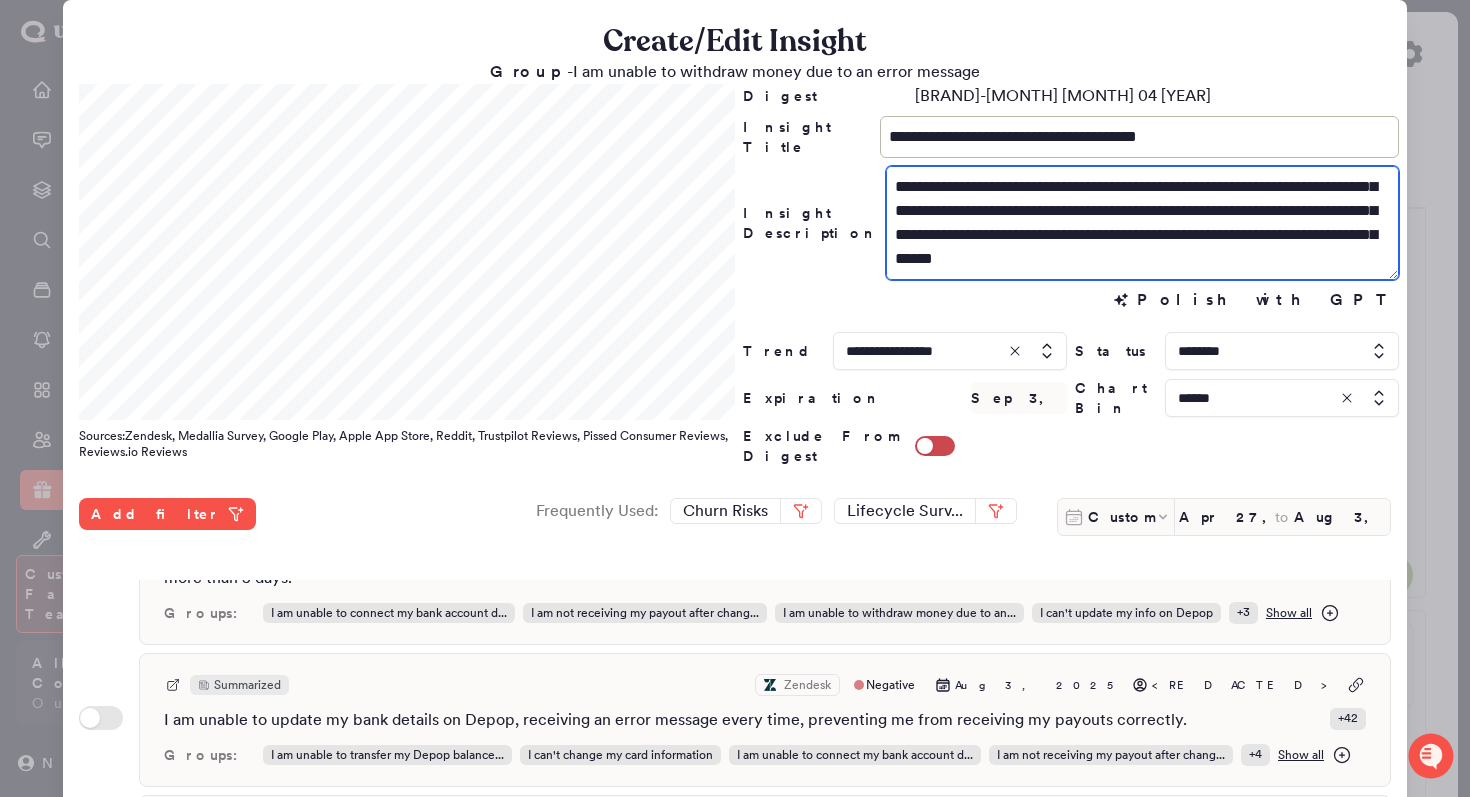 scroll, scrollTop: 101, scrollLeft: 0, axis: vertical 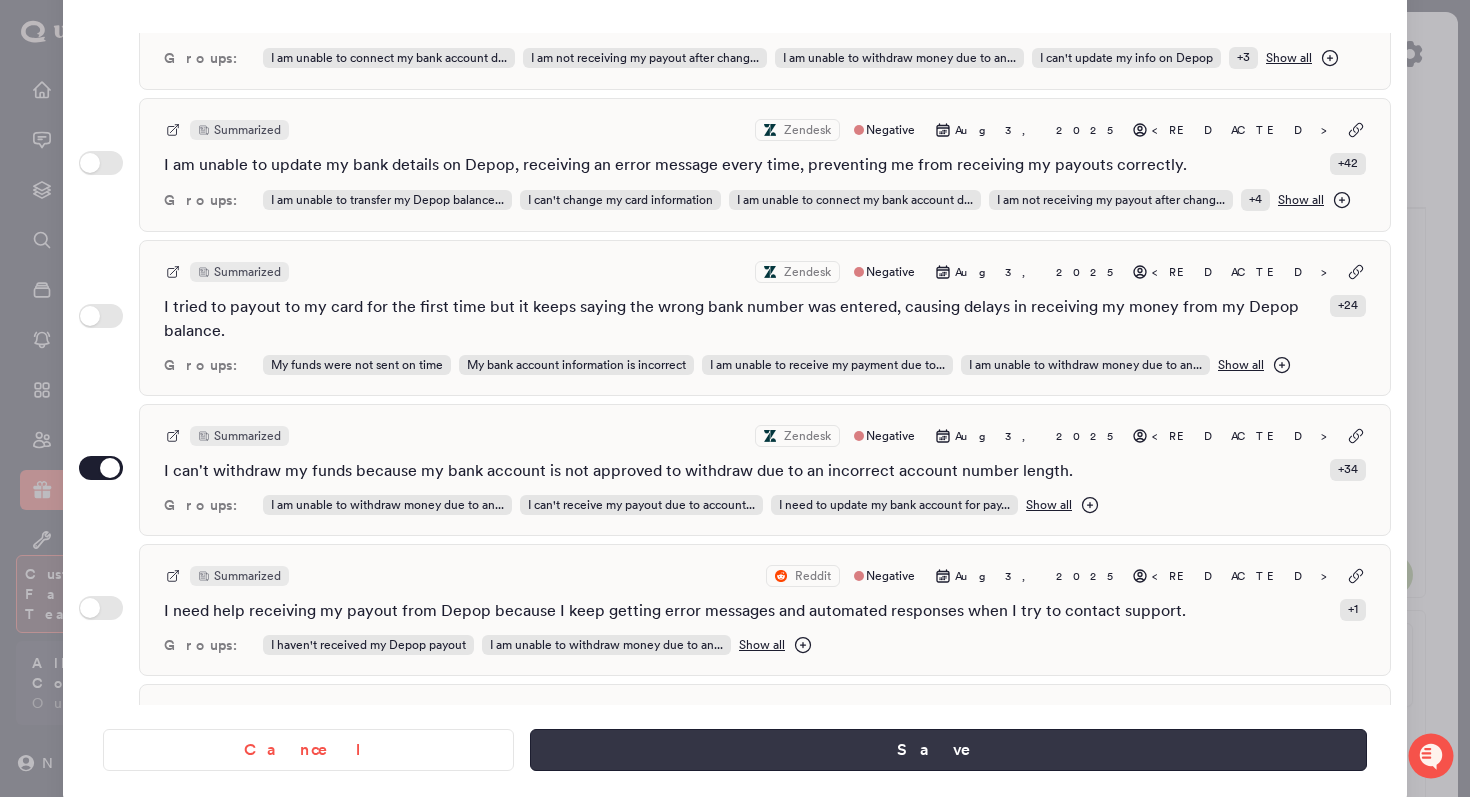 type on "**********" 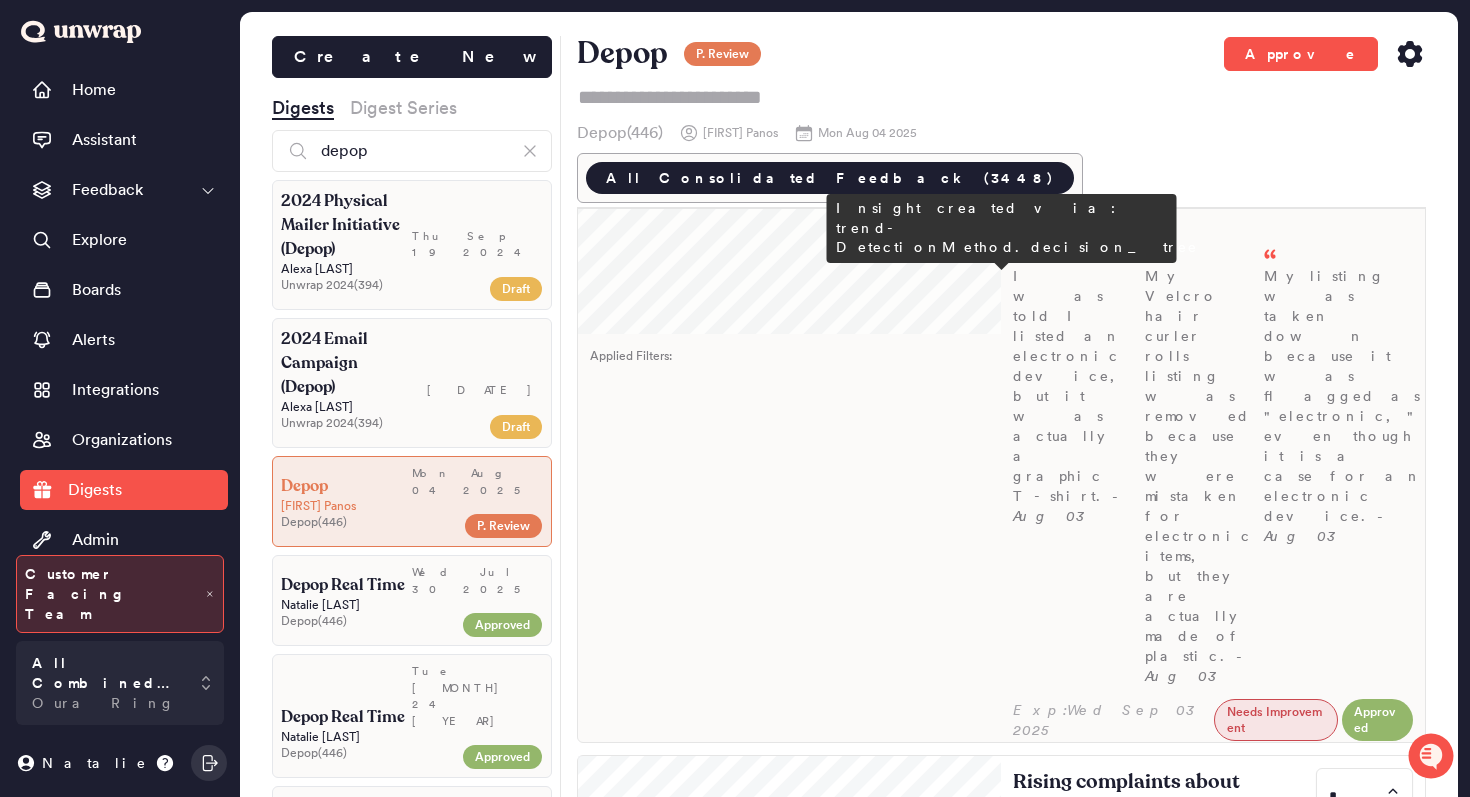 scroll, scrollTop: 2927, scrollLeft: 0, axis: vertical 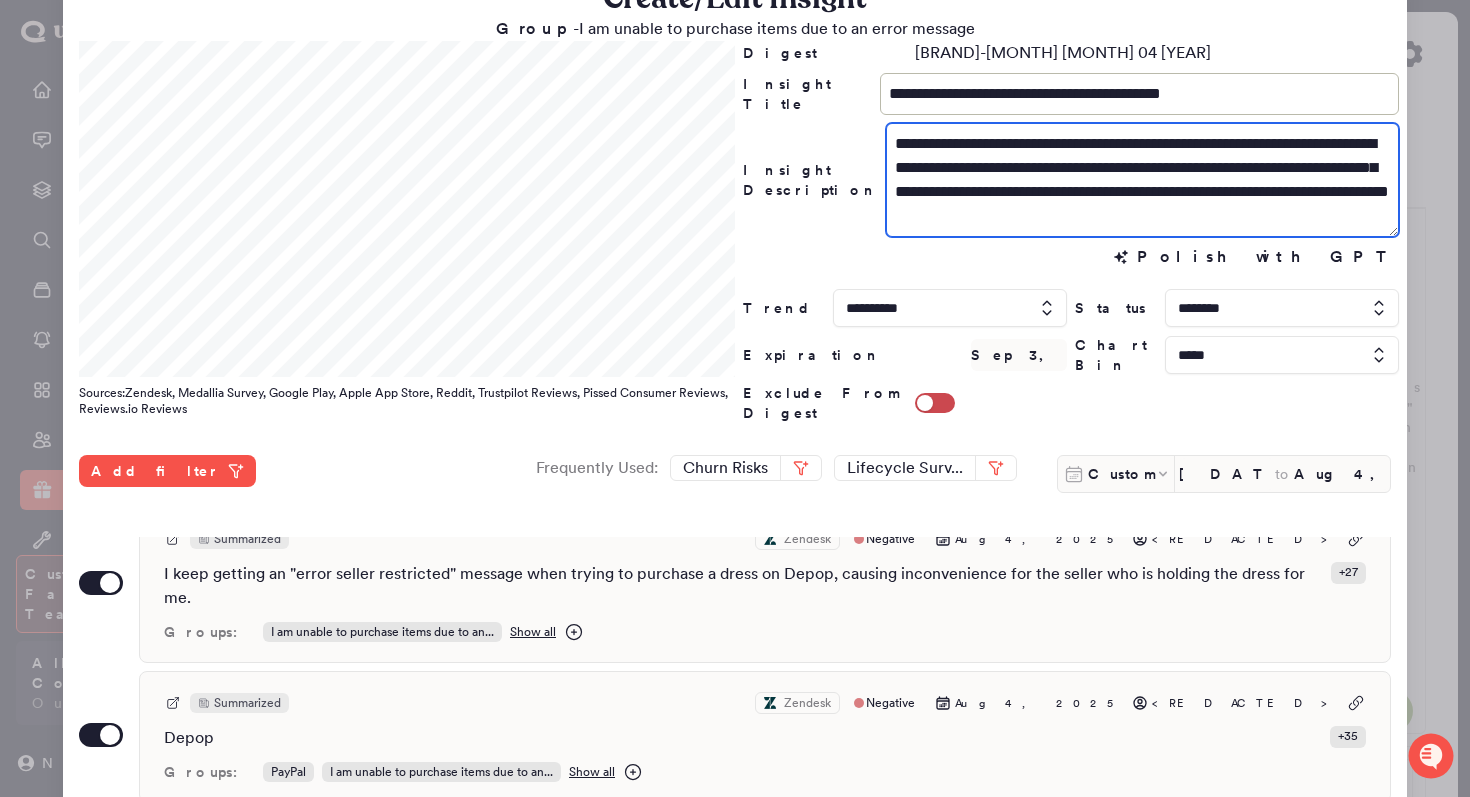 click on "**********" at bounding box center [1142, 180] 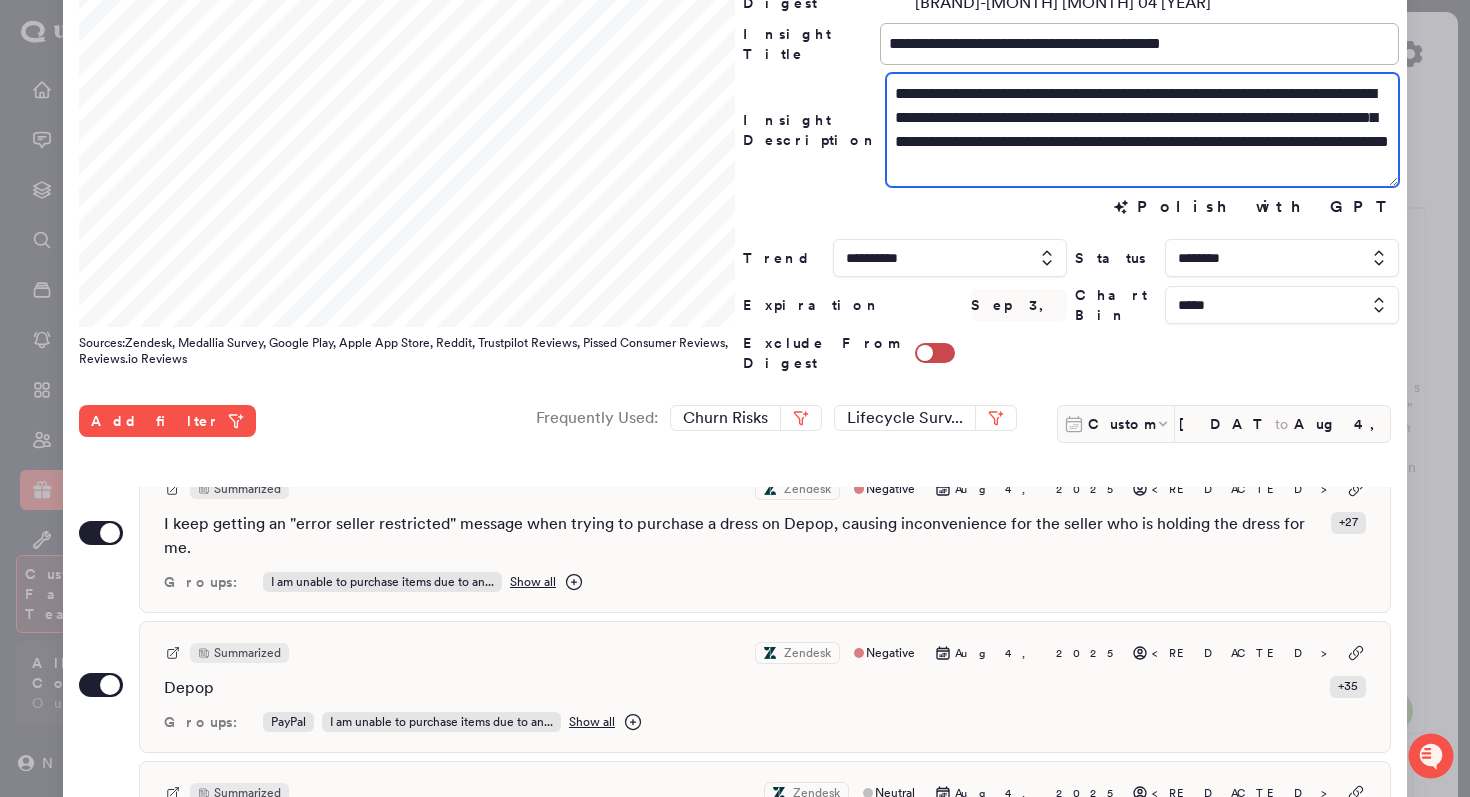 scroll, scrollTop: 107, scrollLeft: 0, axis: vertical 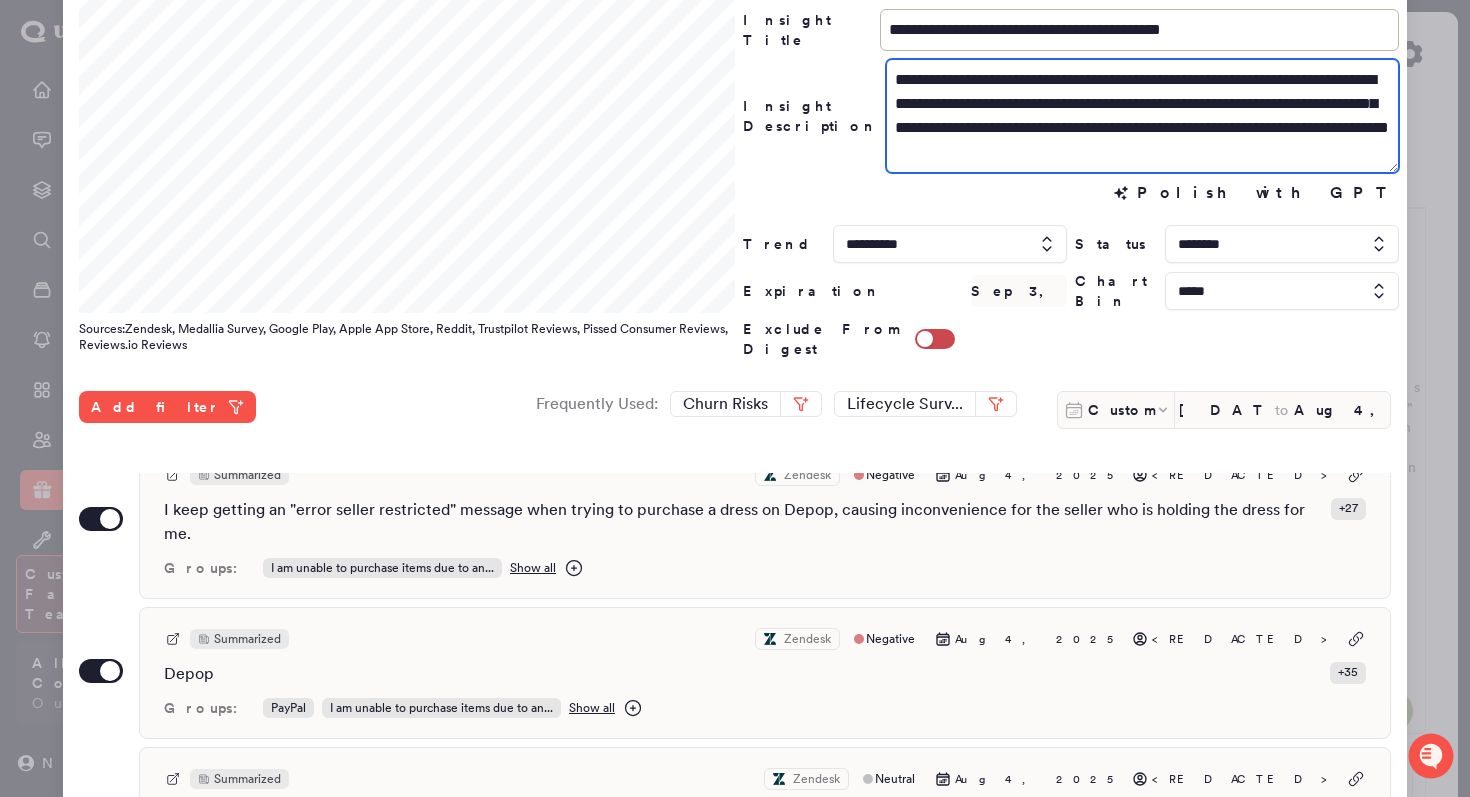 click on "**********" at bounding box center (1142, 116) 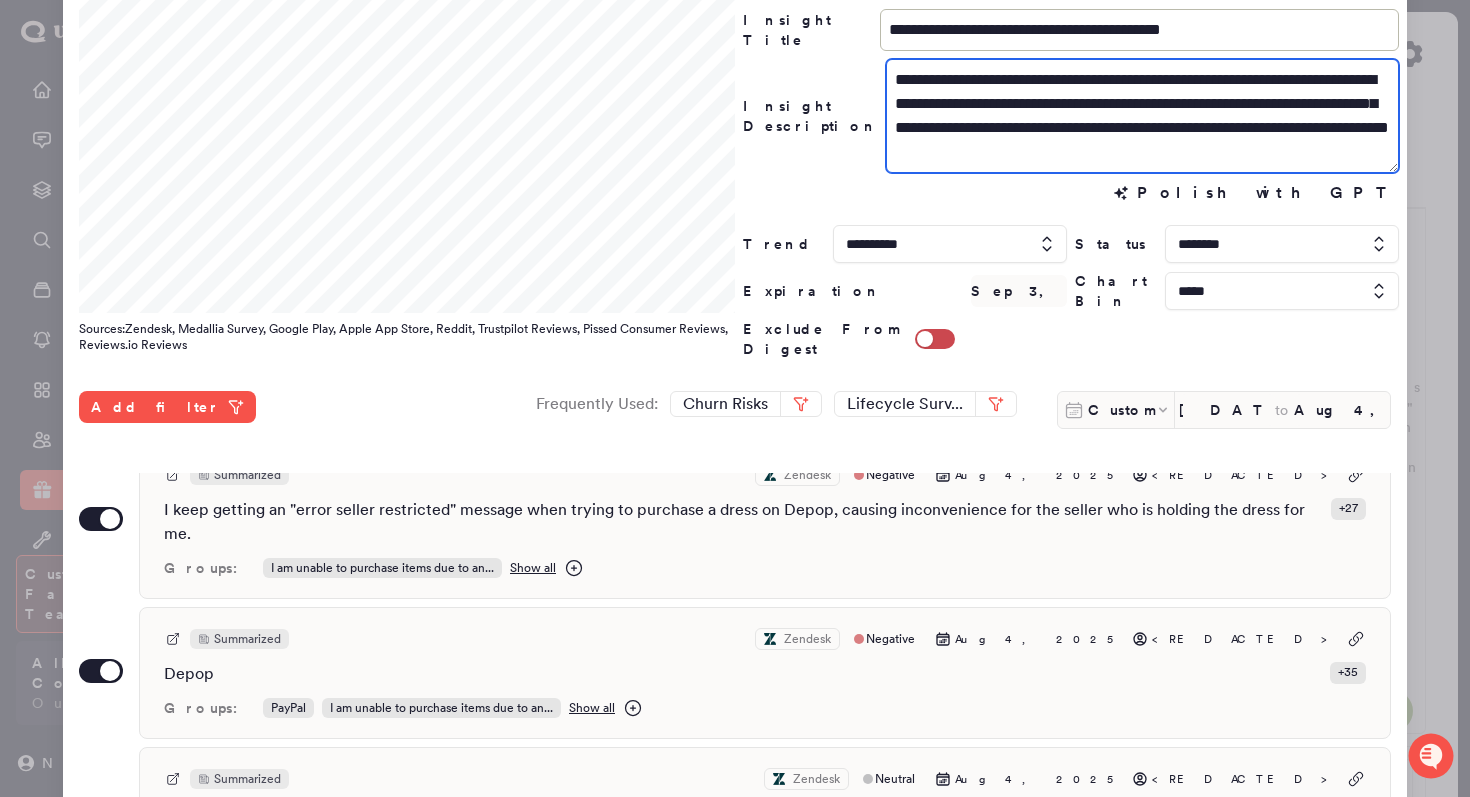 drag, startPoint x: 1219, startPoint y: 160, endPoint x: 1312, endPoint y: 100, distance: 110.6752 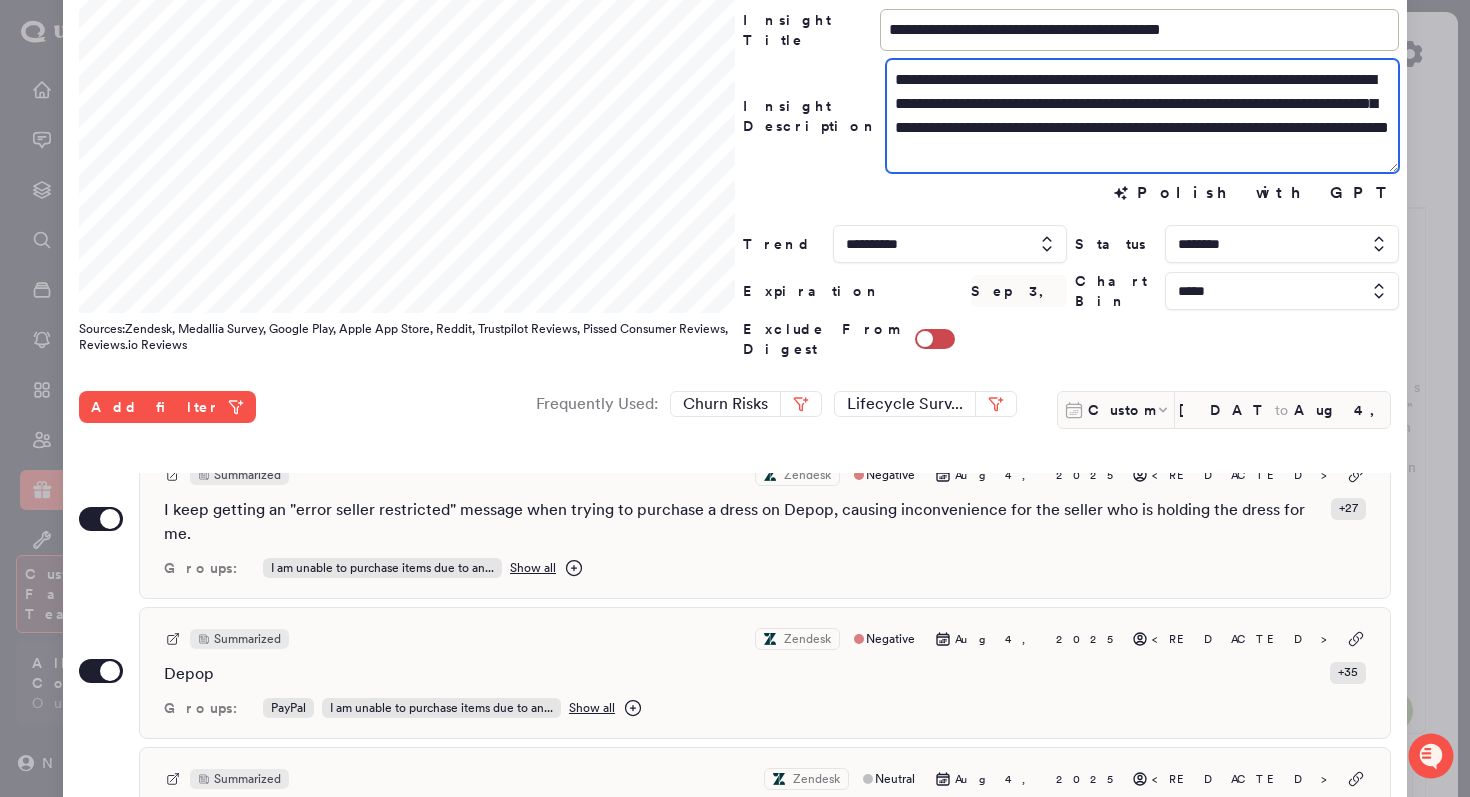 click on "**********" at bounding box center [1142, 116] 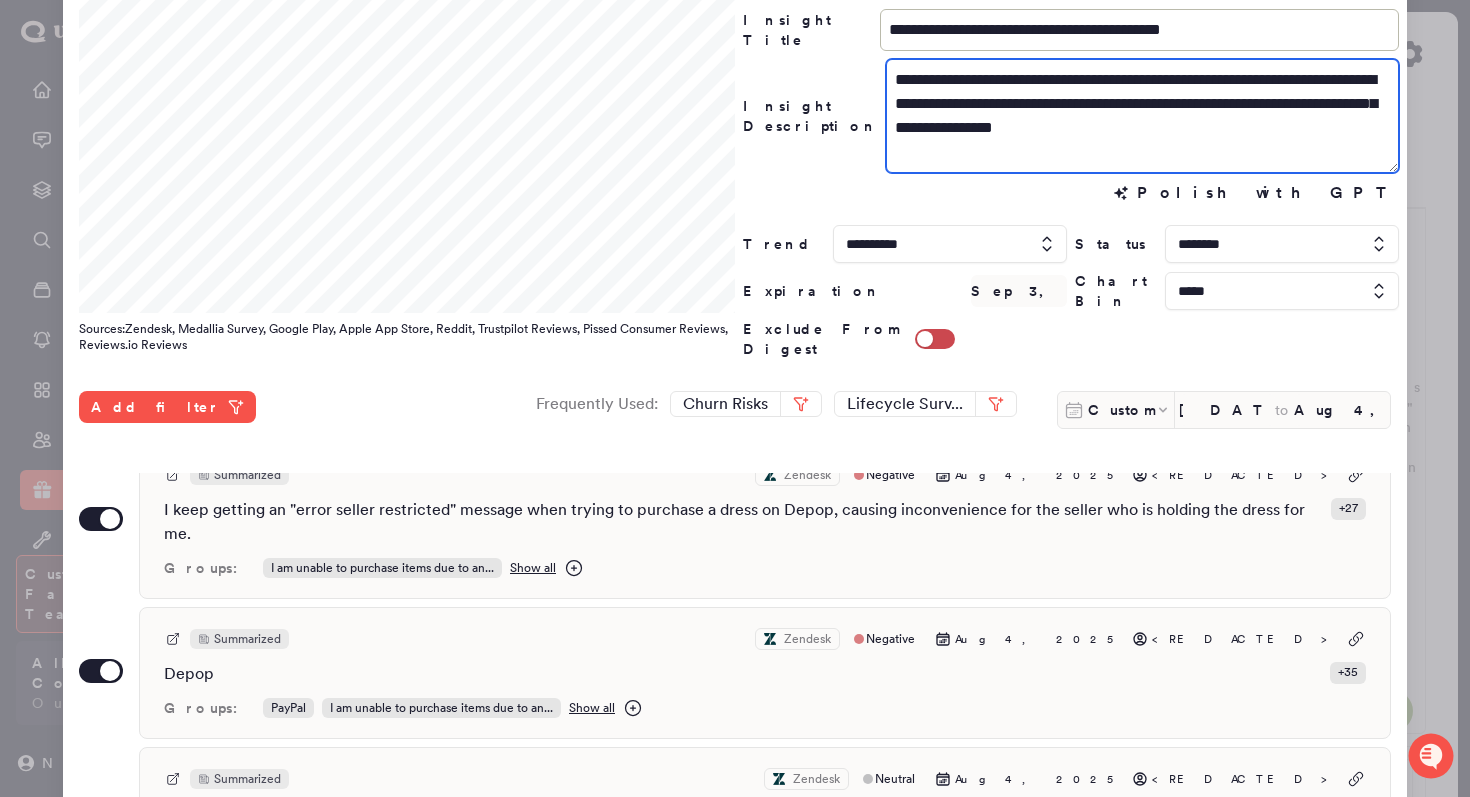 scroll, scrollTop: 547, scrollLeft: 0, axis: vertical 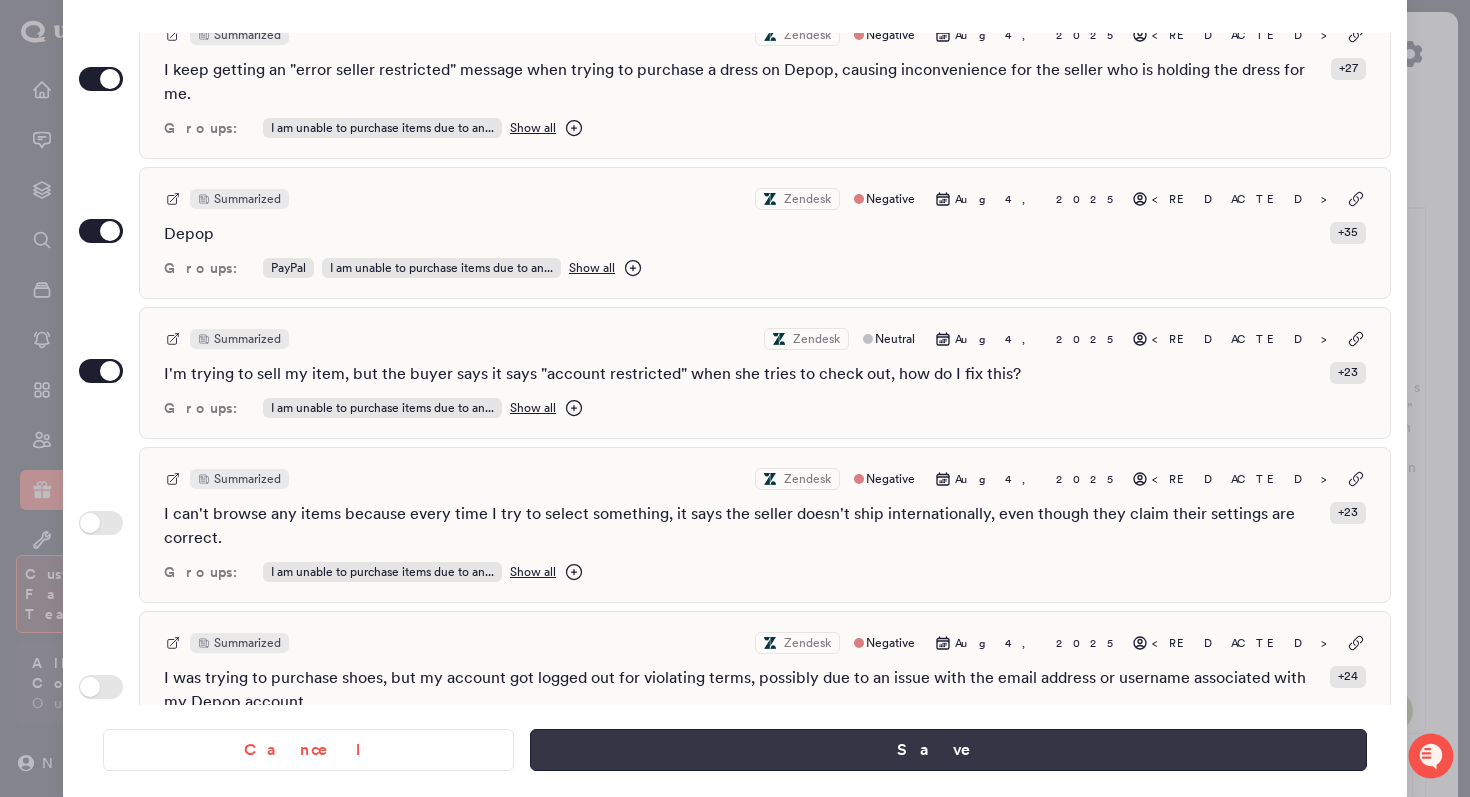 type on "**********" 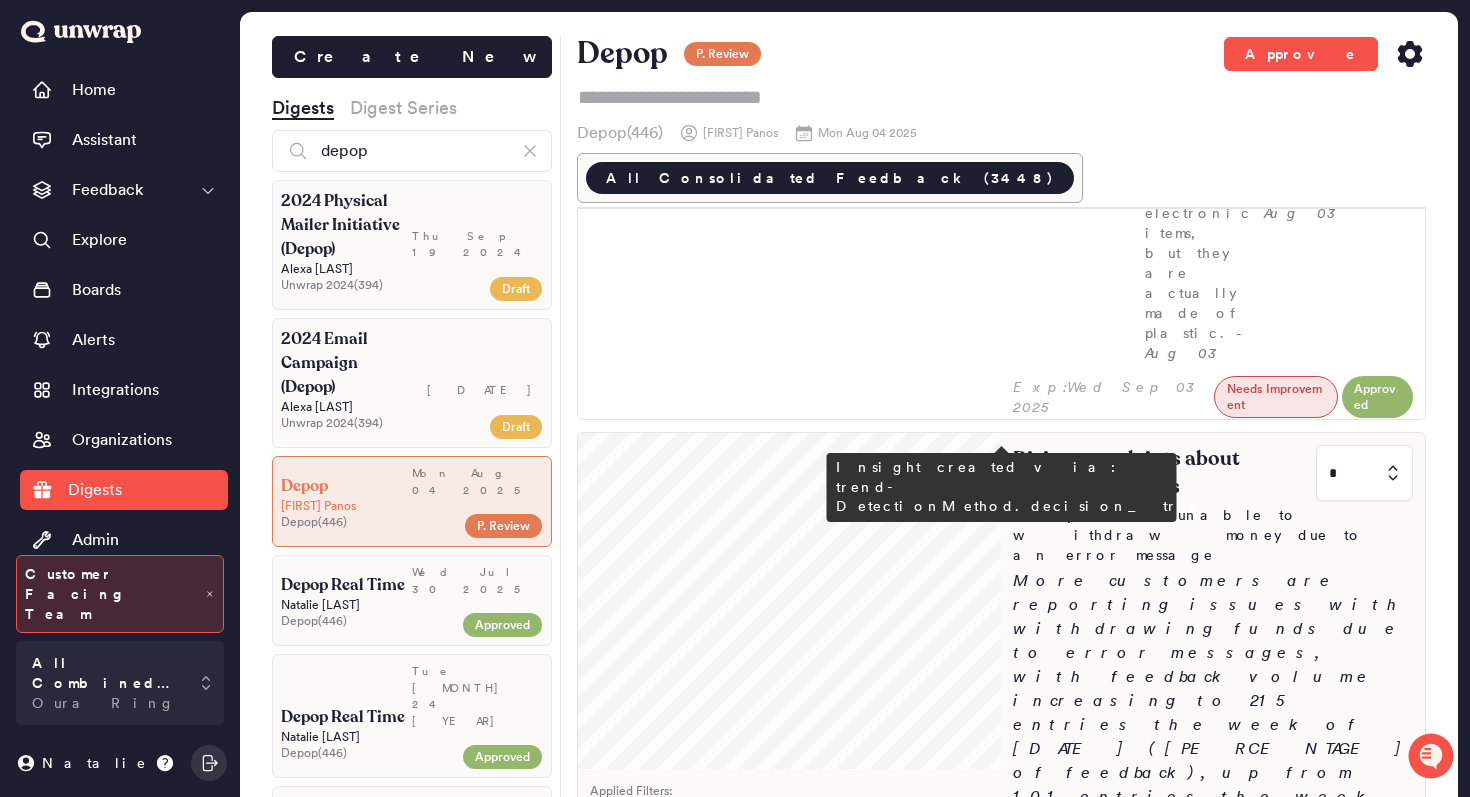 scroll, scrollTop: 3381, scrollLeft: 0, axis: vertical 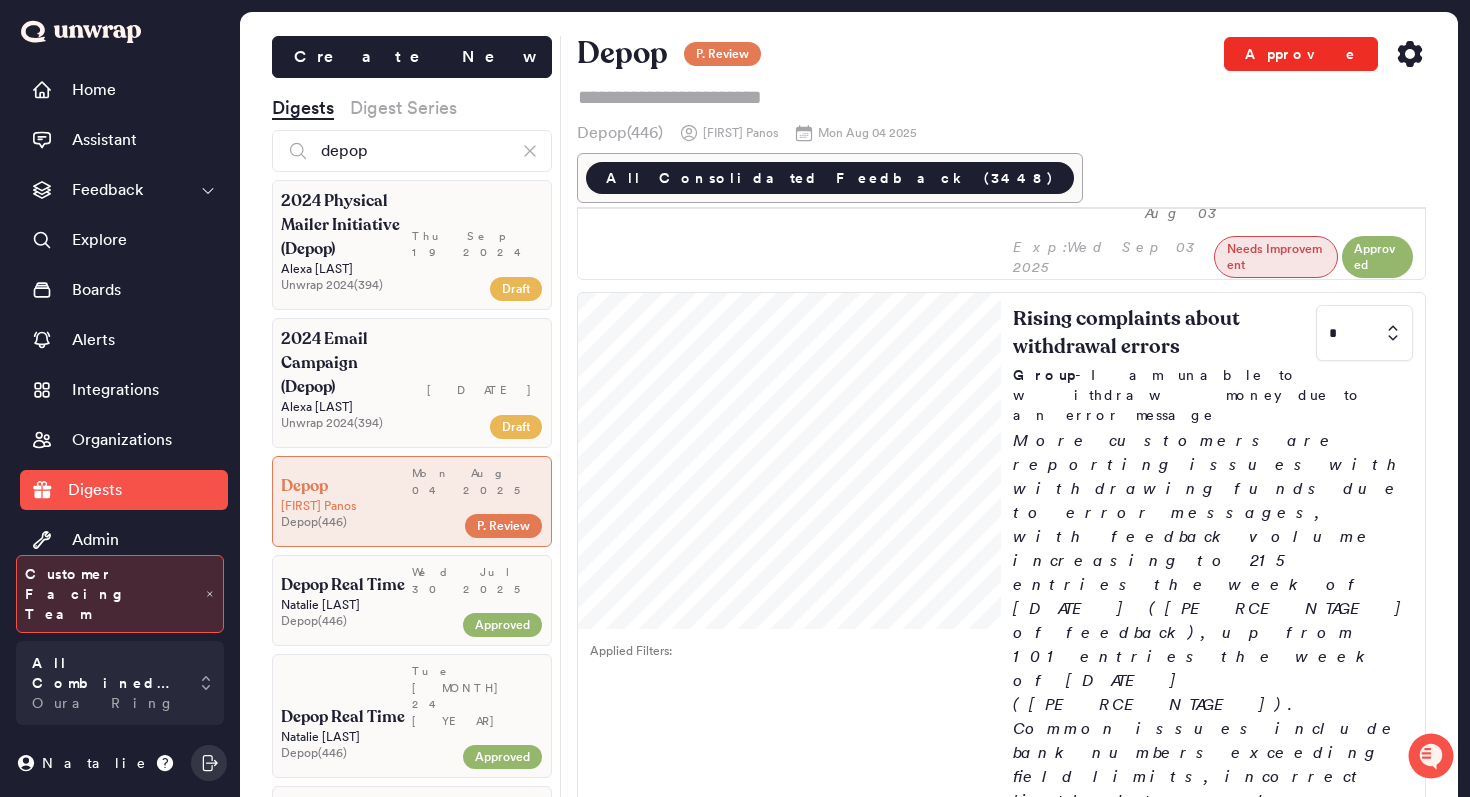 click on "Approve" at bounding box center (1301, 54) 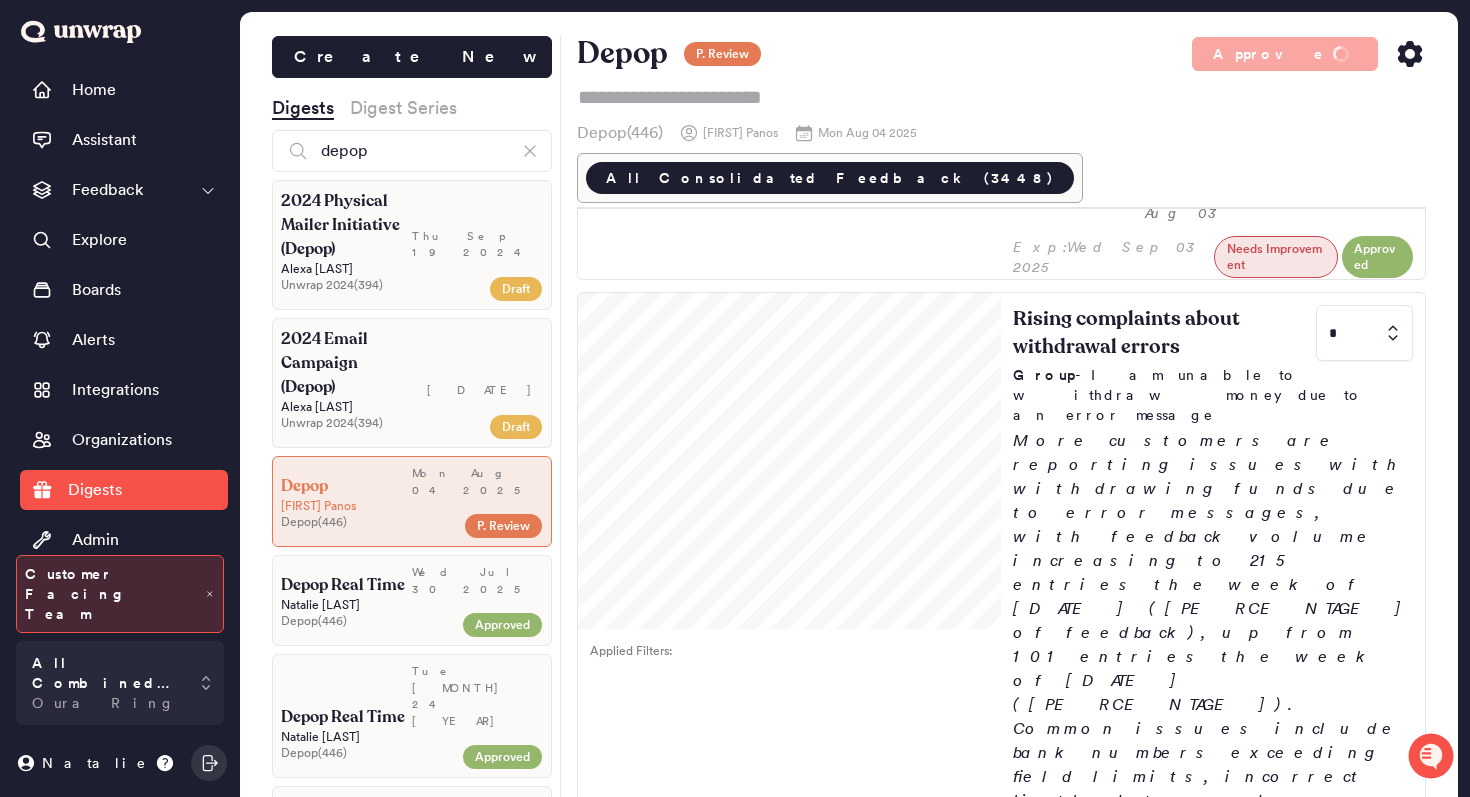 click 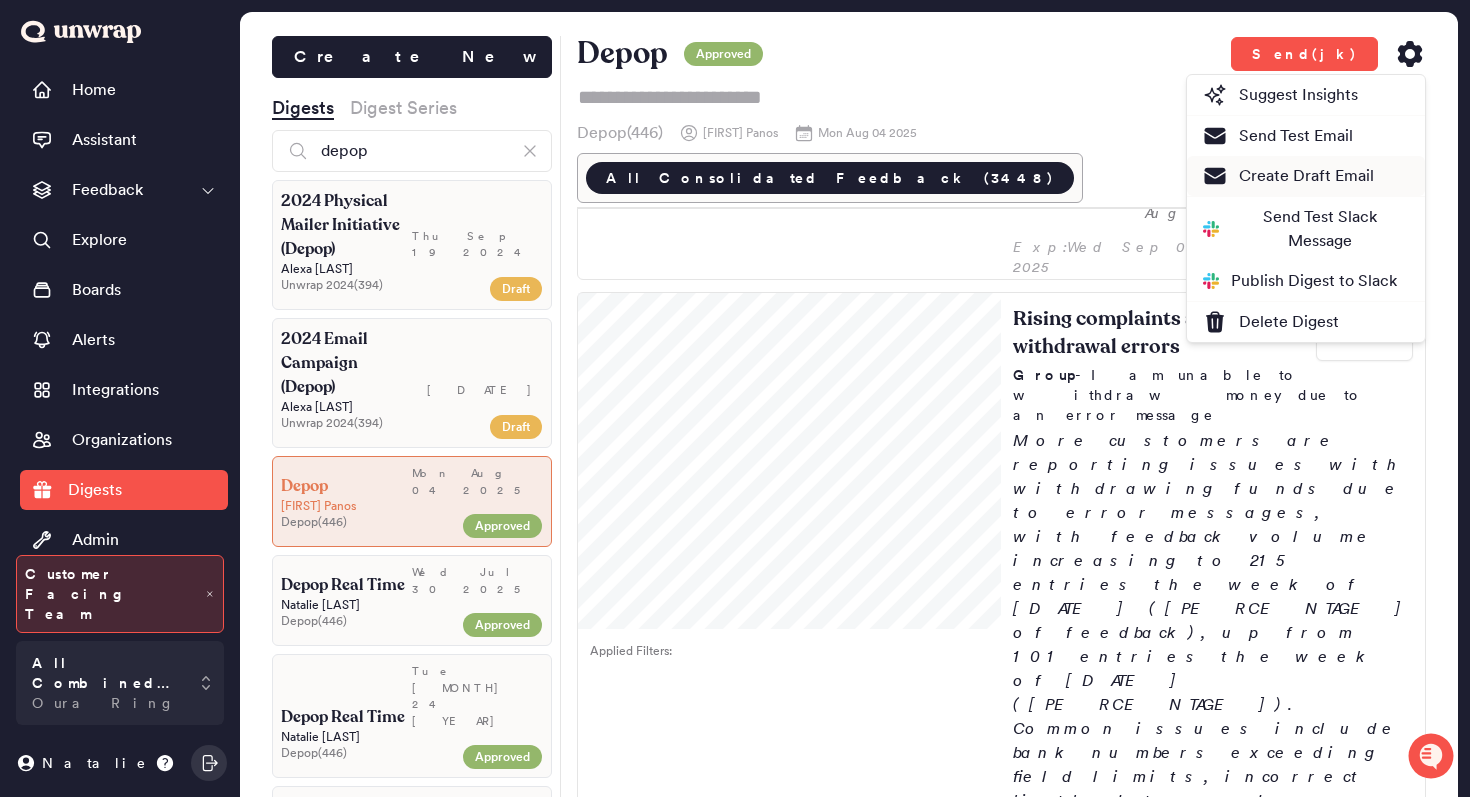 click on "Create Draft Email" at bounding box center (1288, 176) 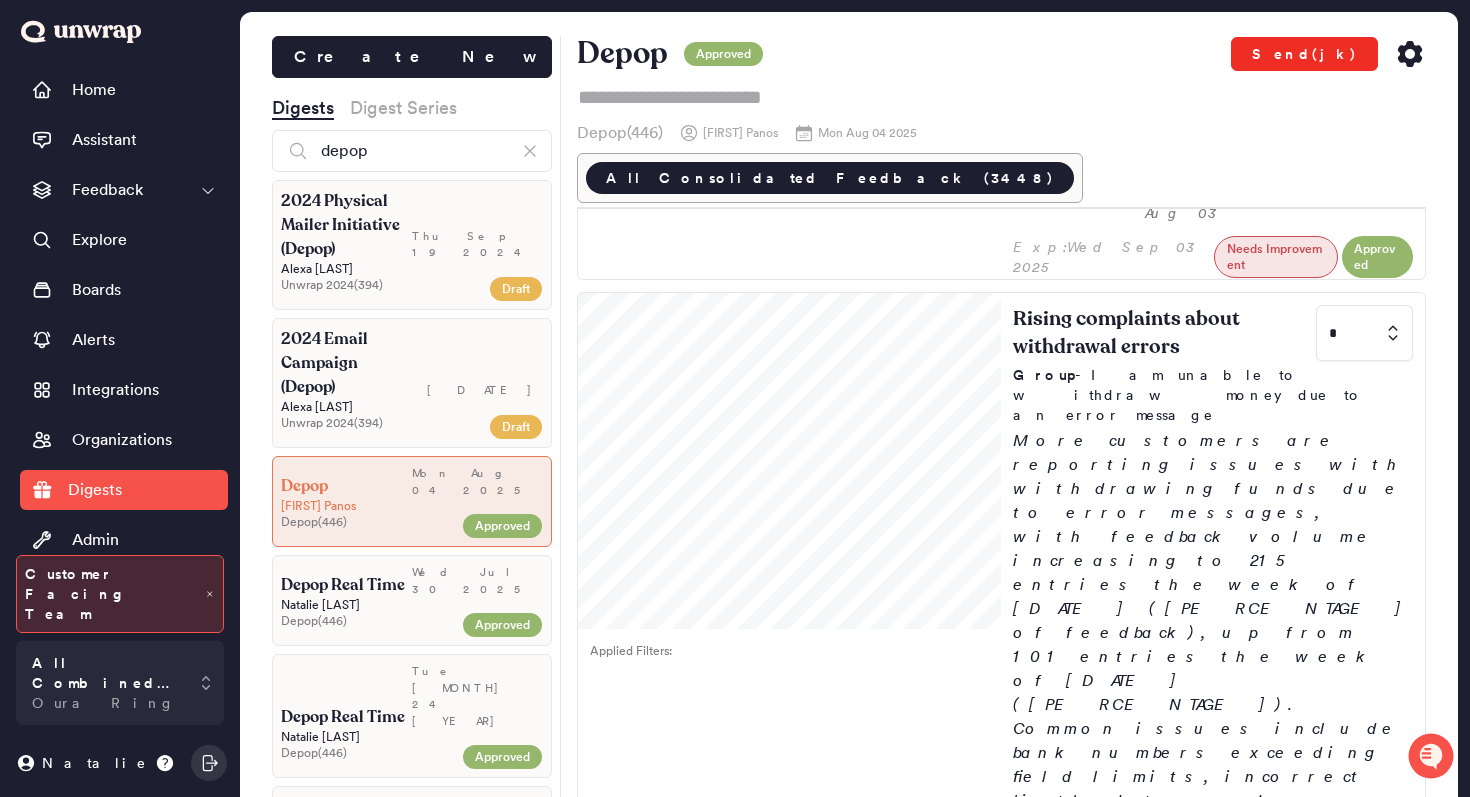 click on "Send(jk)" at bounding box center (1304, 54) 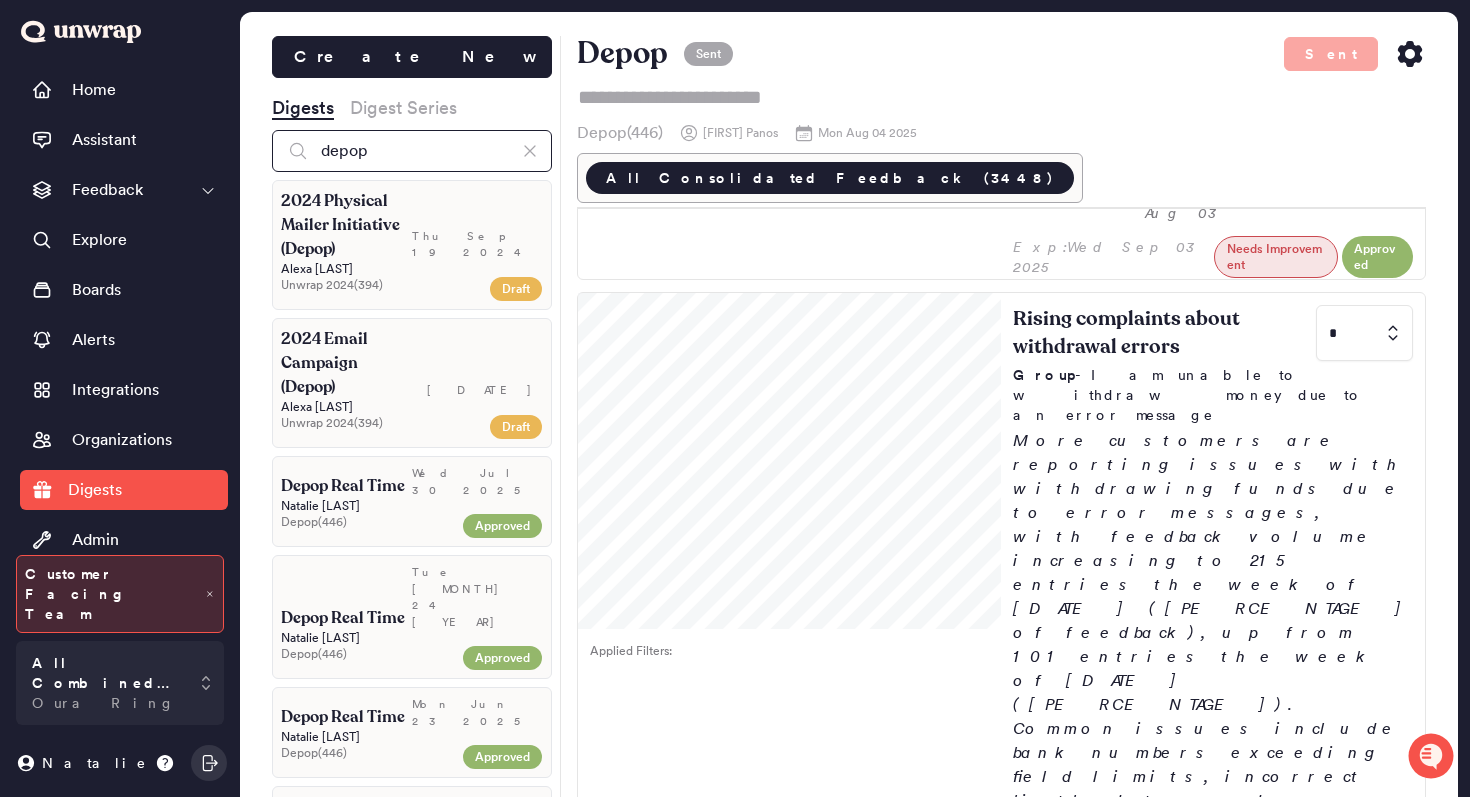 click on "depop" at bounding box center (412, 151) 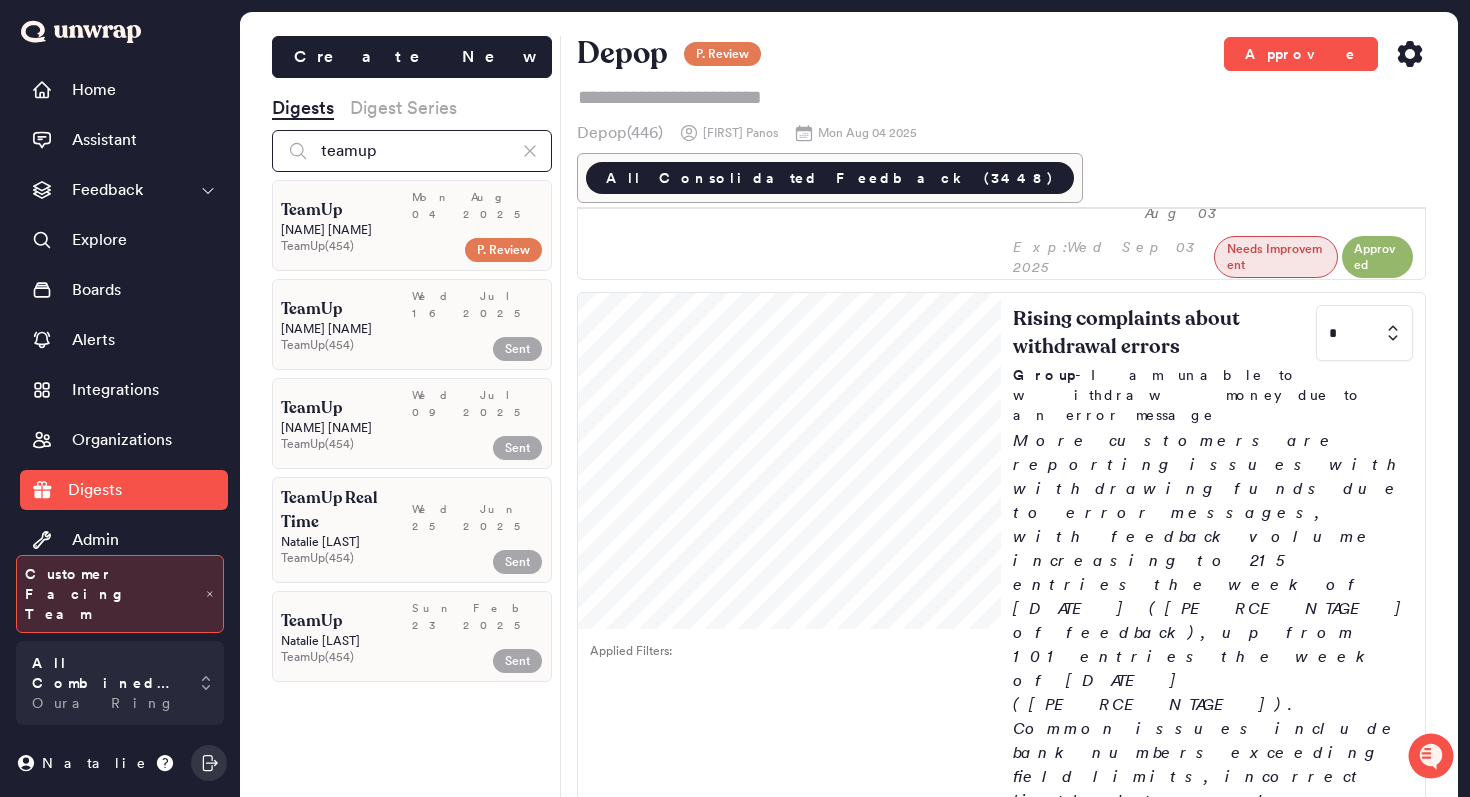 type on "teamup" 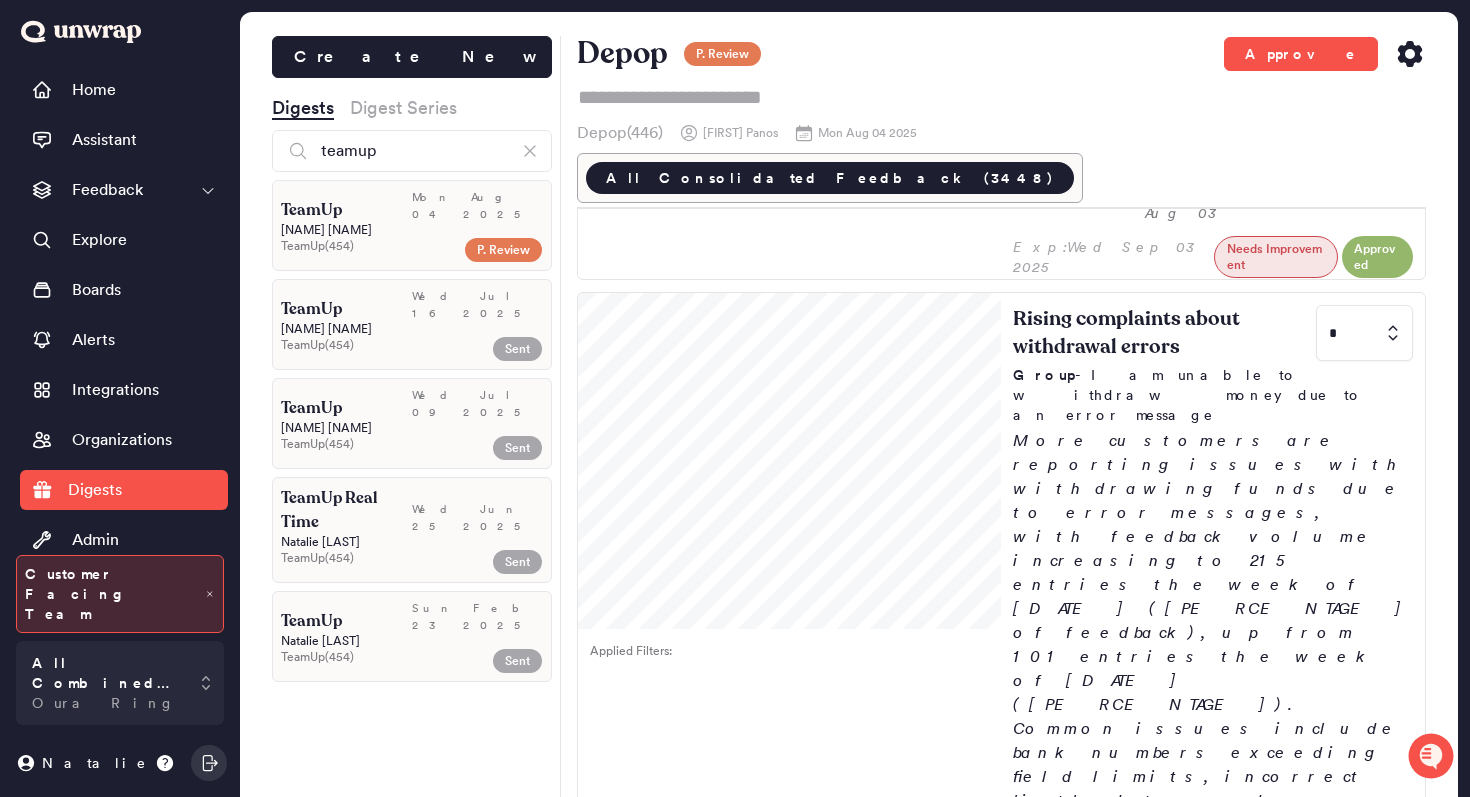 click on "TeamUp  ( 454 )" at bounding box center (368, 246) 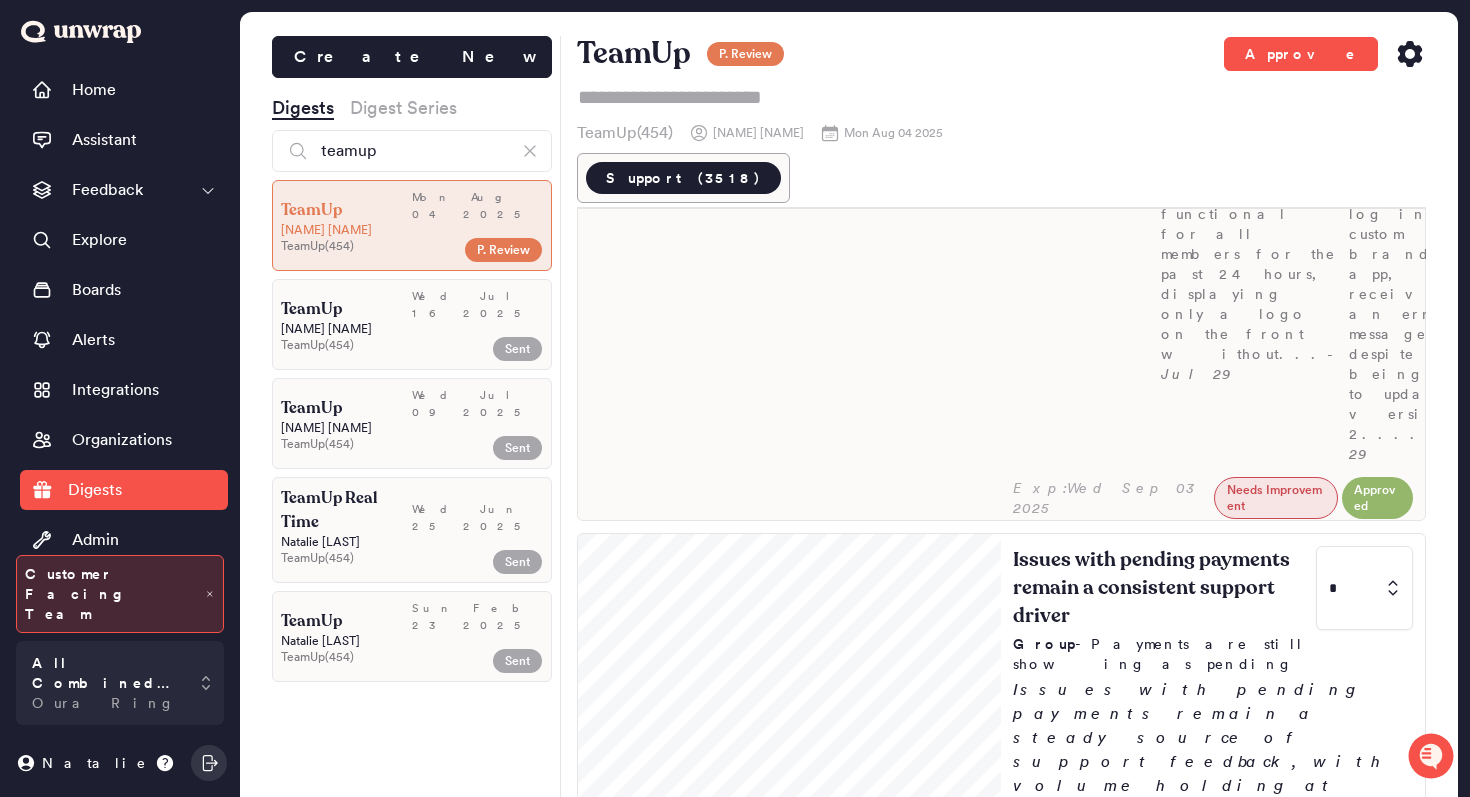 scroll, scrollTop: 0, scrollLeft: 0, axis: both 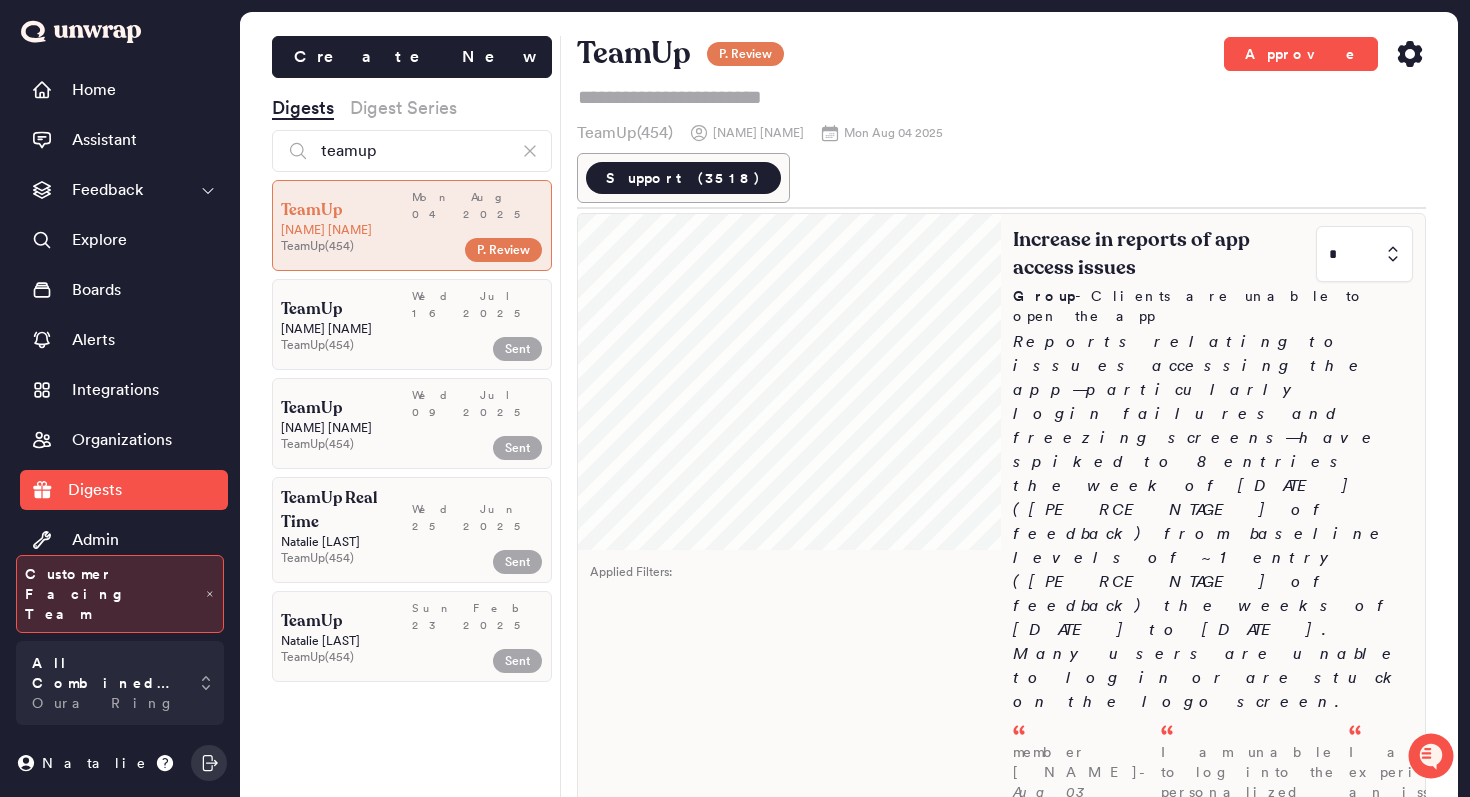 click on "Increase in reports of app access issues * Group  -  Clients are unable to open the app Reports relating to issues accessing the app—particularly login failures and freezing screens—have spiked to 8 entries the week of [DATE] ([PERCENTAGE] of feedback) from baseline levels of ~1 entry ([PERCENTAGE] of feedback) the weeks of [DATE] to [DATE]. Many users are unable to log in or are stuck on the logo screen. I am unable to log into the member app, and after multiple attempts, my member [NAME] [LAST] still faces issues where her credentials are entered, but the app re...  -  [DATE] I am unable to log into the personalized app, and it has been non-functional for all members for the past 24 hours, displaying only a logo on the front without...  -  [DATE] I am experiencing an issue where my clients are unable to log into the custom branded app, receiving an error message despite being told to update to version 2....  -  [DATE]" at bounding box center [1213, 674] 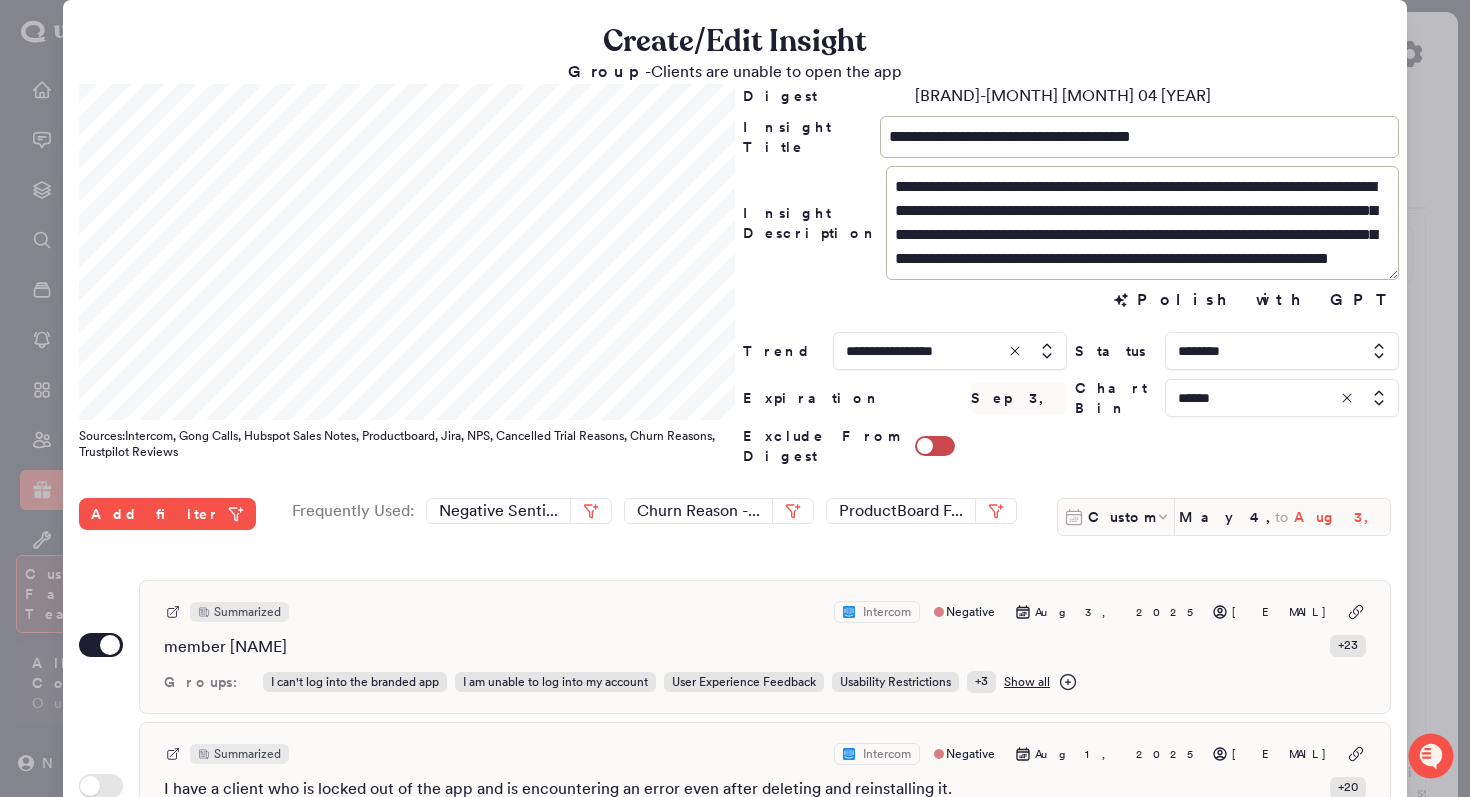 click on "Aug 3, 2025" at bounding box center (1342, 517) 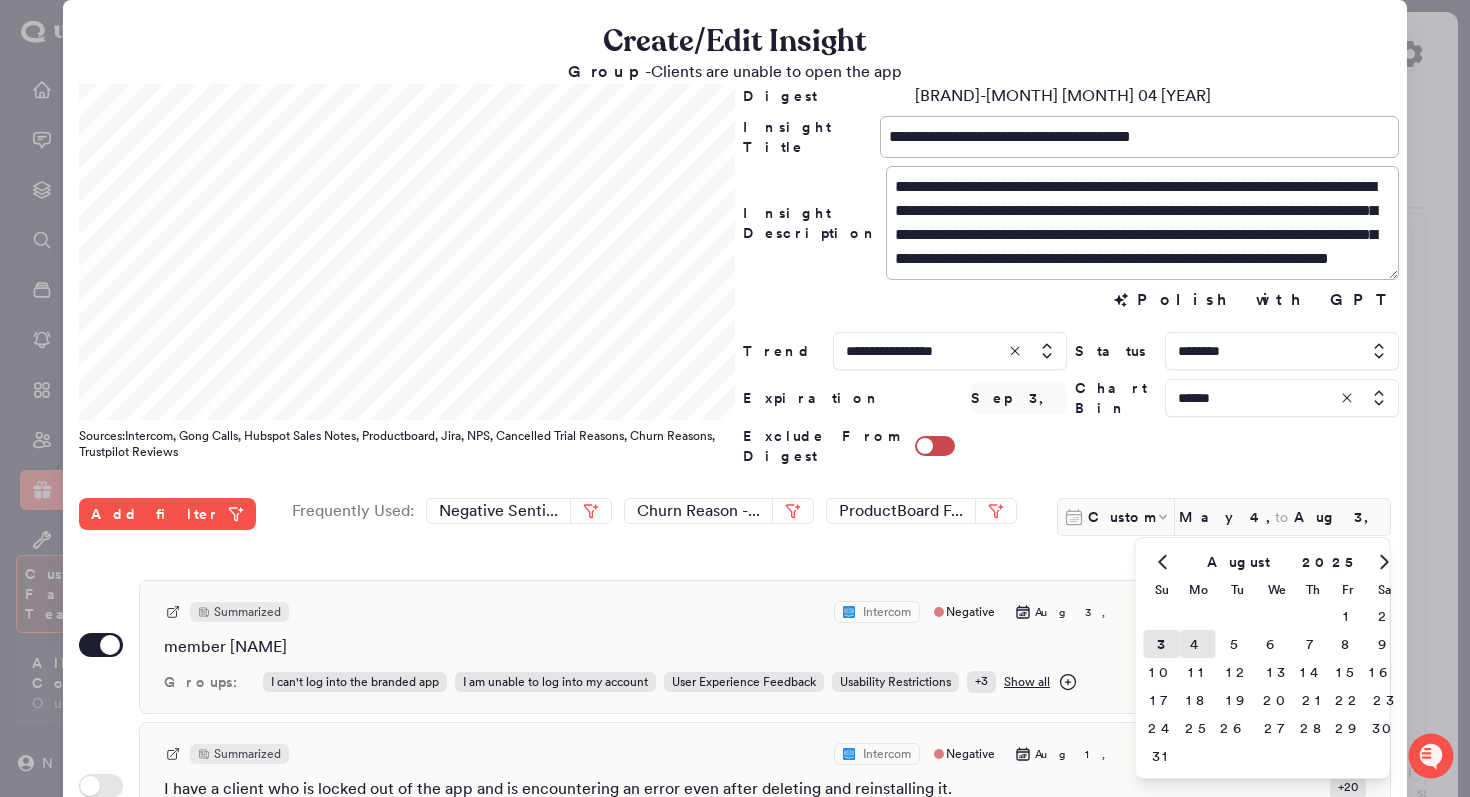 click on "4" at bounding box center (1198, 644) 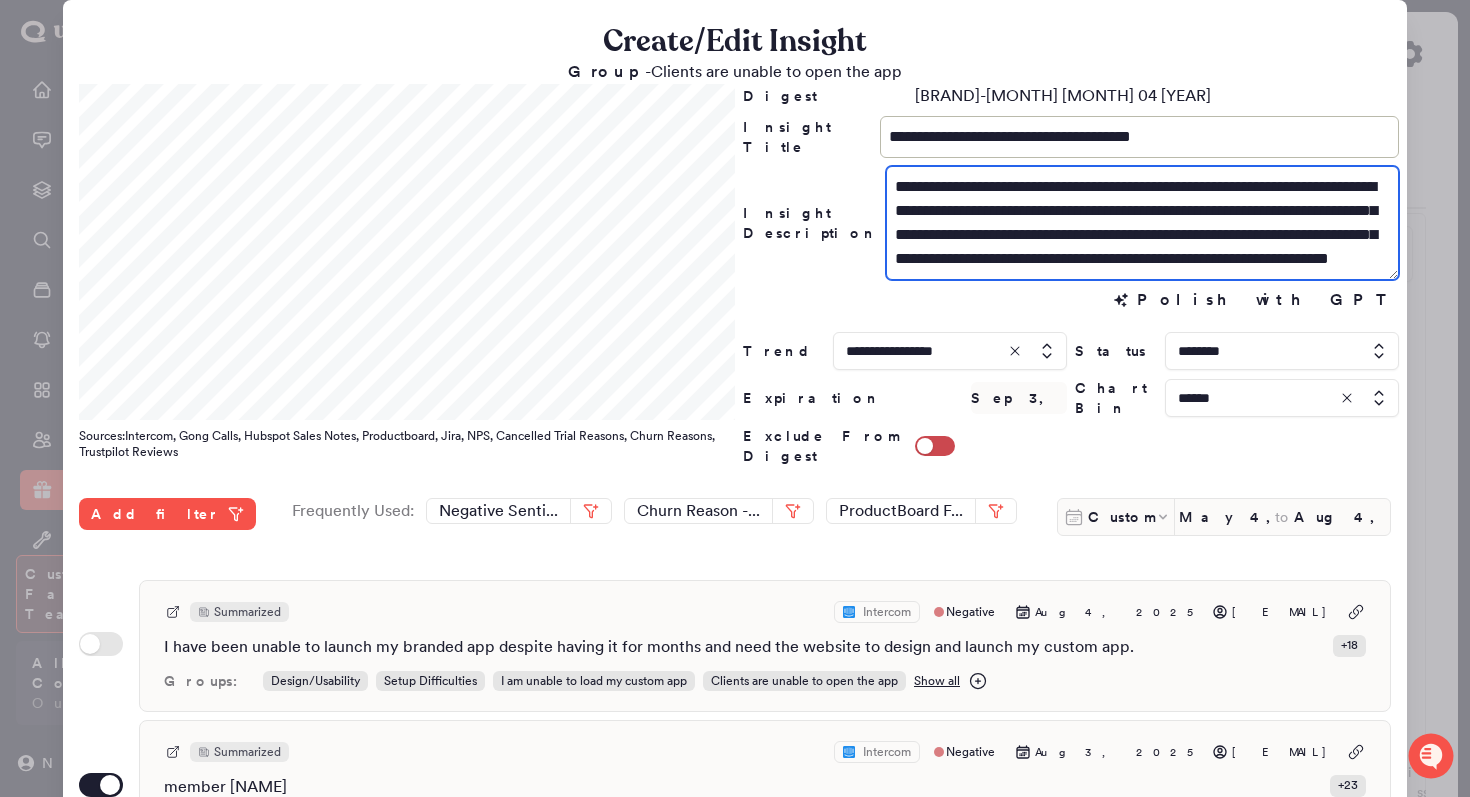 click on "**********" at bounding box center [1142, 223] 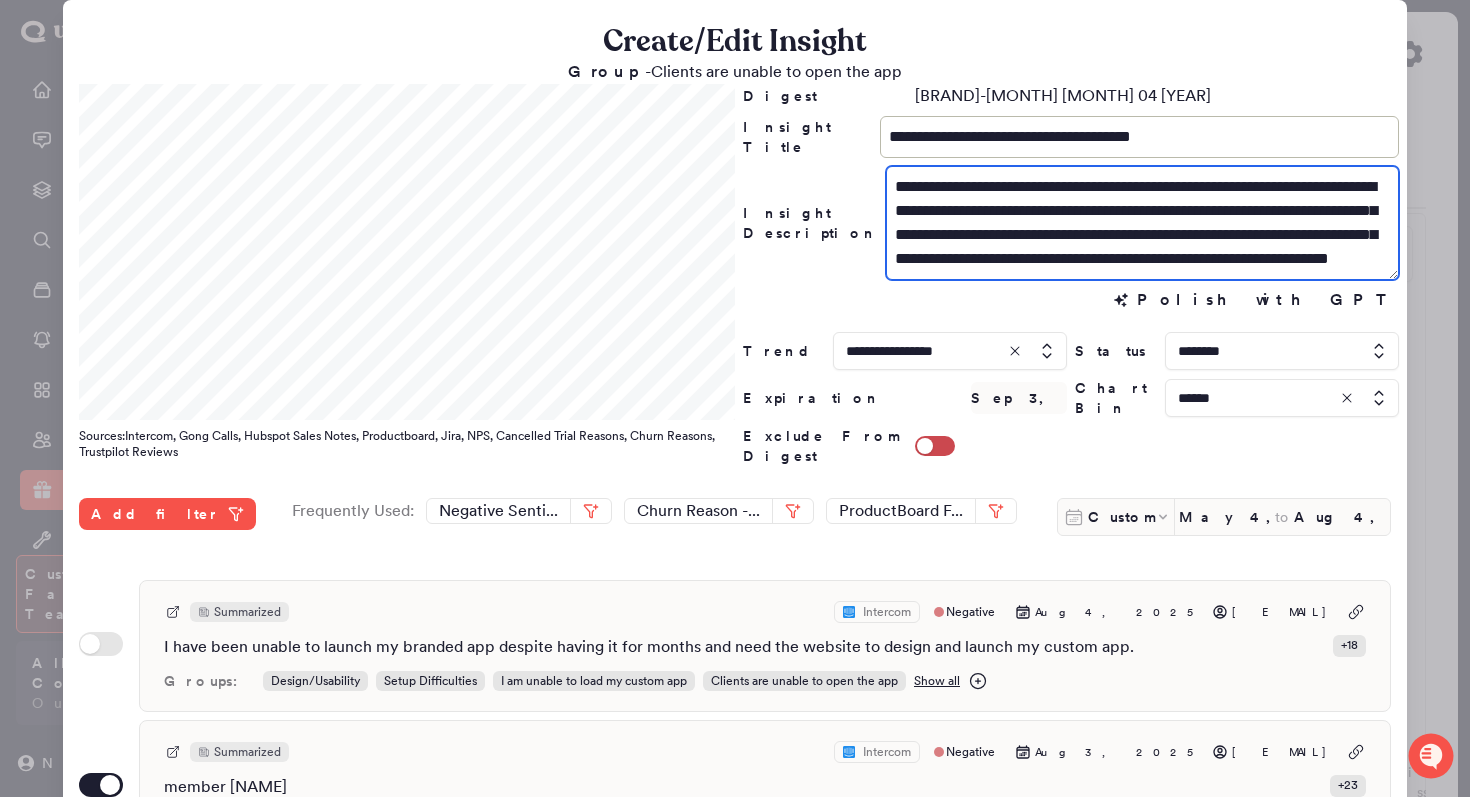 scroll, scrollTop: 24, scrollLeft: 0, axis: vertical 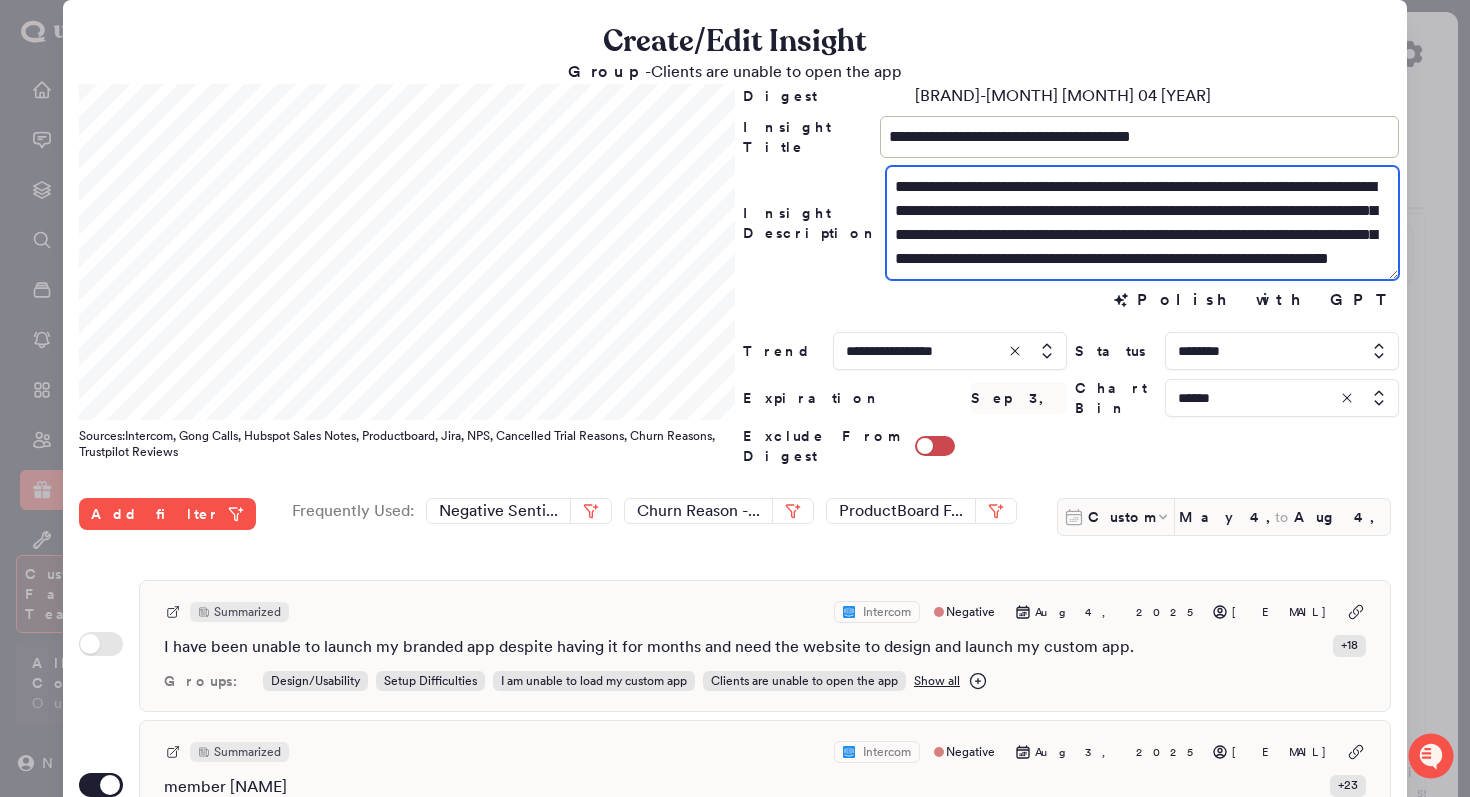 click on "**********" at bounding box center [1142, 223] 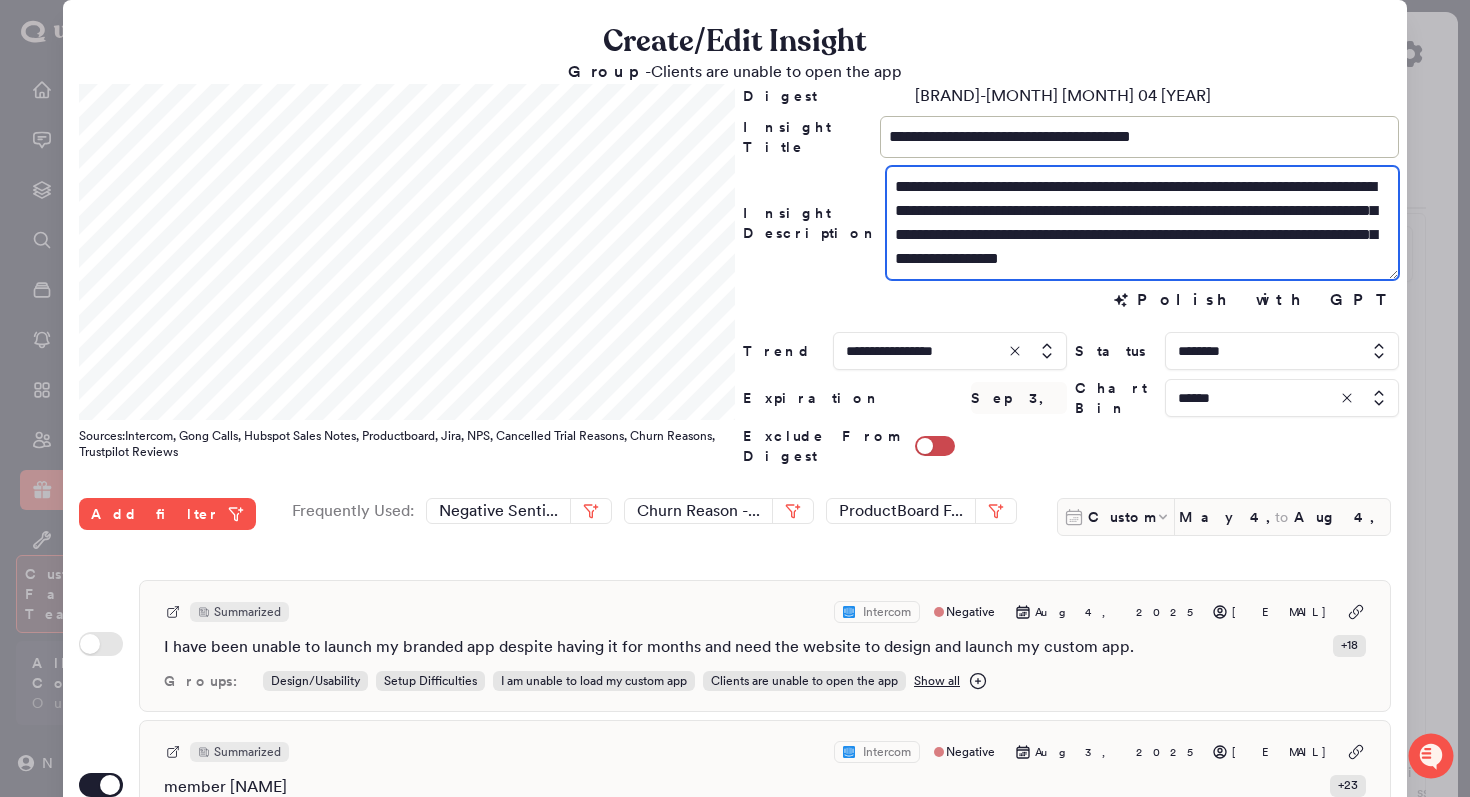 scroll, scrollTop: 0, scrollLeft: 0, axis: both 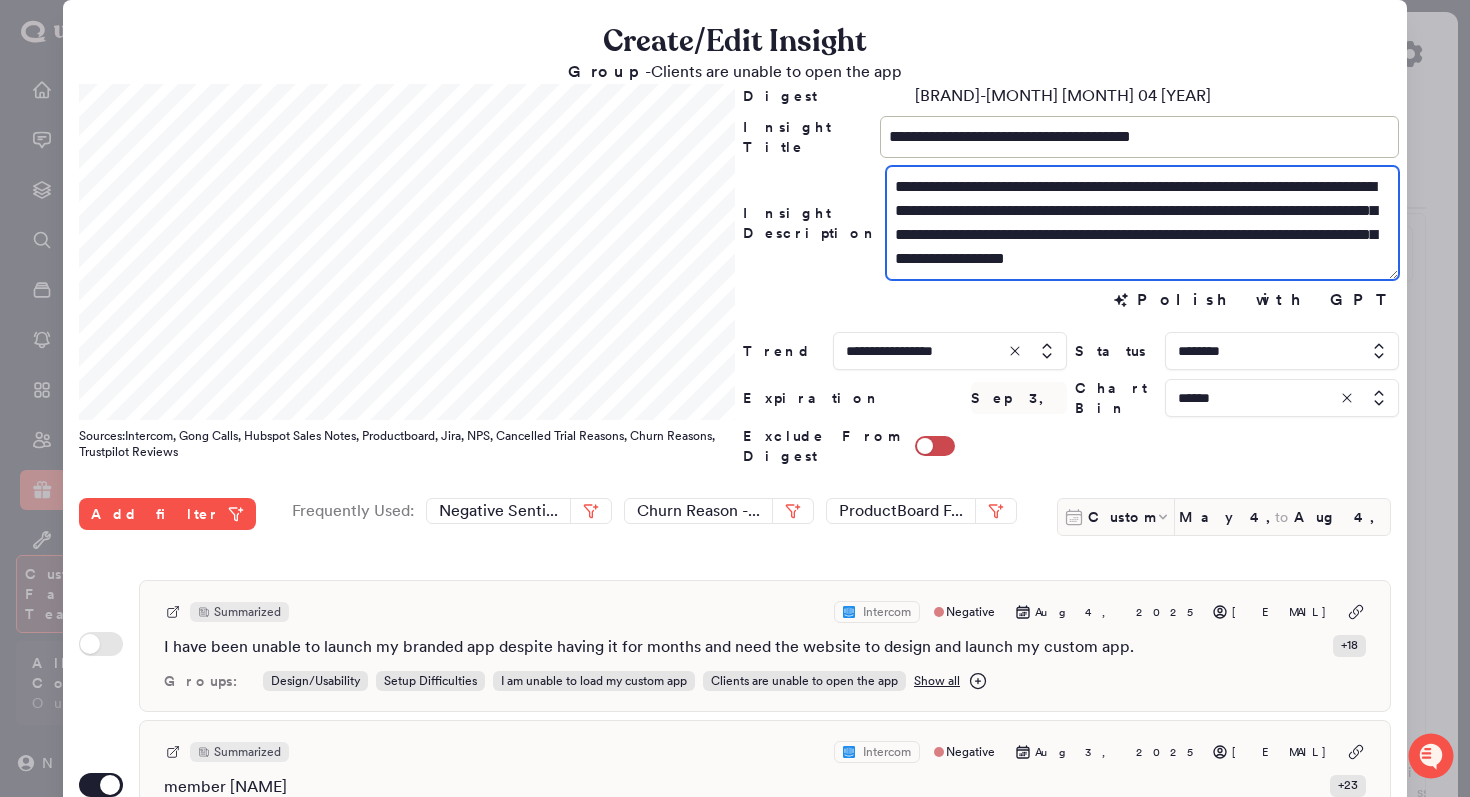 click on "**********" at bounding box center [1142, 223] 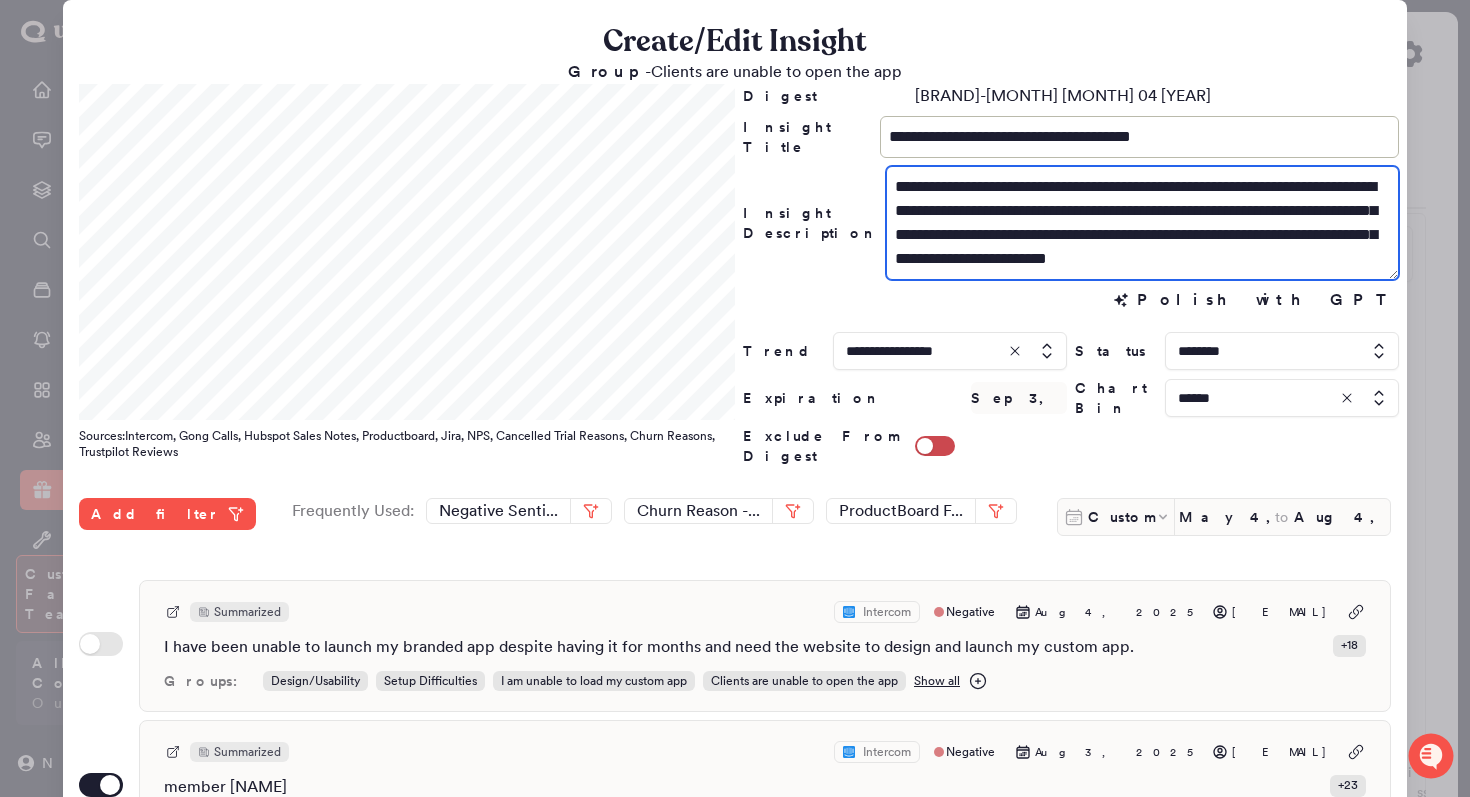 click on "**********" at bounding box center (1142, 223) 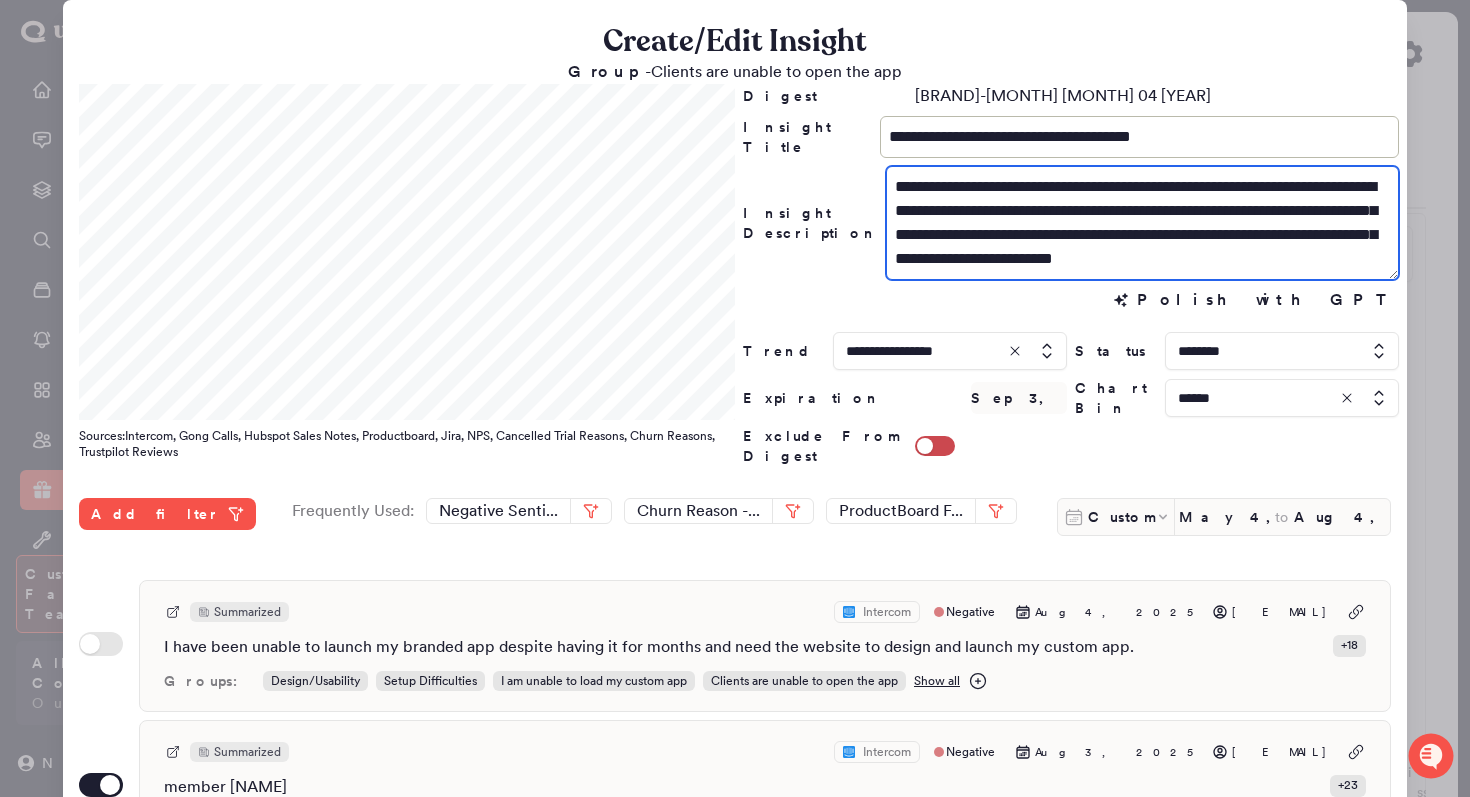 click on "**********" at bounding box center (1142, 223) 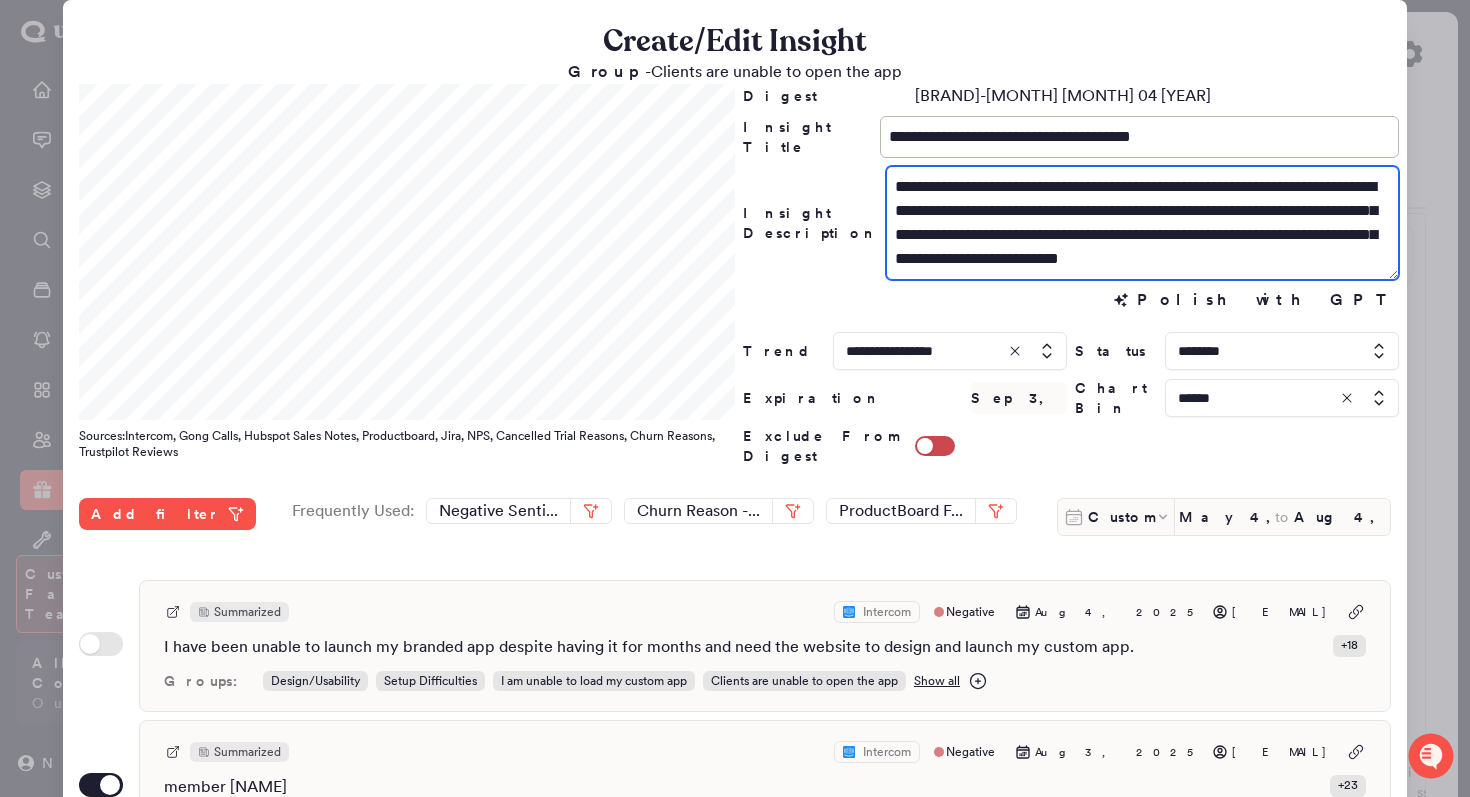 scroll, scrollTop: 21, scrollLeft: 0, axis: vertical 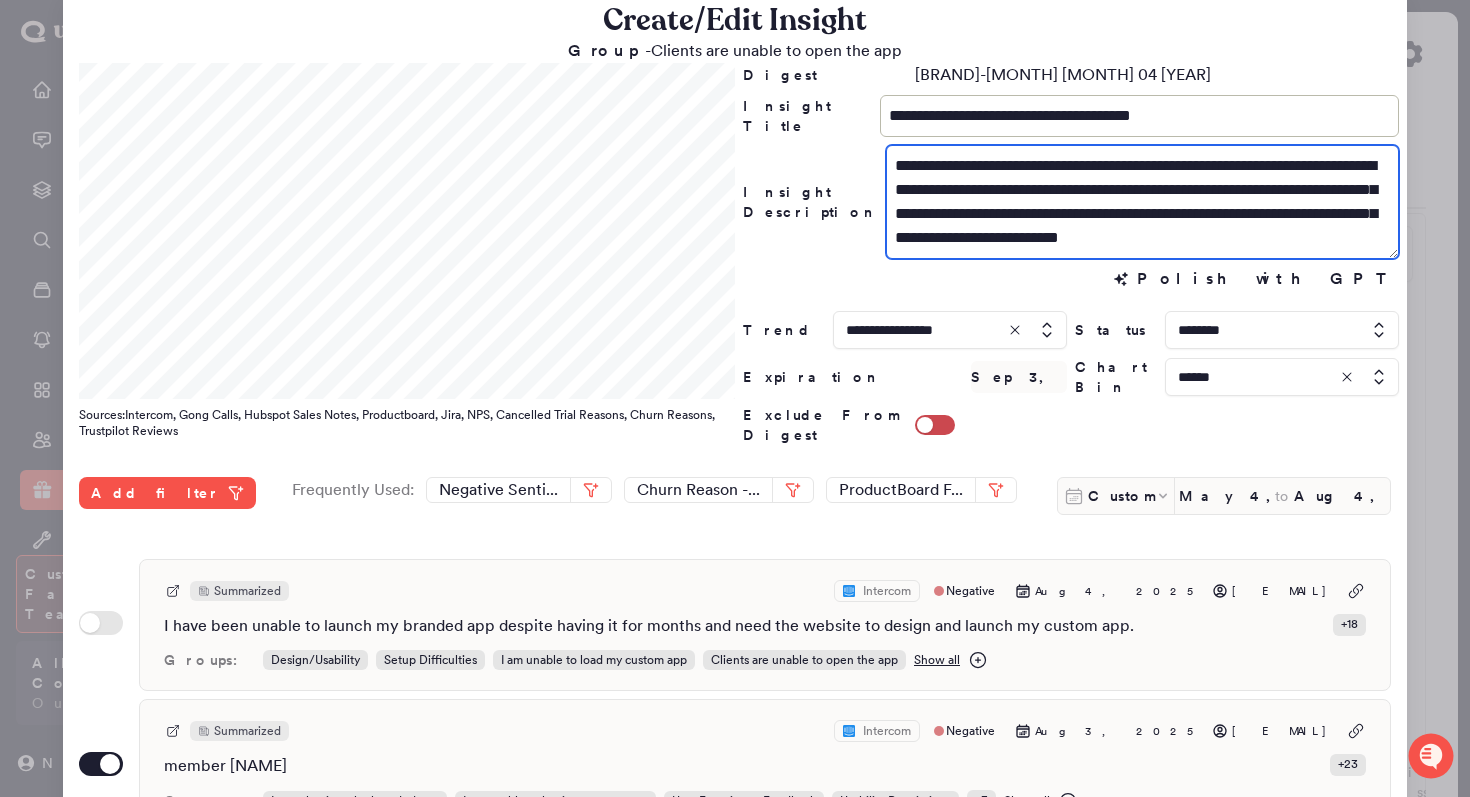 click on "**********" at bounding box center (1142, 202) 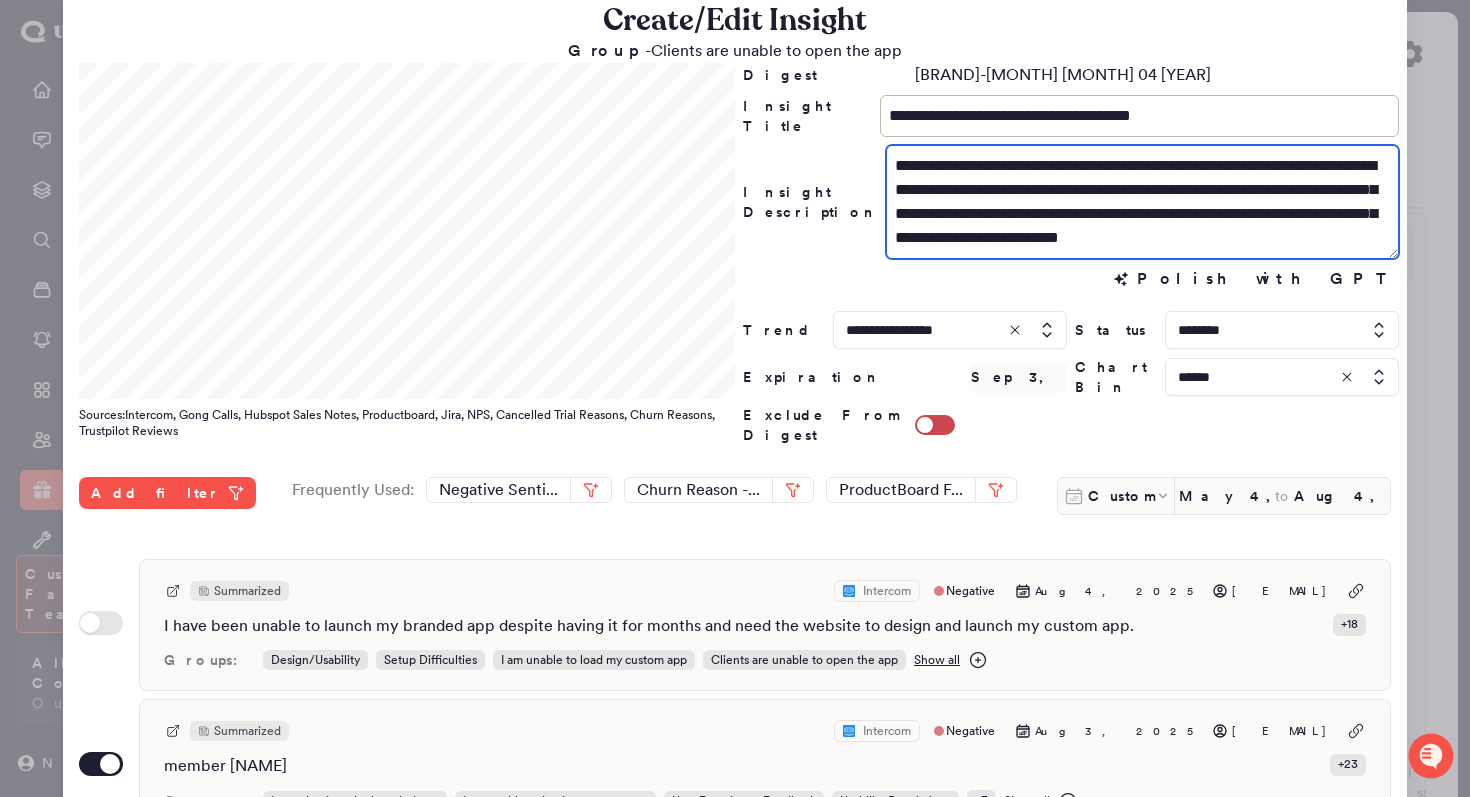 drag, startPoint x: 1095, startPoint y: 188, endPoint x: 1215, endPoint y: 159, distance: 123.454445 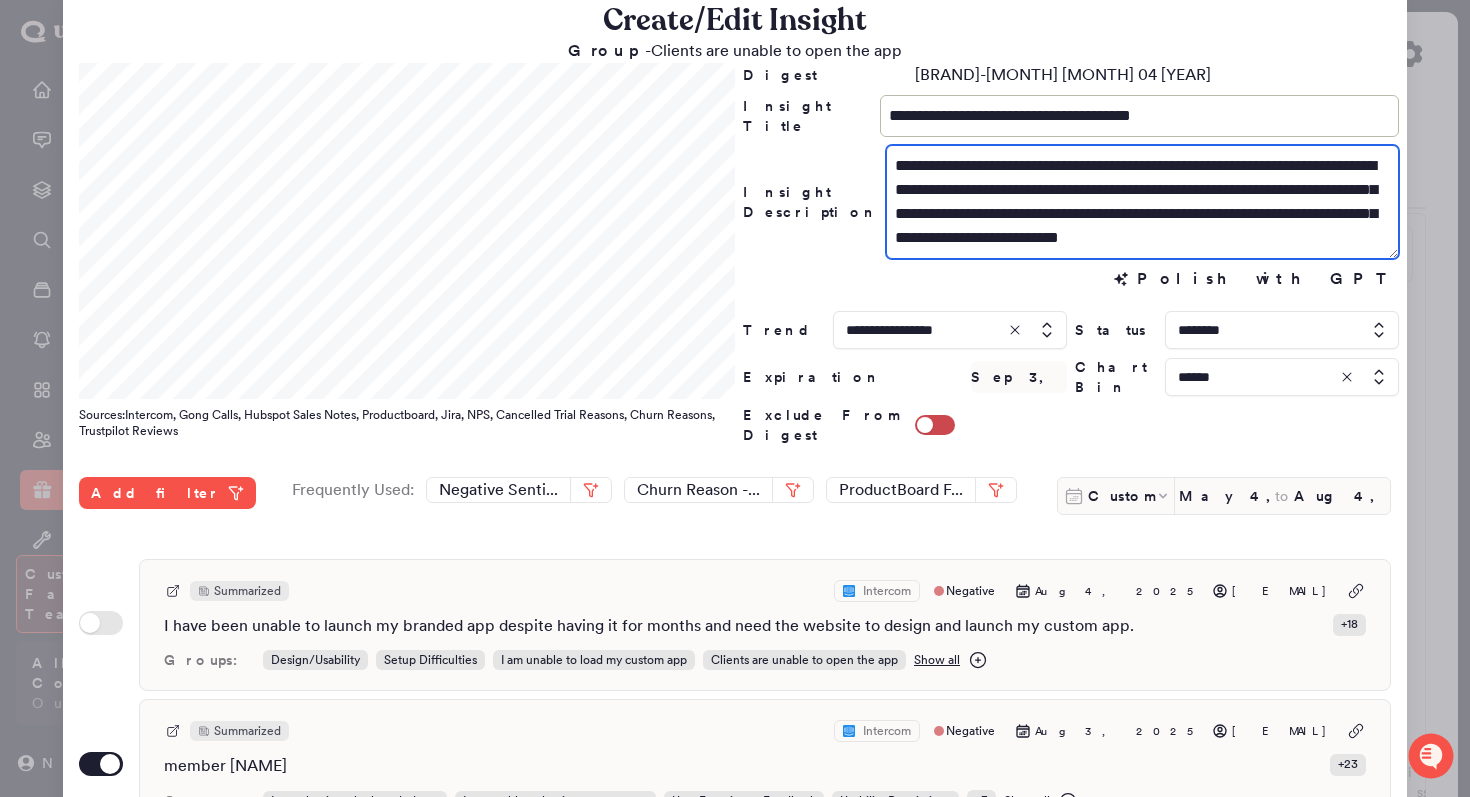 click on "**********" at bounding box center [1142, 202] 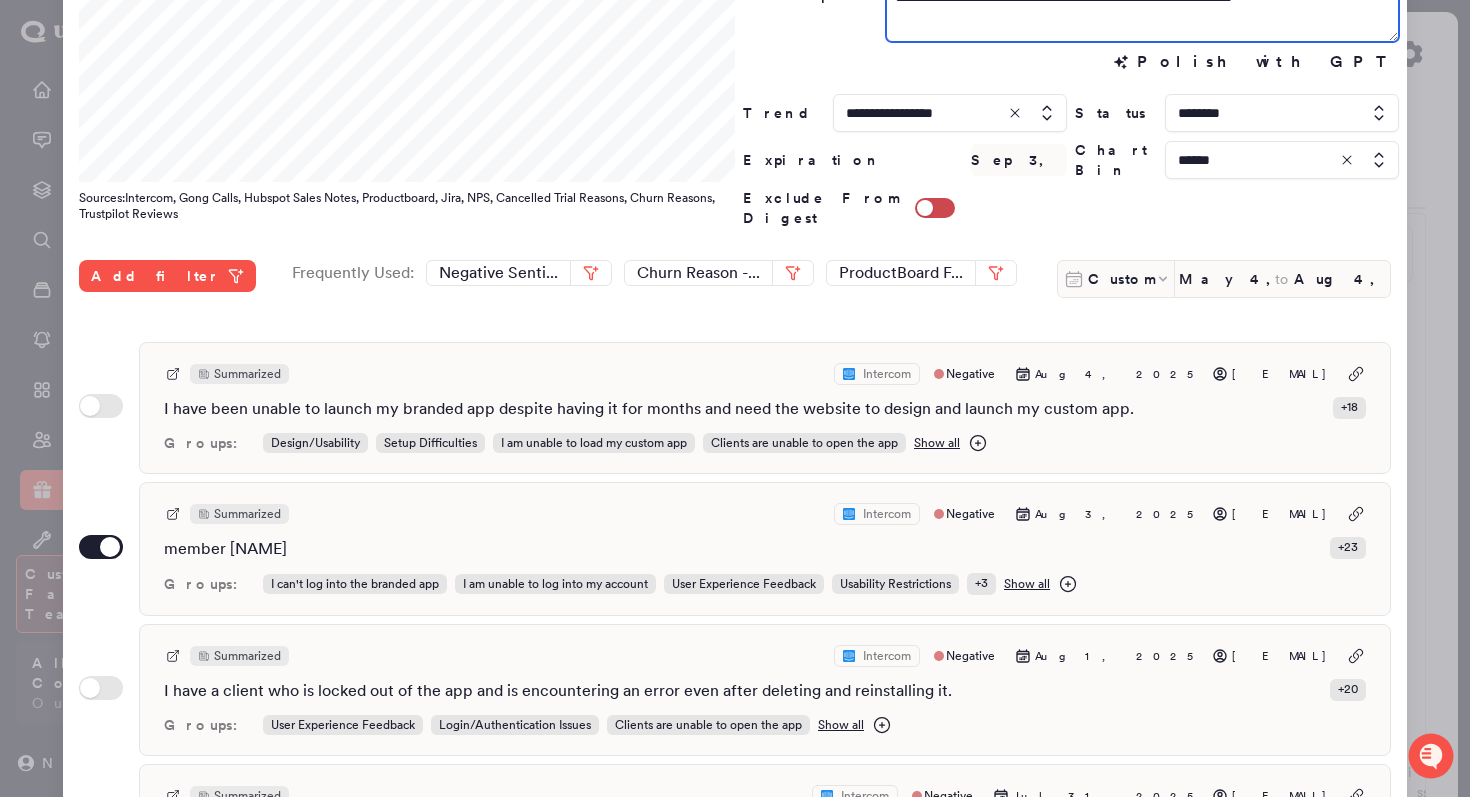 scroll, scrollTop: 0, scrollLeft: 0, axis: both 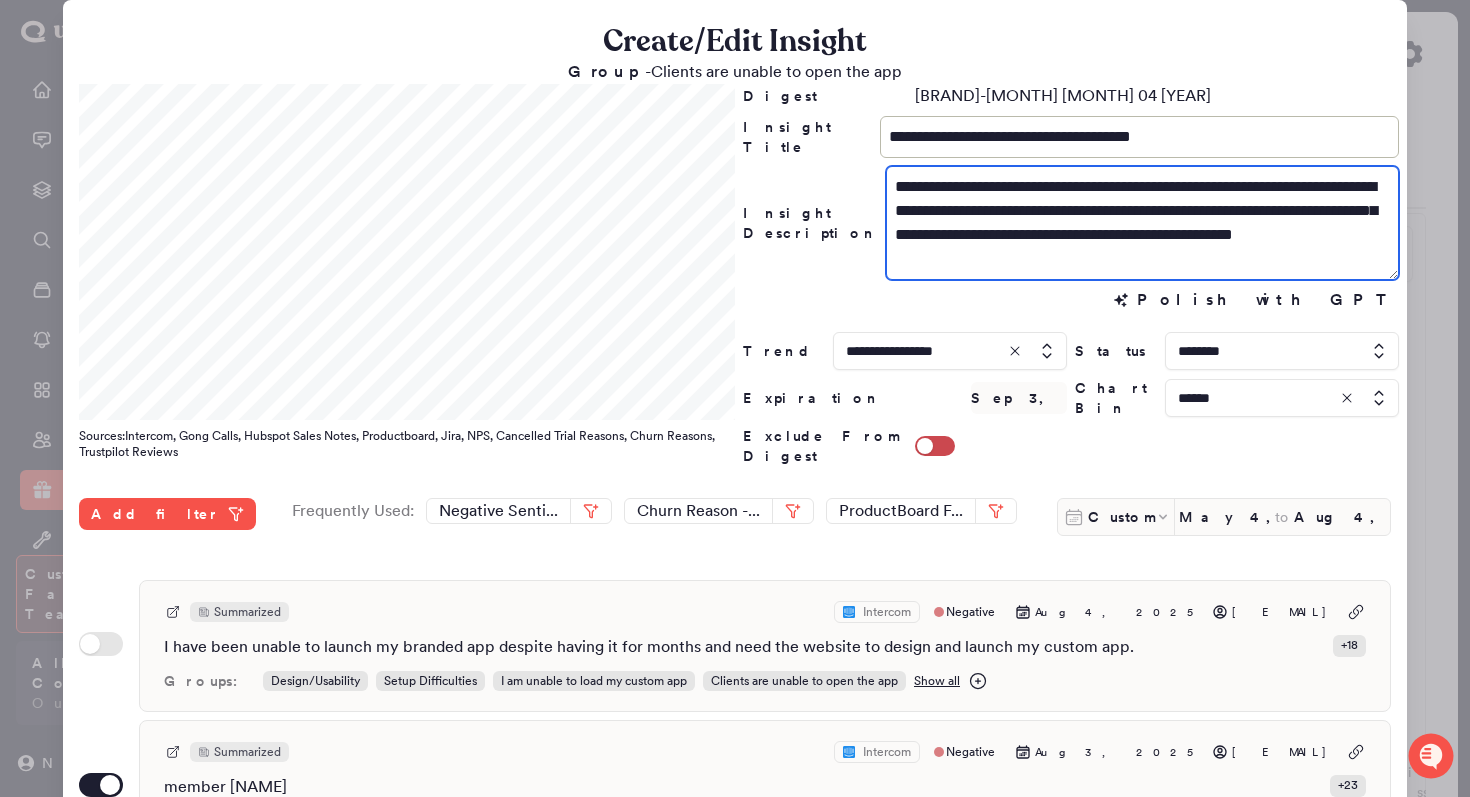 drag, startPoint x: 1243, startPoint y: 182, endPoint x: 1217, endPoint y: 182, distance: 26 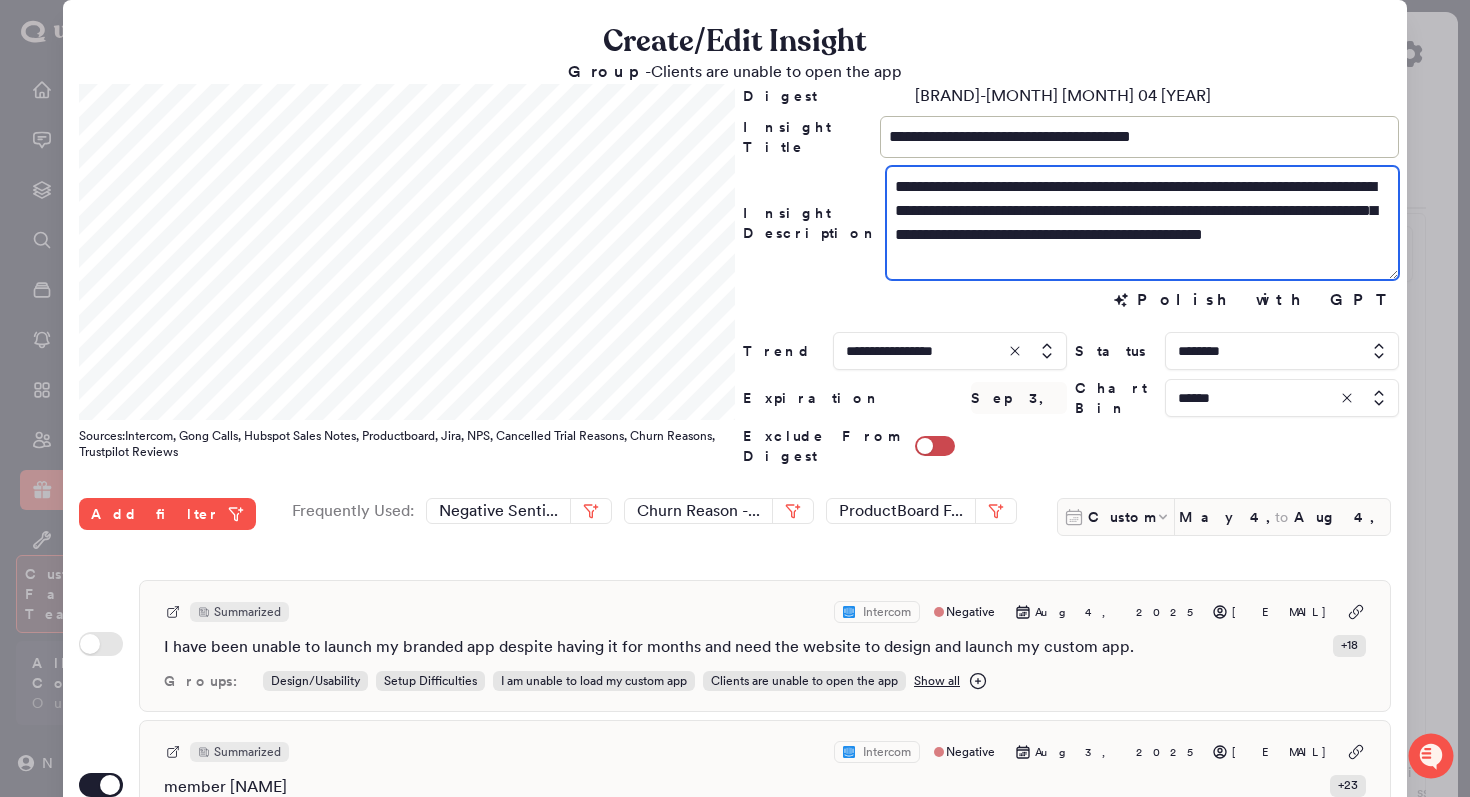 scroll, scrollTop: 16, scrollLeft: 0, axis: vertical 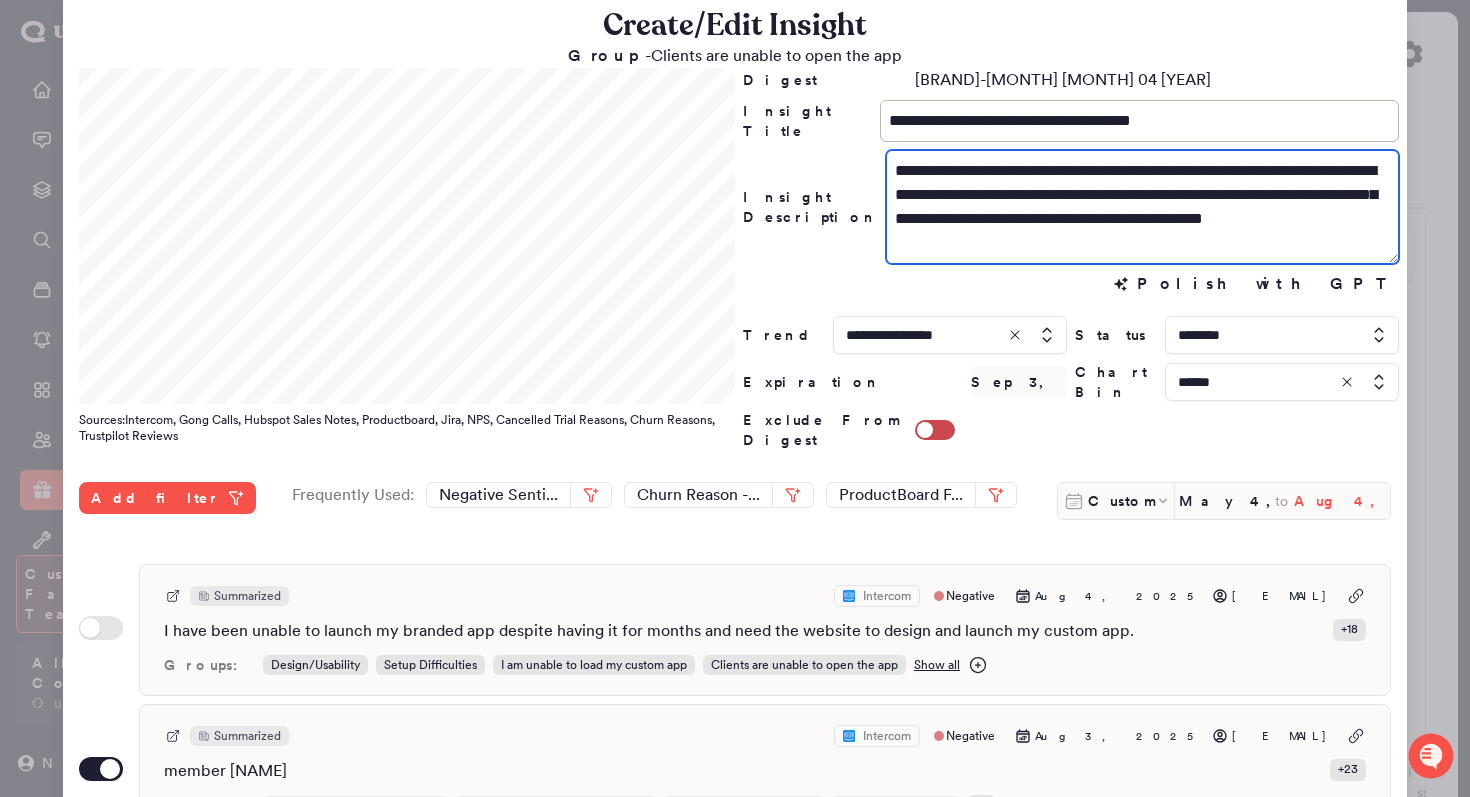 type on "**********" 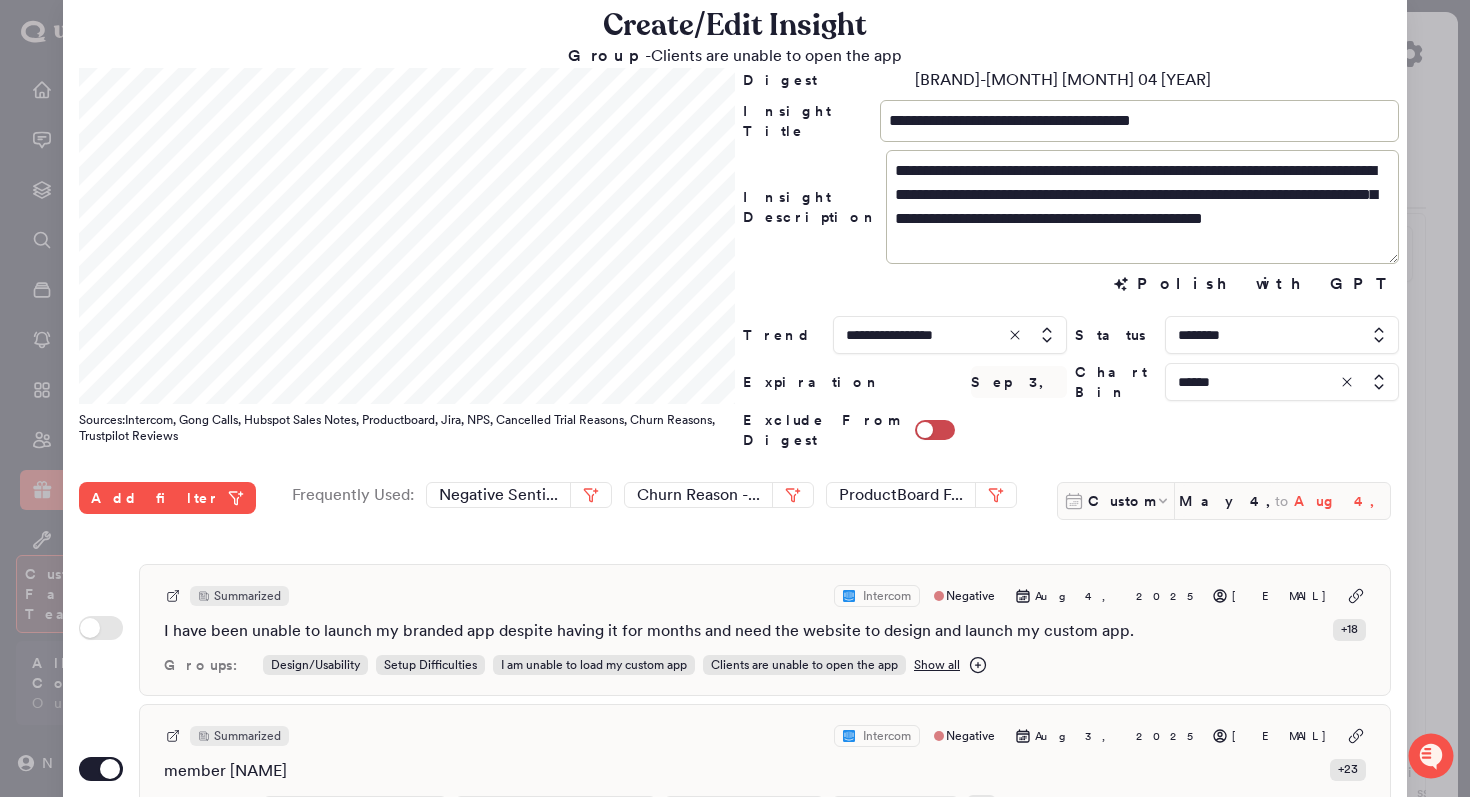 click on "Aug 4, 2025" at bounding box center (1342, 501) 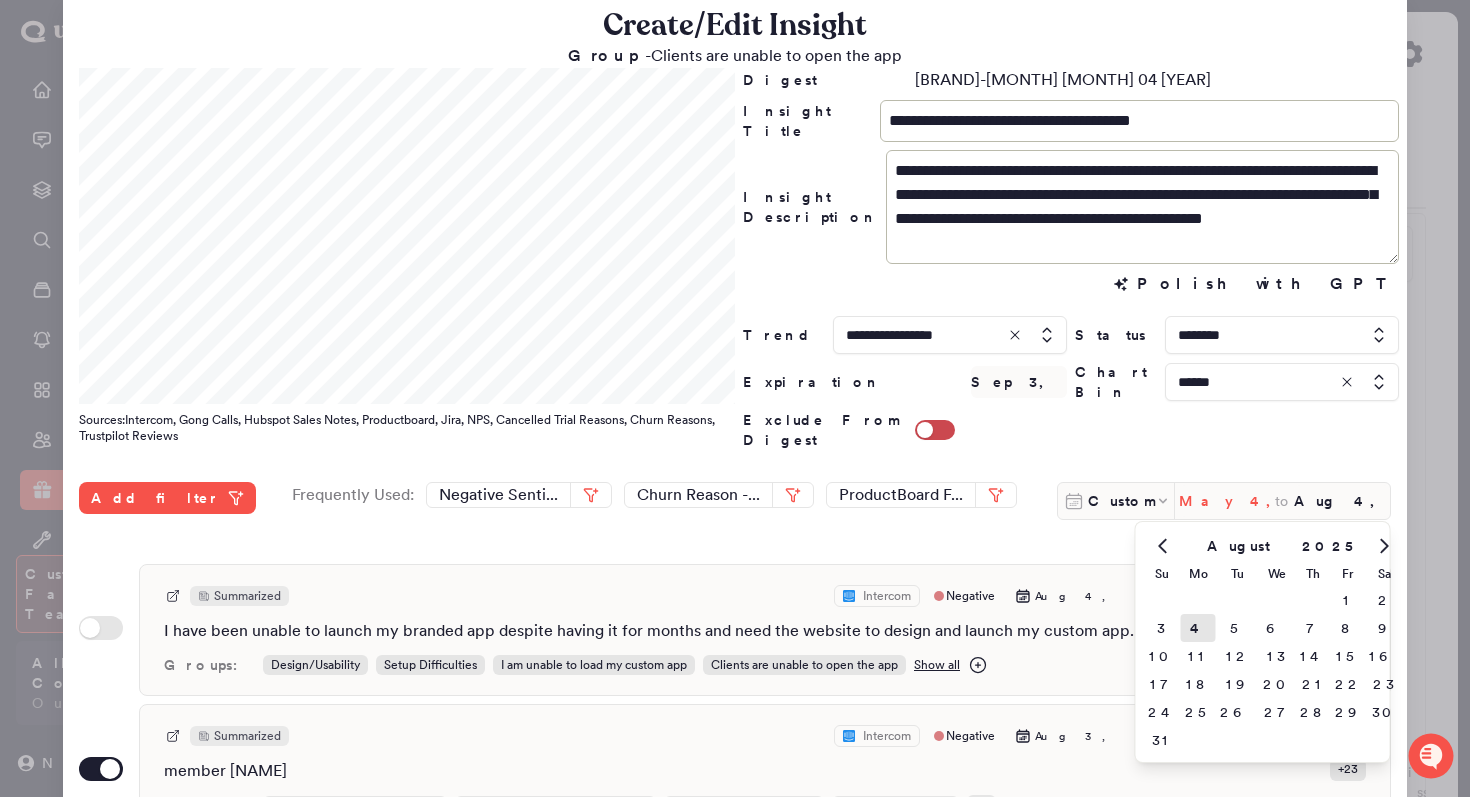 click on "May 4, 2025" at bounding box center [1227, 501] 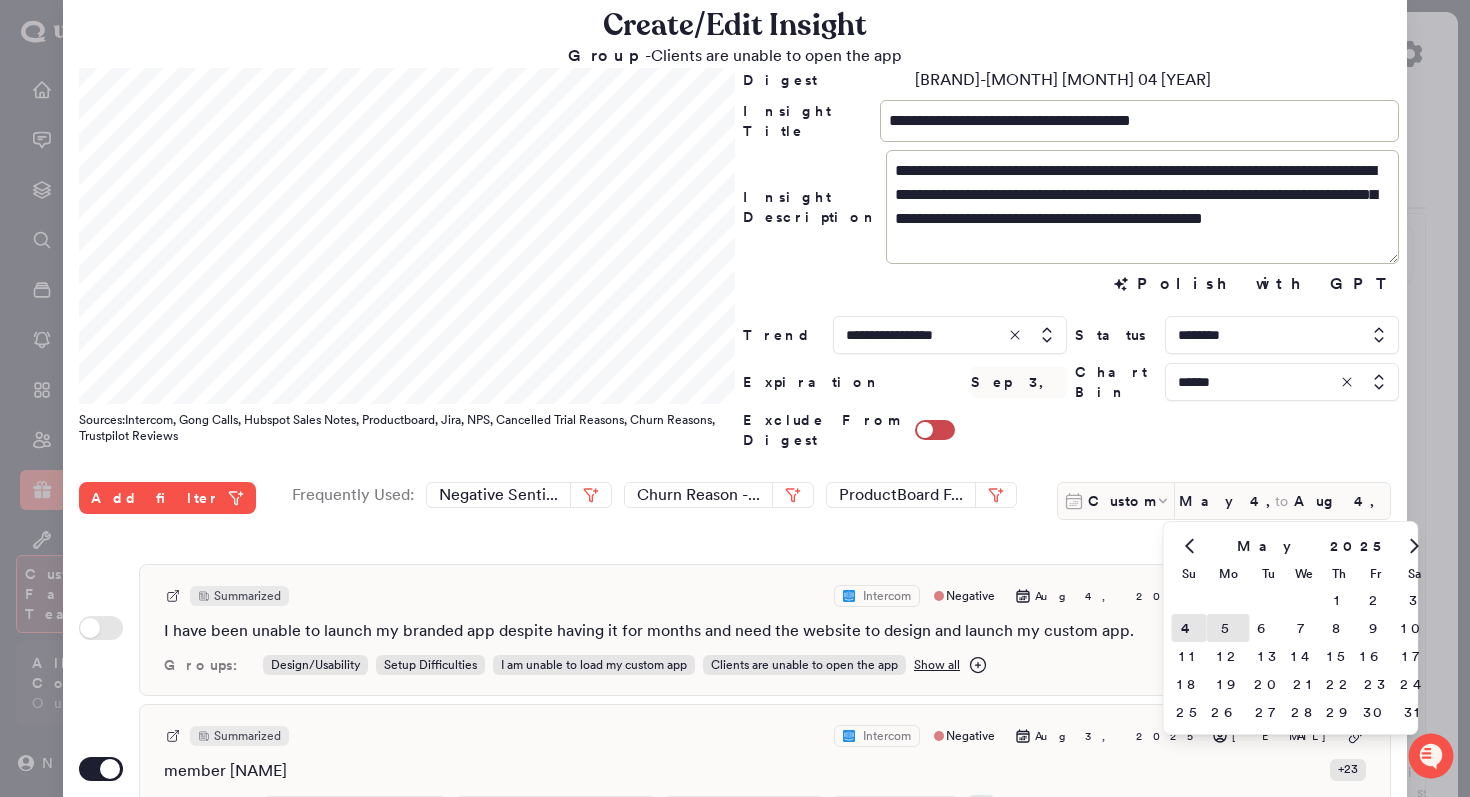 click on "5" at bounding box center [1228, 628] 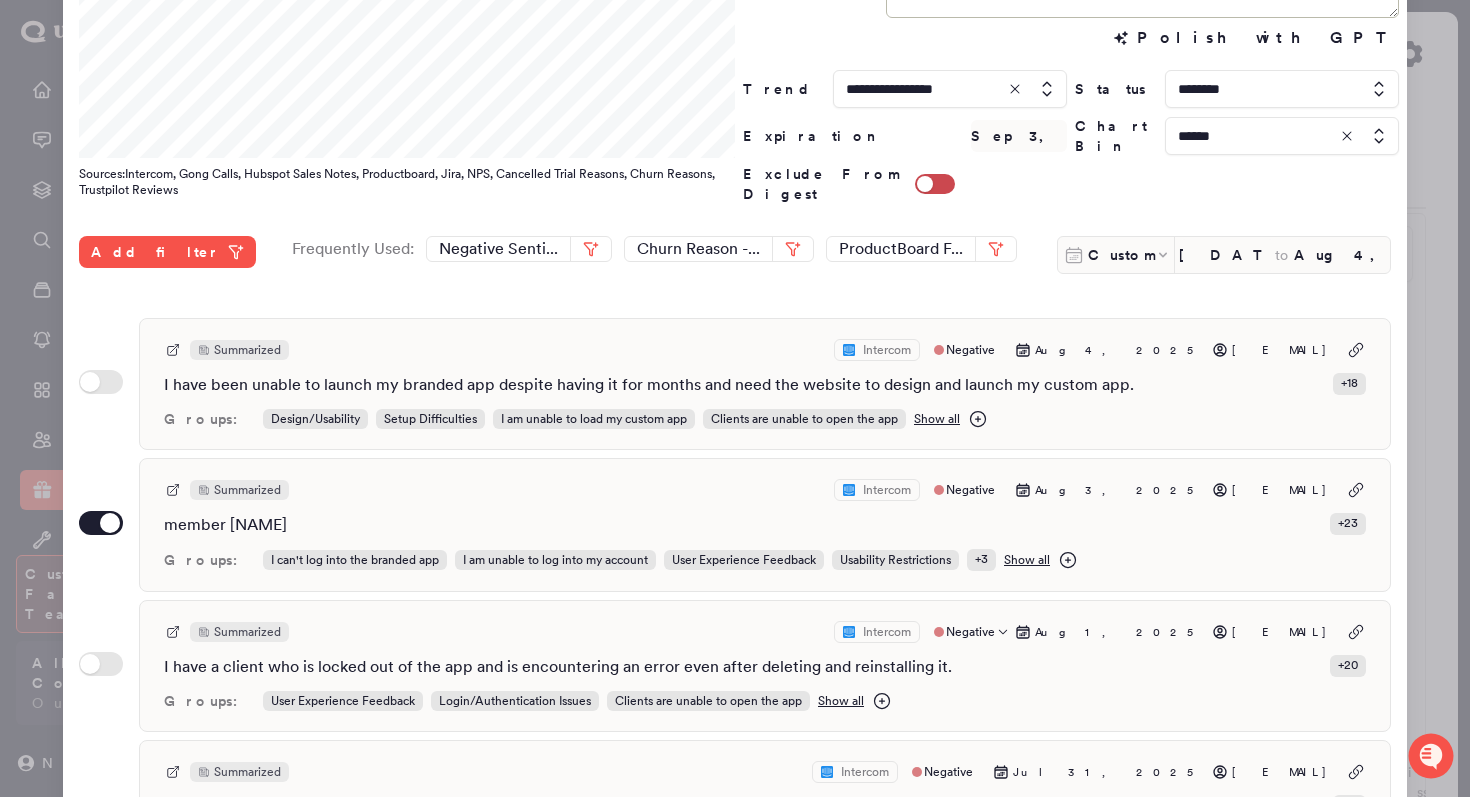 scroll, scrollTop: 546, scrollLeft: 0, axis: vertical 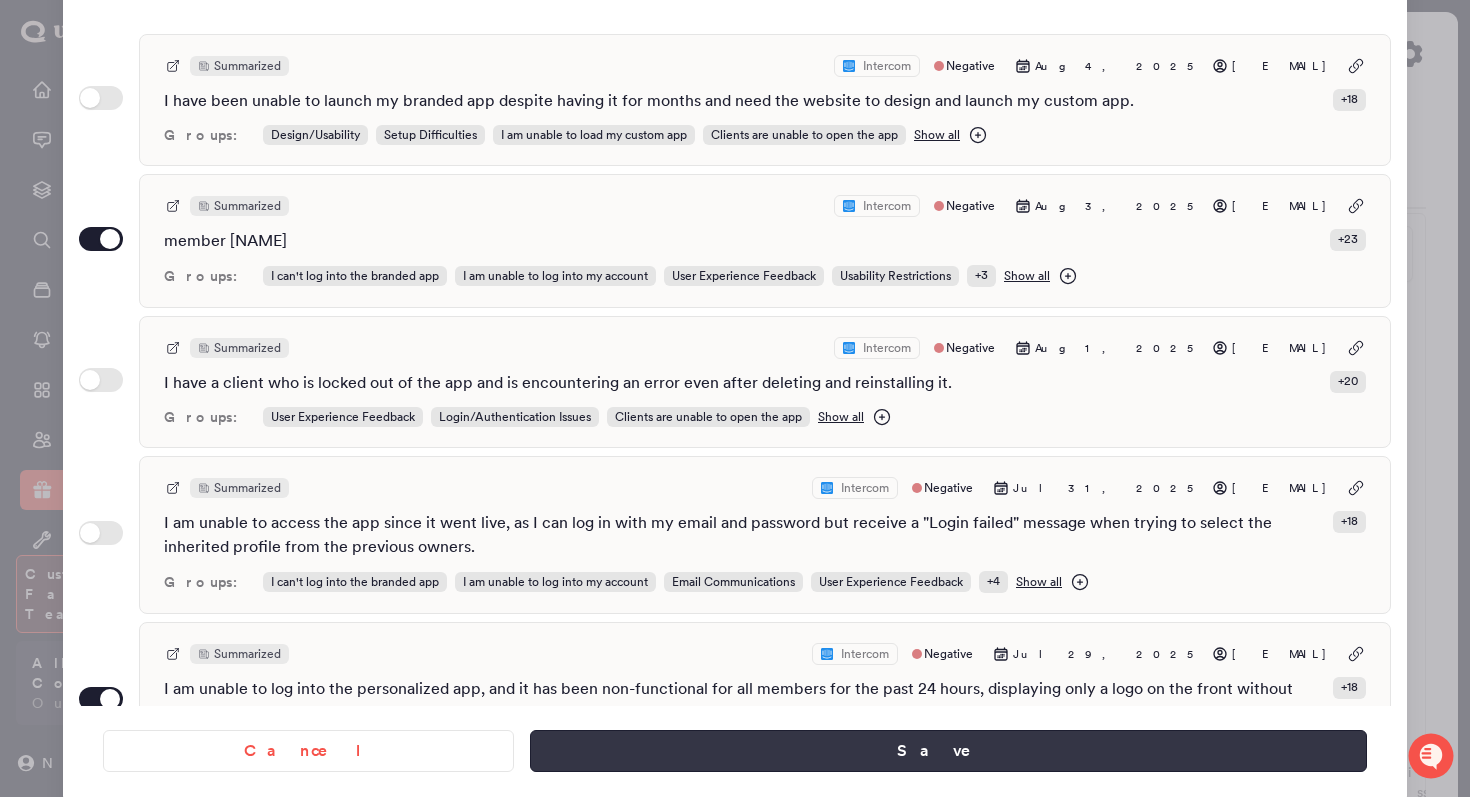 click on "Save" at bounding box center [948, 751] 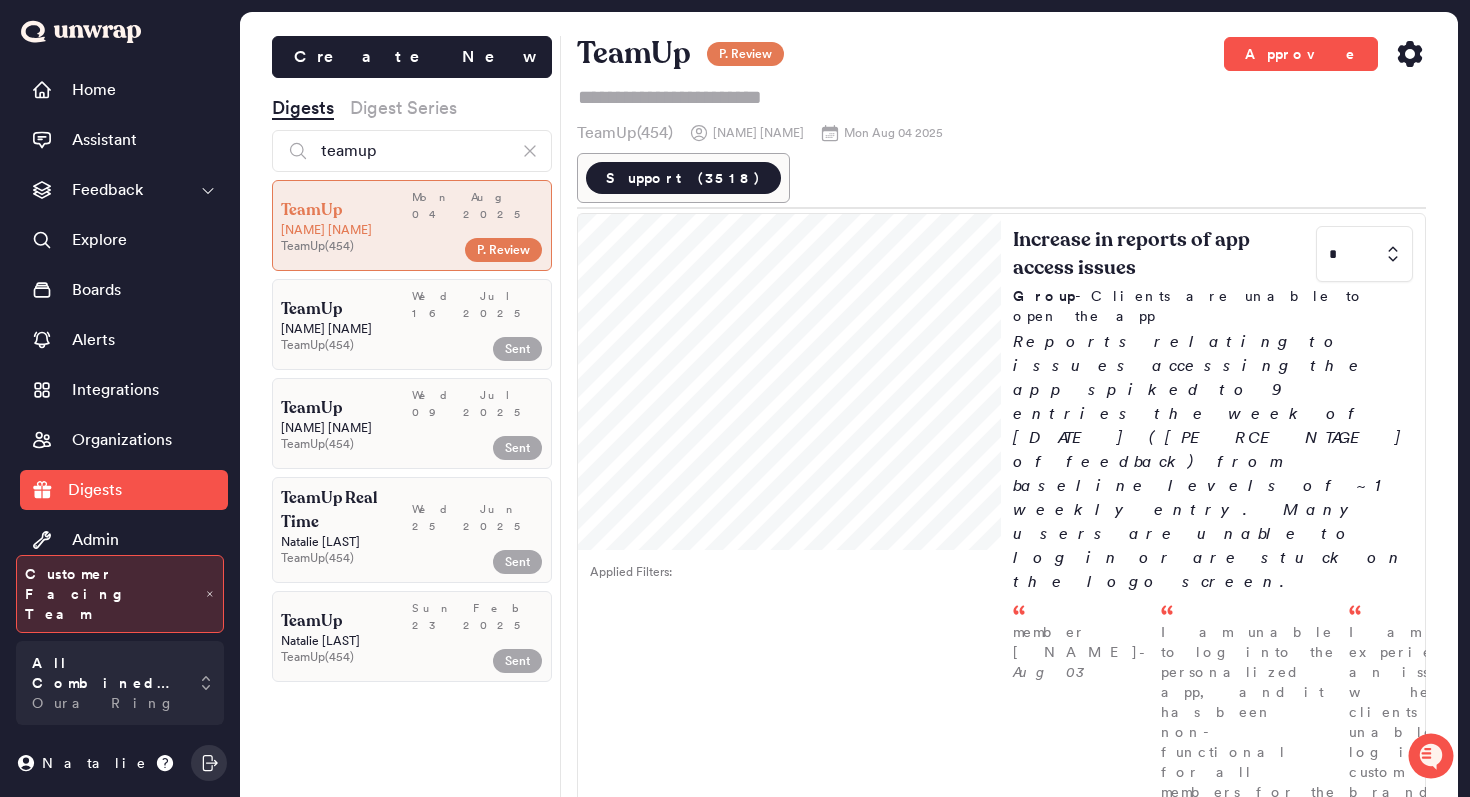 scroll, scrollTop: 1043, scrollLeft: 0, axis: vertical 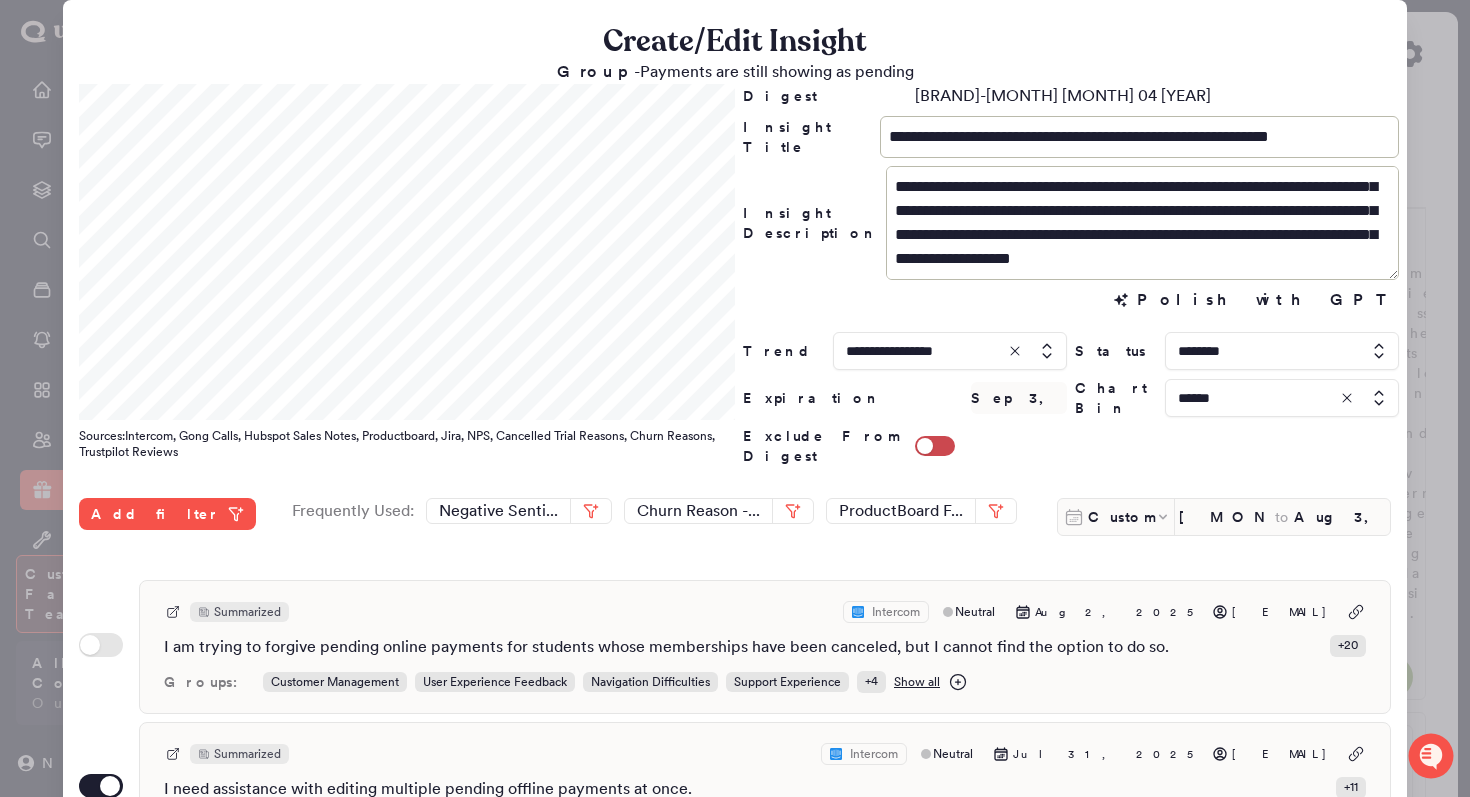 click at bounding box center [1282, 351] 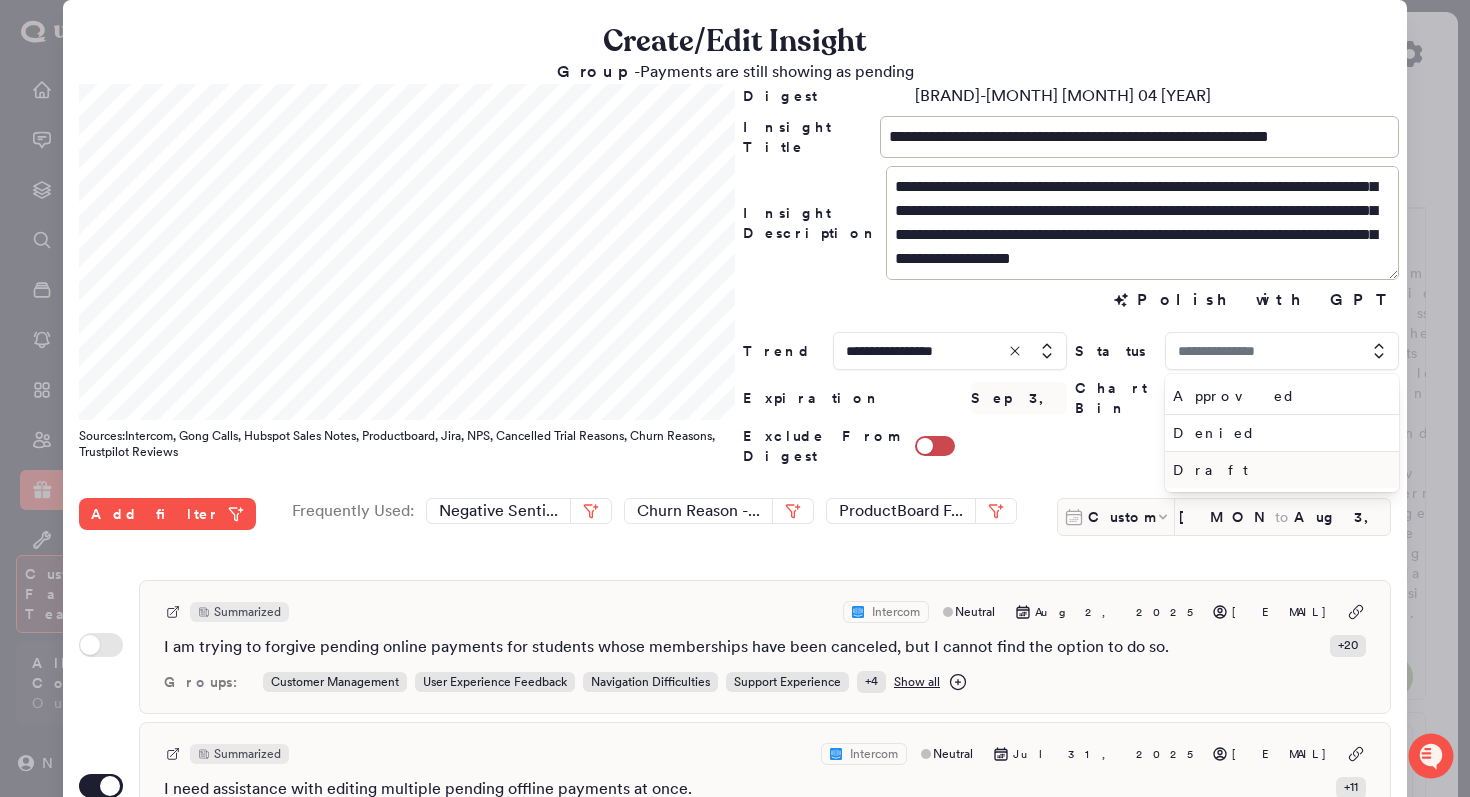 type on "********" 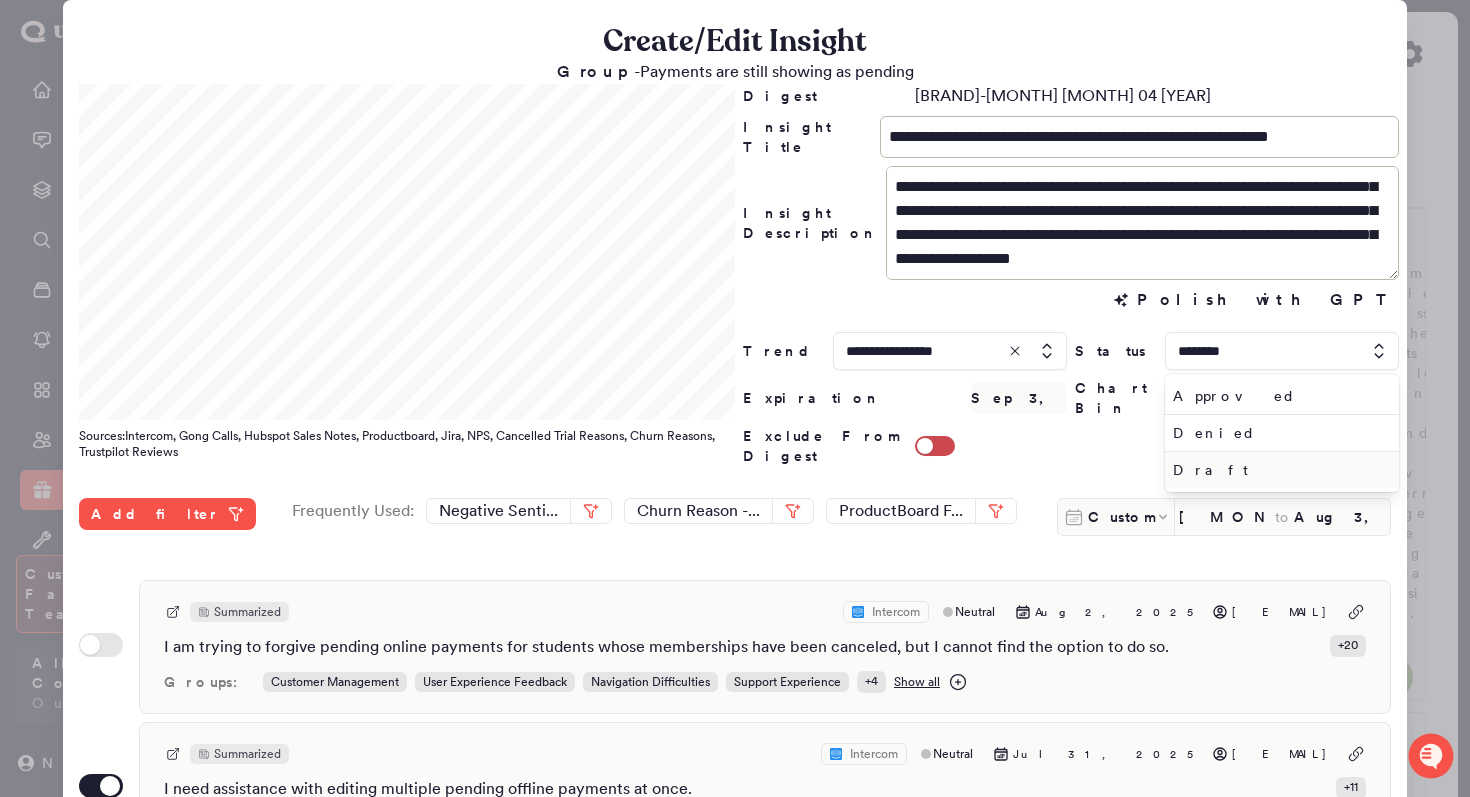click on "Draft" at bounding box center [1278, 470] 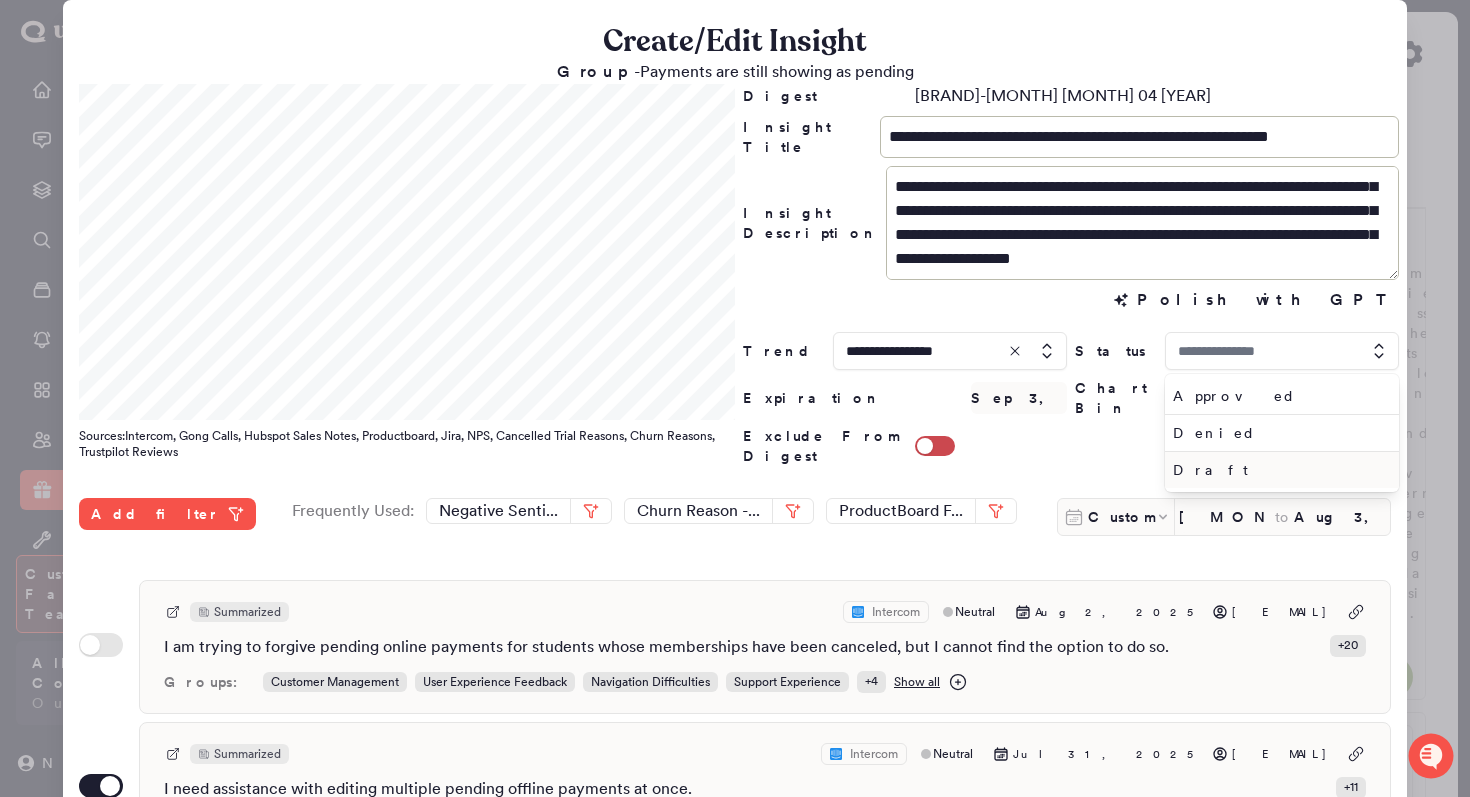 type on "*****" 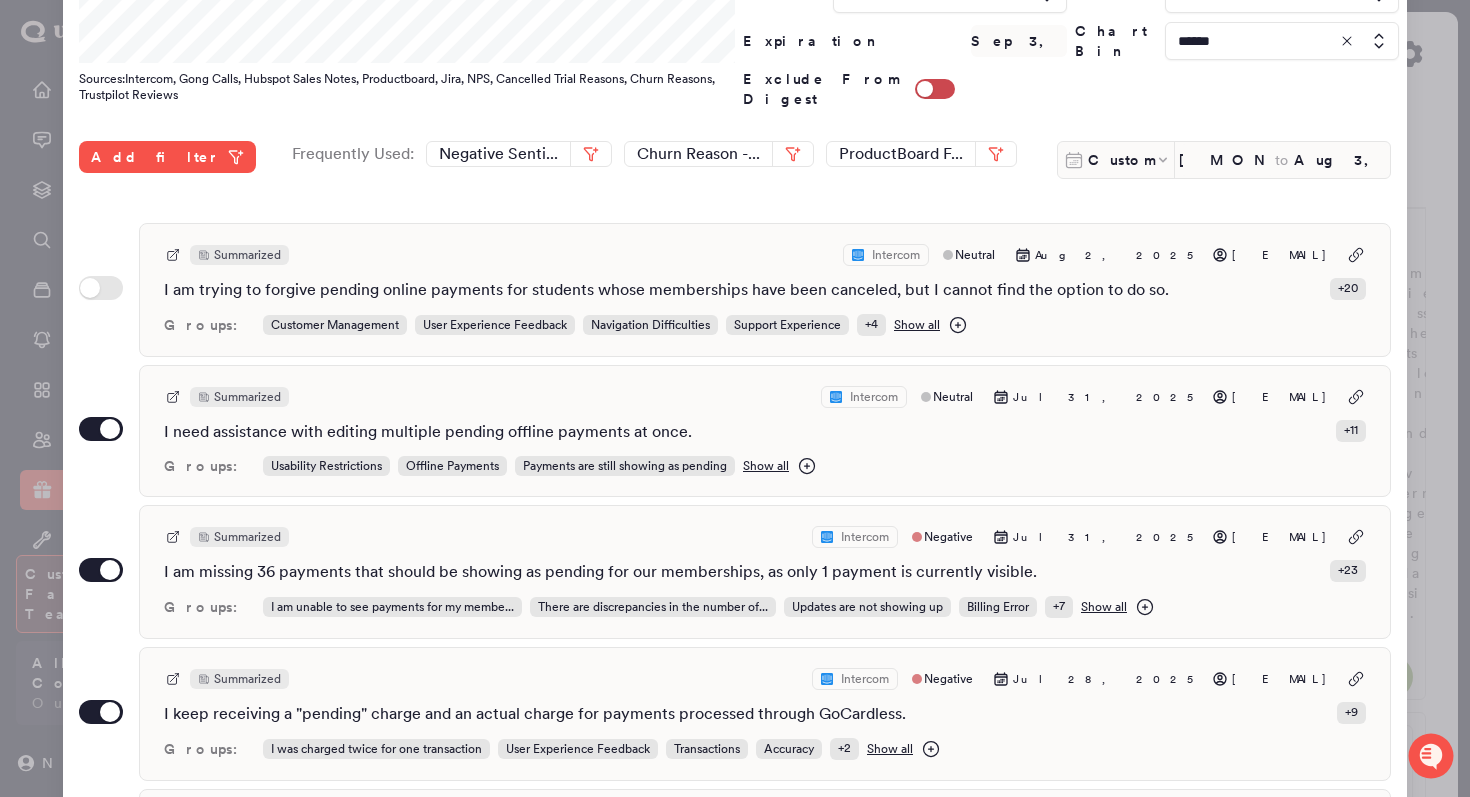 scroll, scrollTop: 547, scrollLeft: 0, axis: vertical 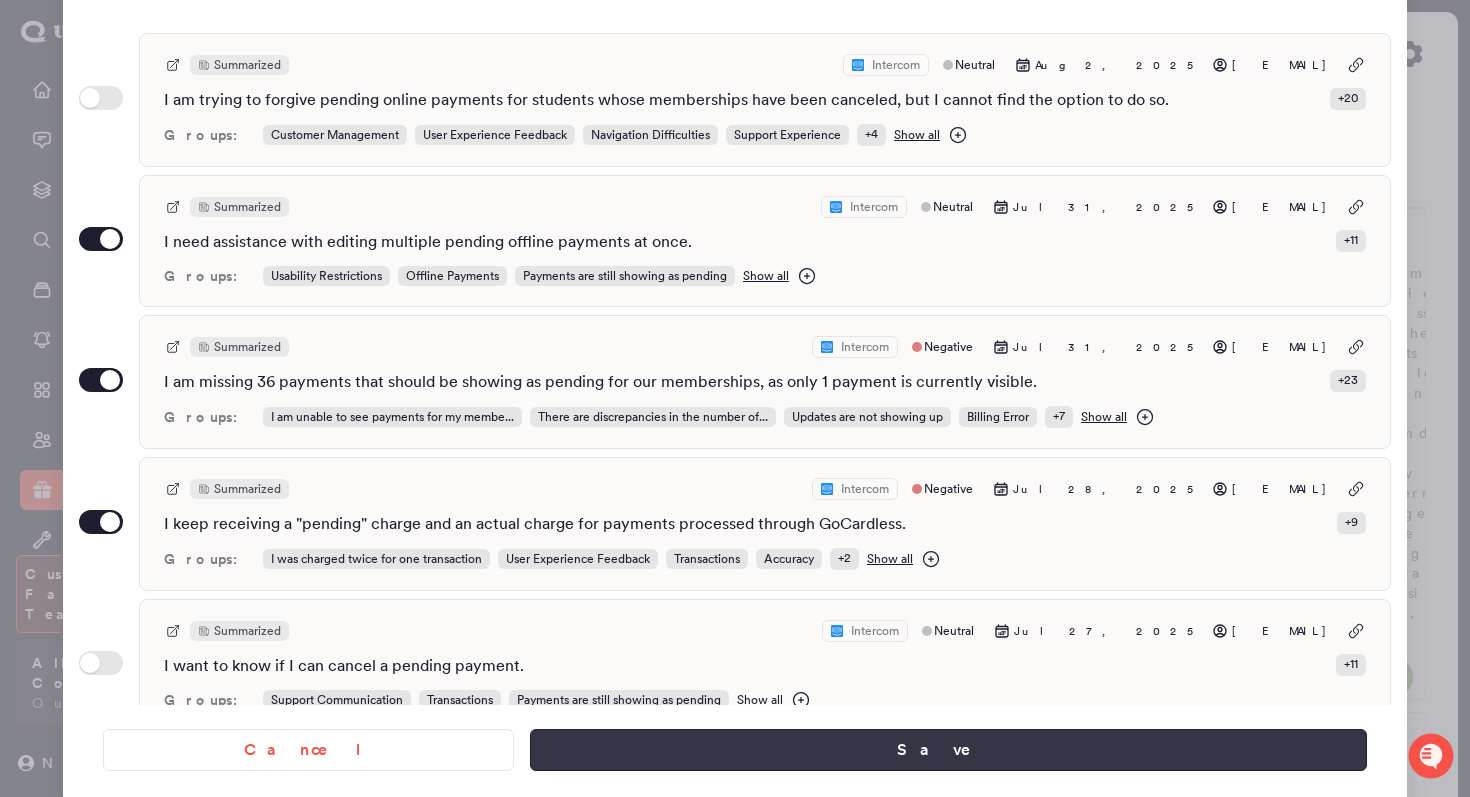 click on "Save" at bounding box center [948, 750] 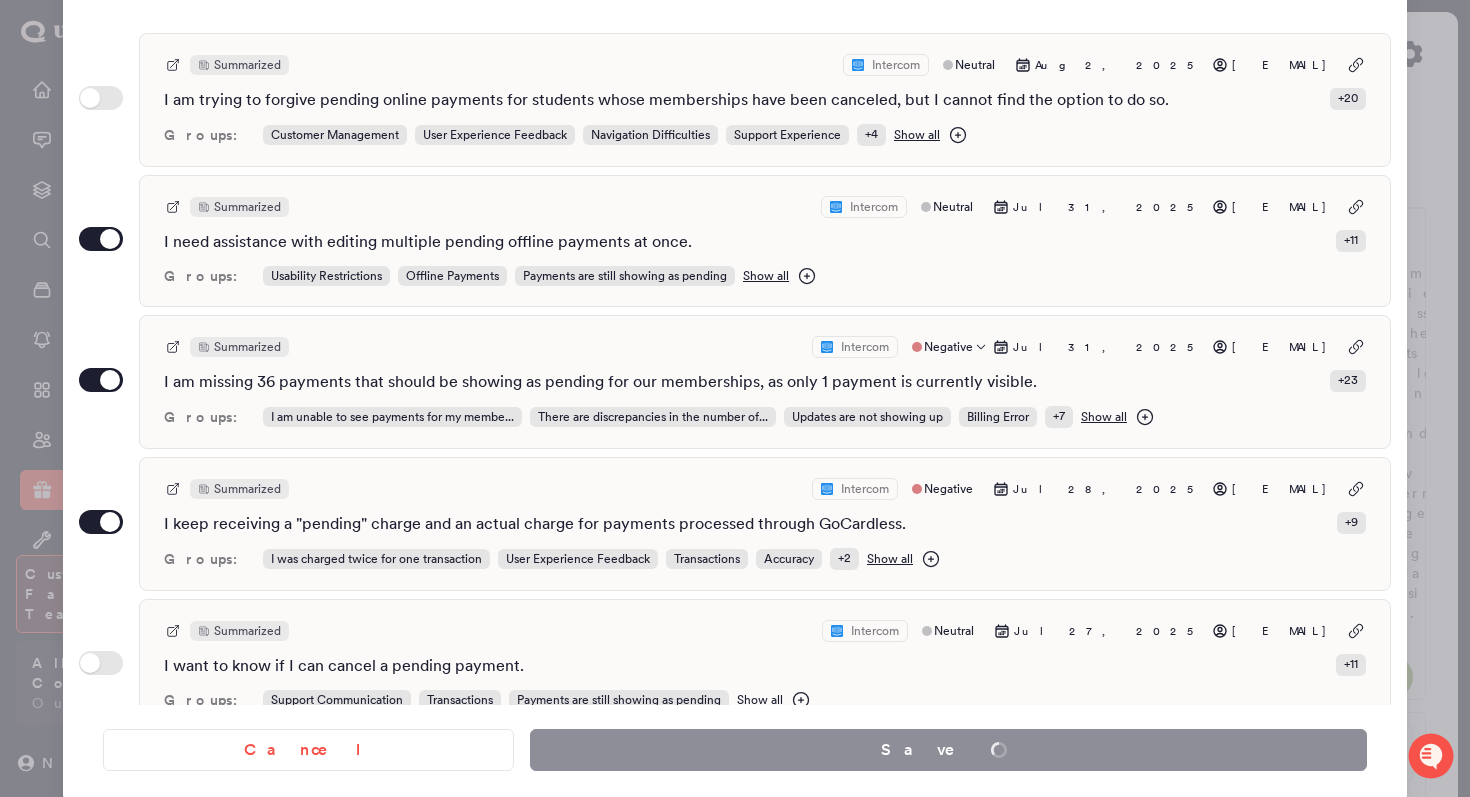 type on "*" 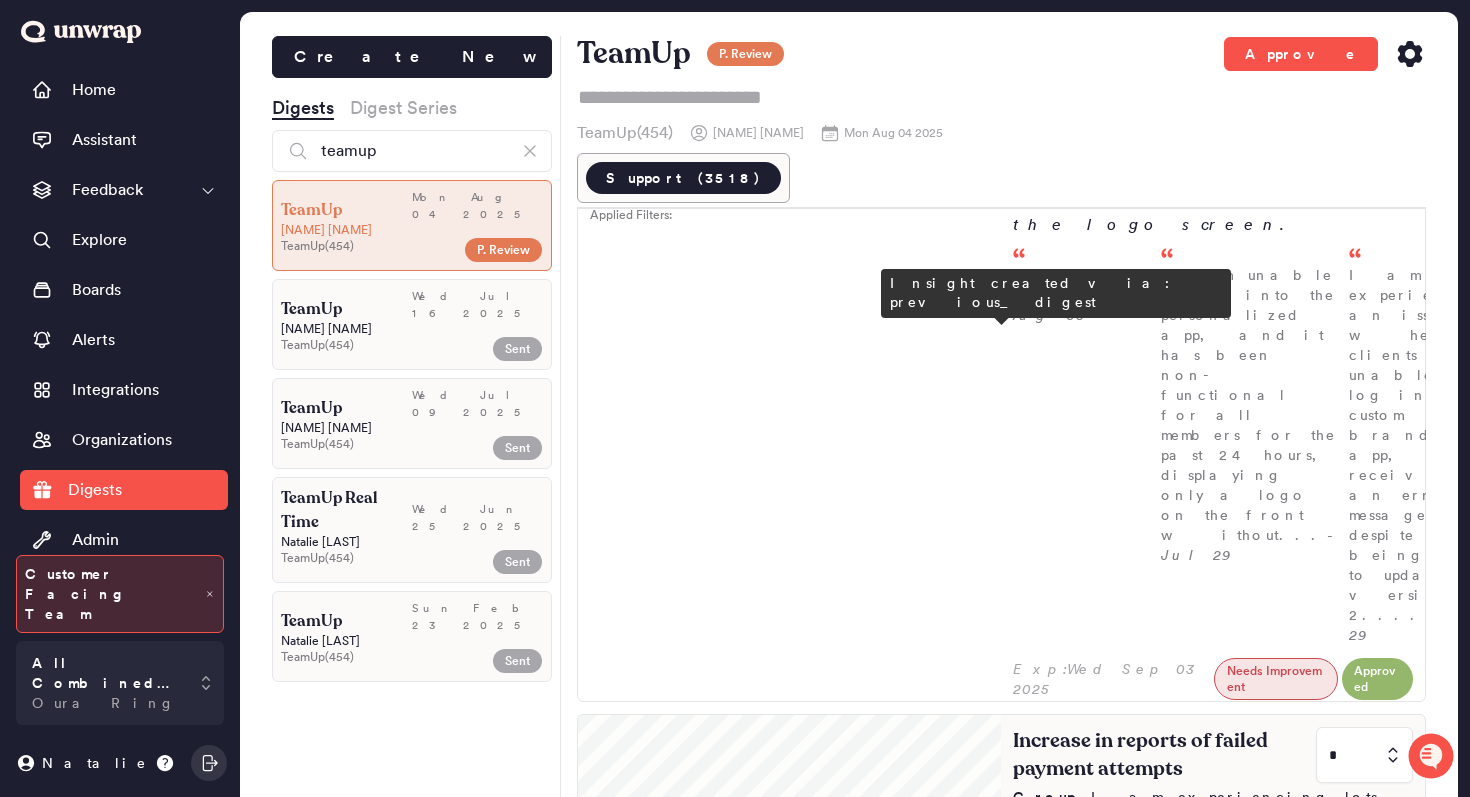 scroll, scrollTop: 375, scrollLeft: 0, axis: vertical 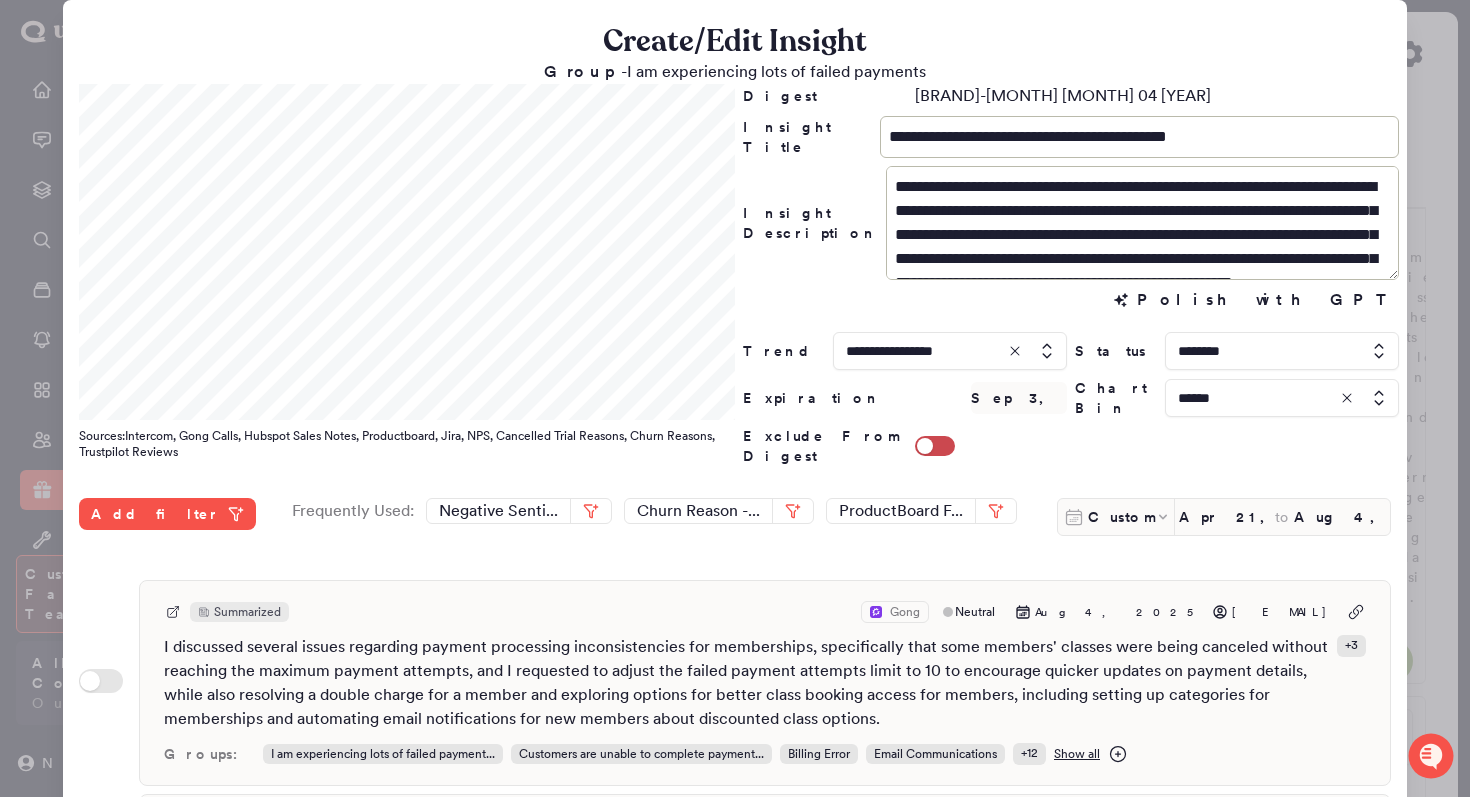 click at bounding box center [735, 398] 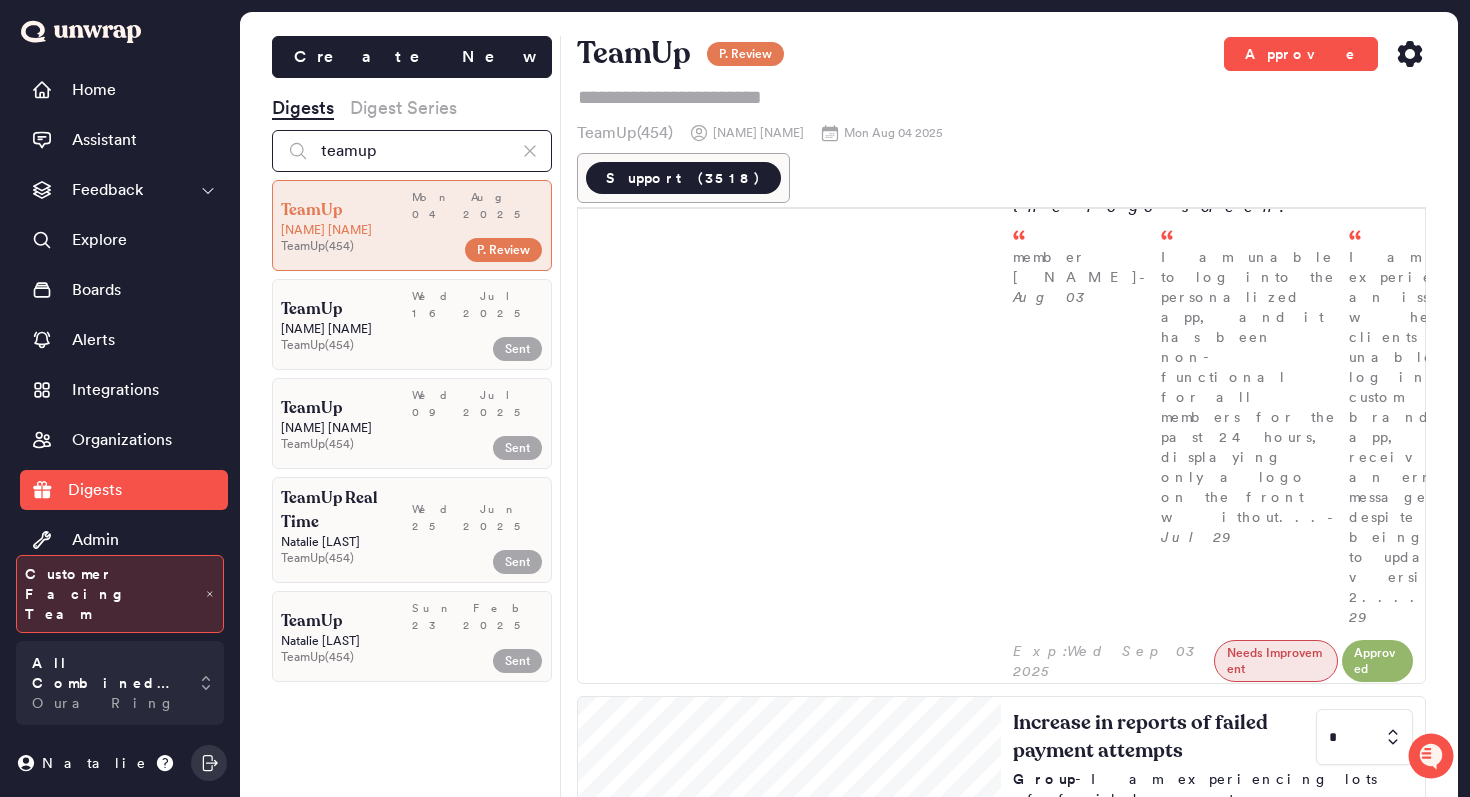 click on "teamup" at bounding box center (412, 151) 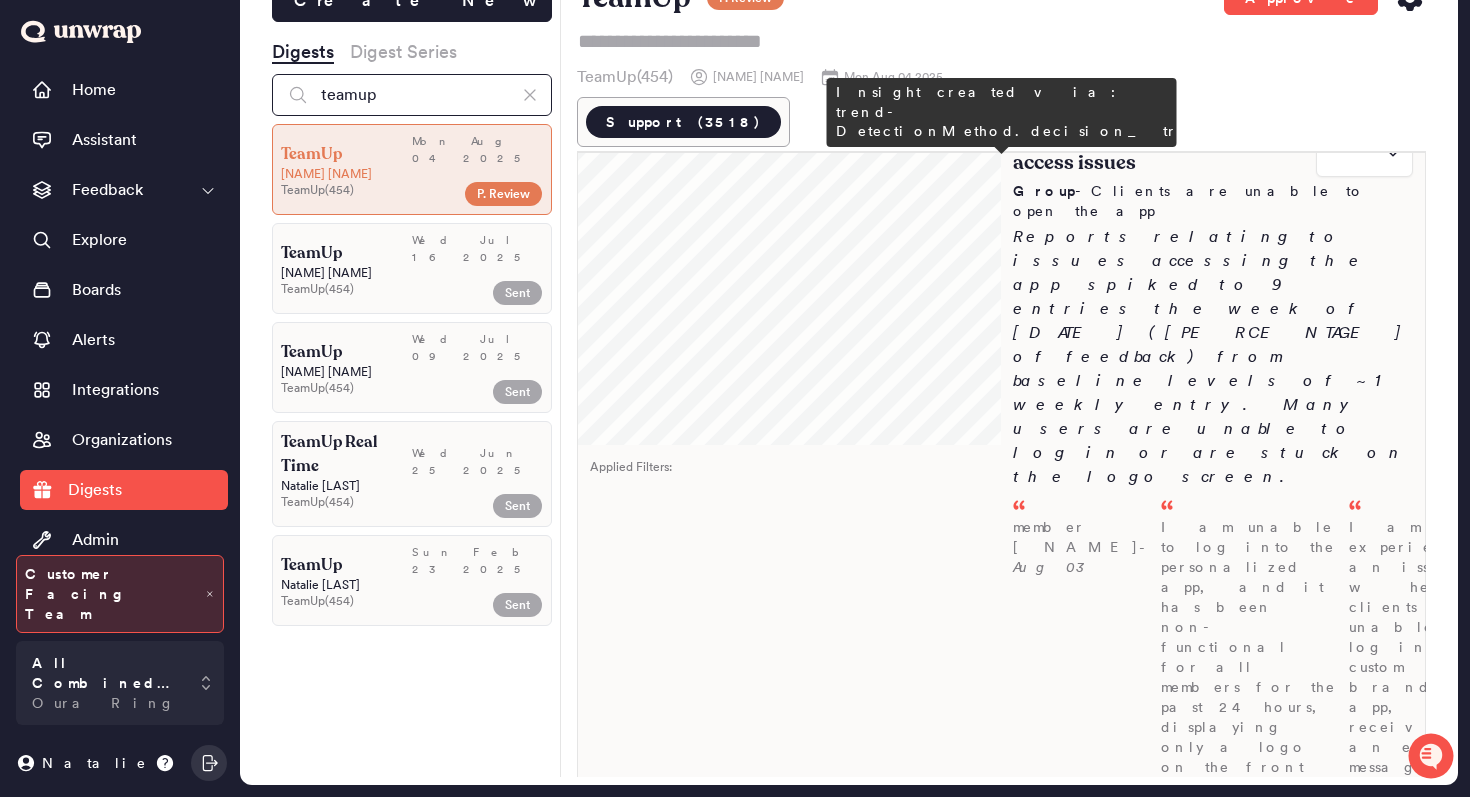 scroll, scrollTop: 0, scrollLeft: 0, axis: both 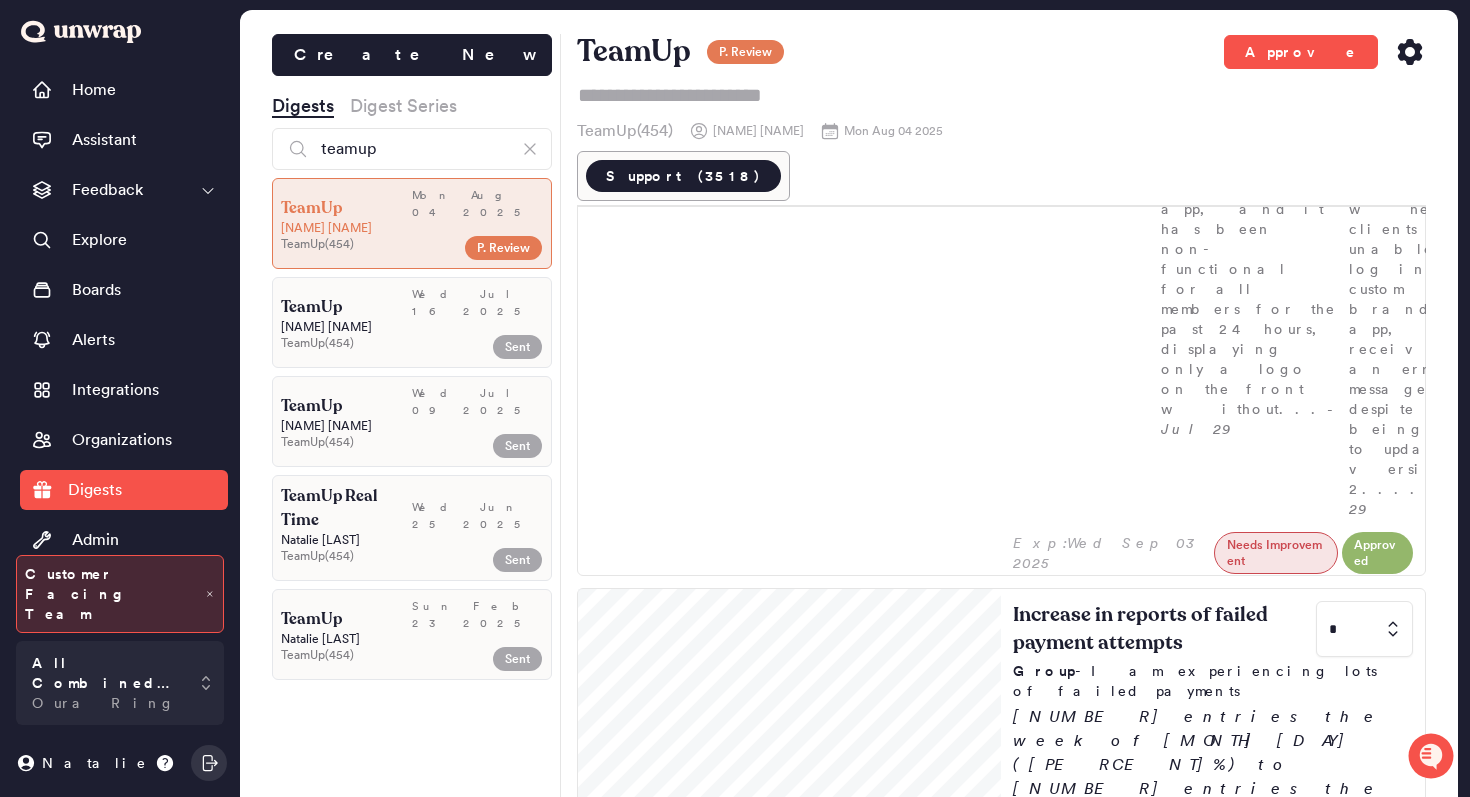 click on "Wed Jun 25 2025" at bounding box center [477, 508] 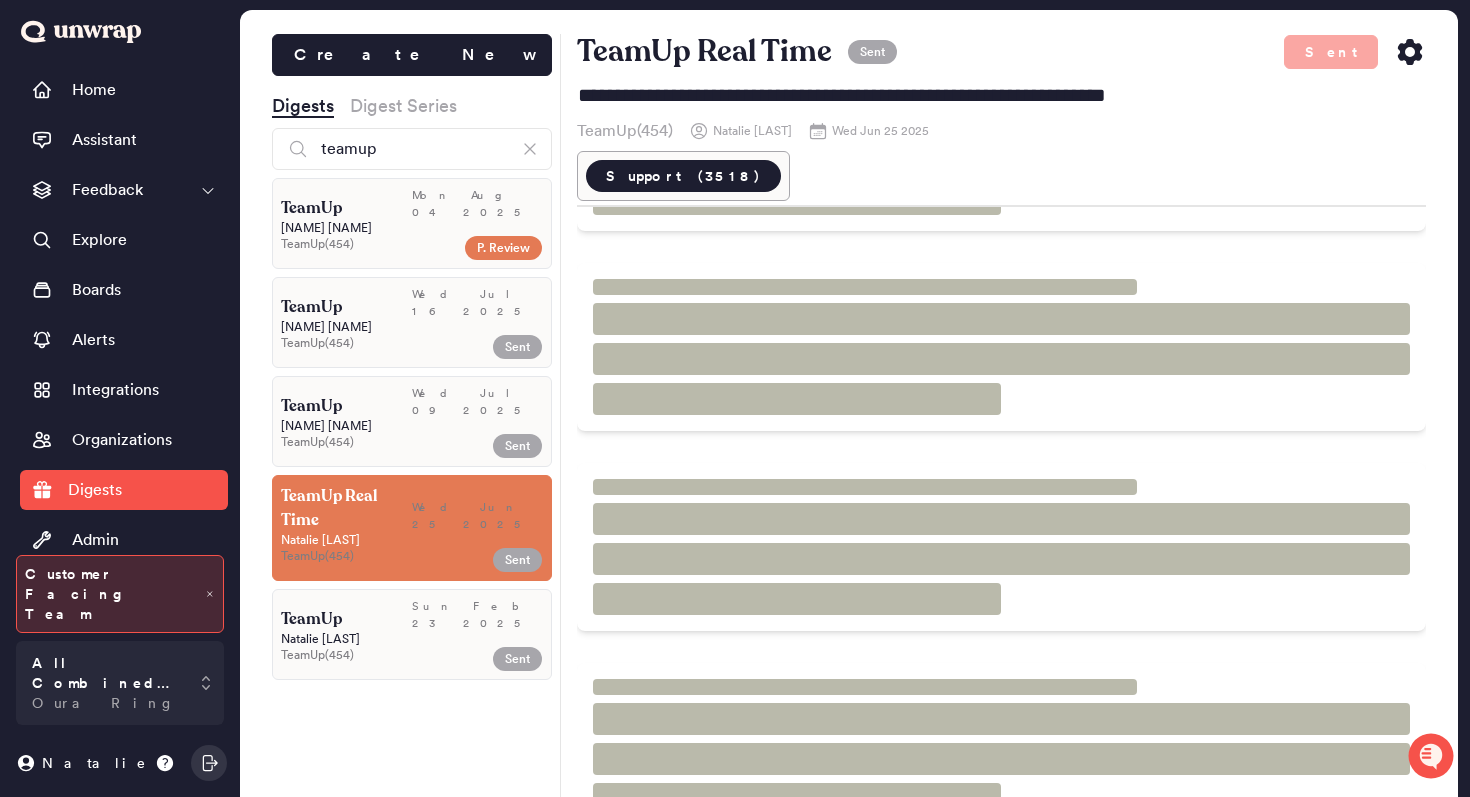 scroll, scrollTop: 0, scrollLeft: 0, axis: both 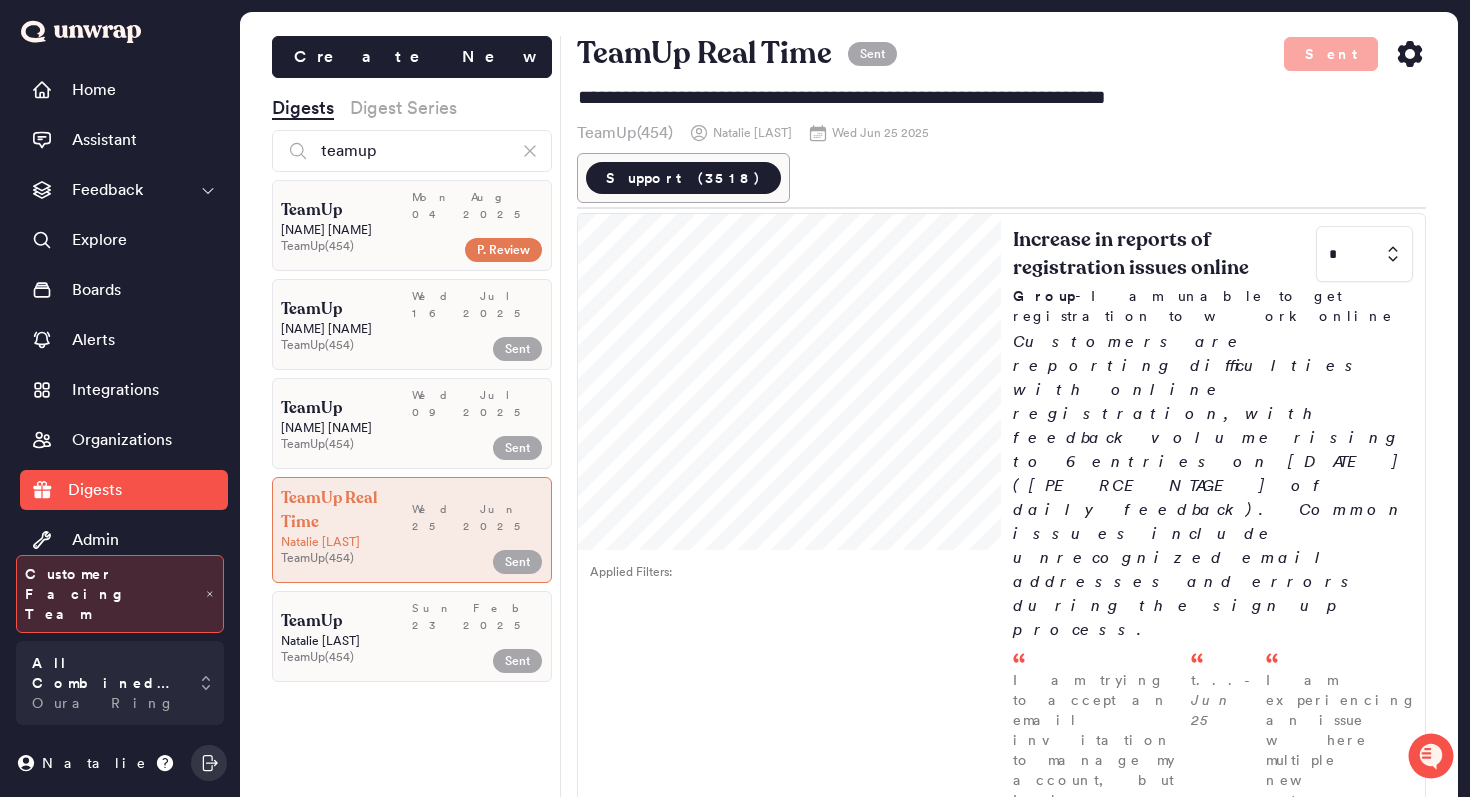 click on "TeamUp  ( 454 )" at bounding box center [368, 250] 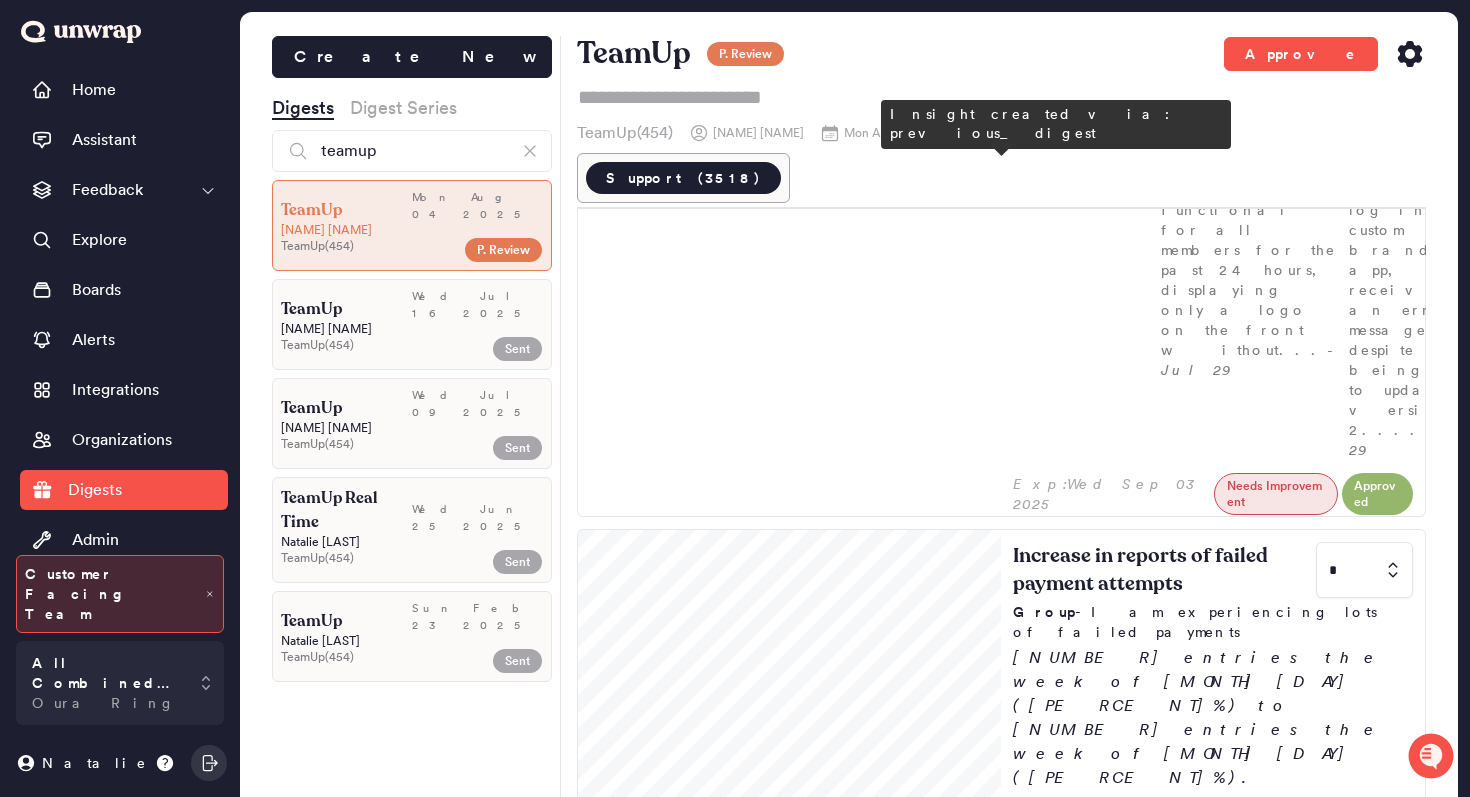 scroll, scrollTop: 541, scrollLeft: 0, axis: vertical 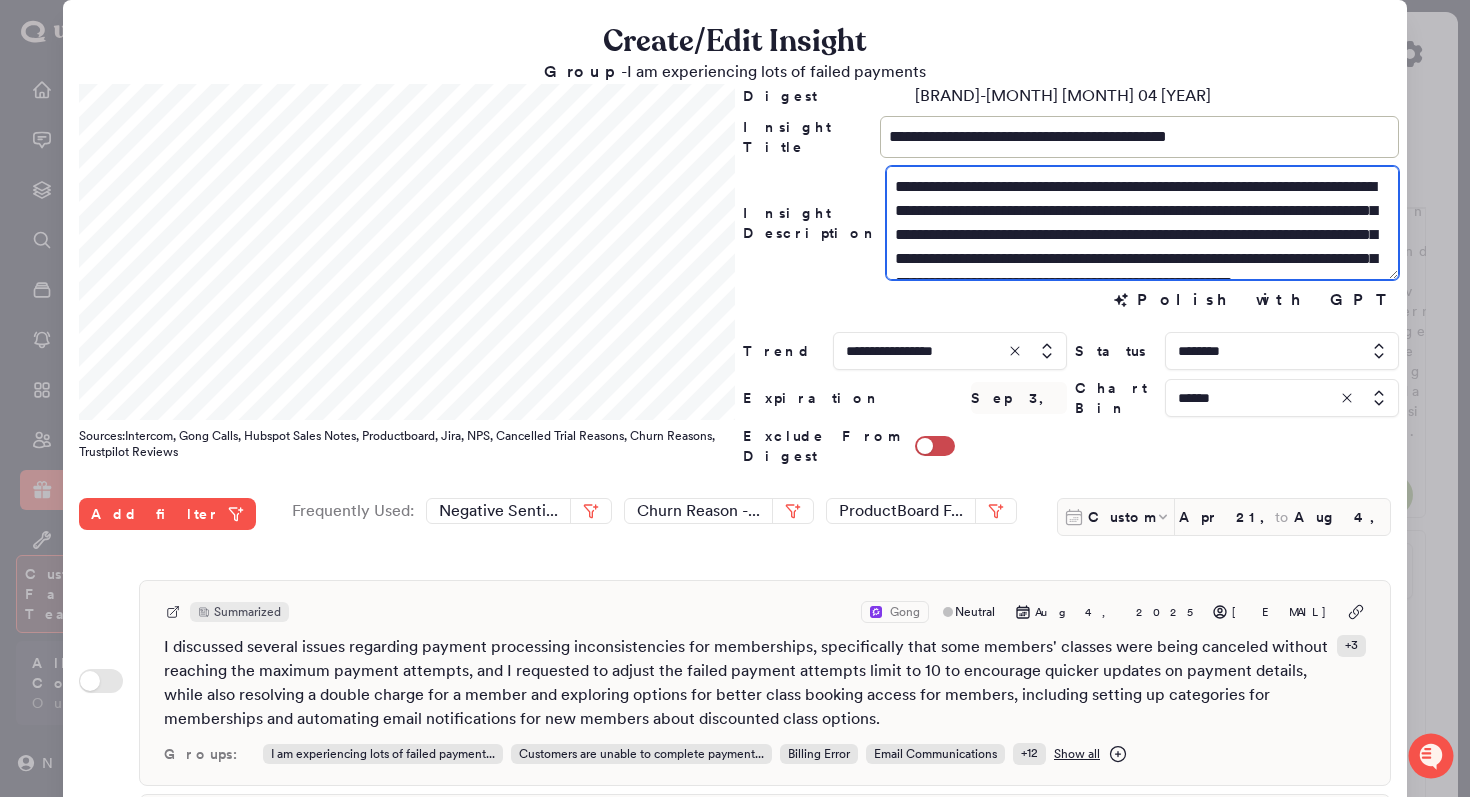 drag, startPoint x: 1099, startPoint y: 189, endPoint x: 1036, endPoint y: 189, distance: 63 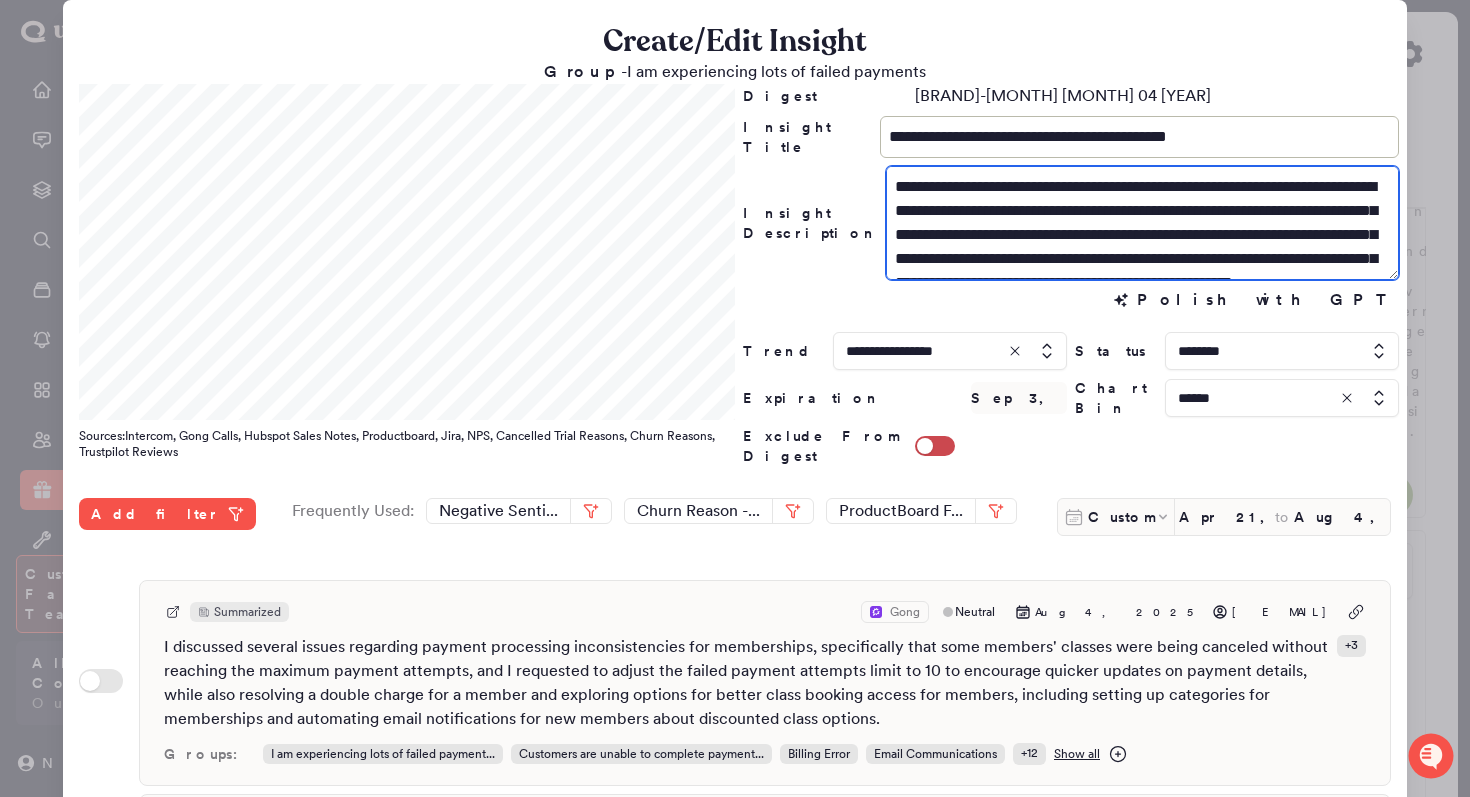 click on "**********" at bounding box center [1142, 223] 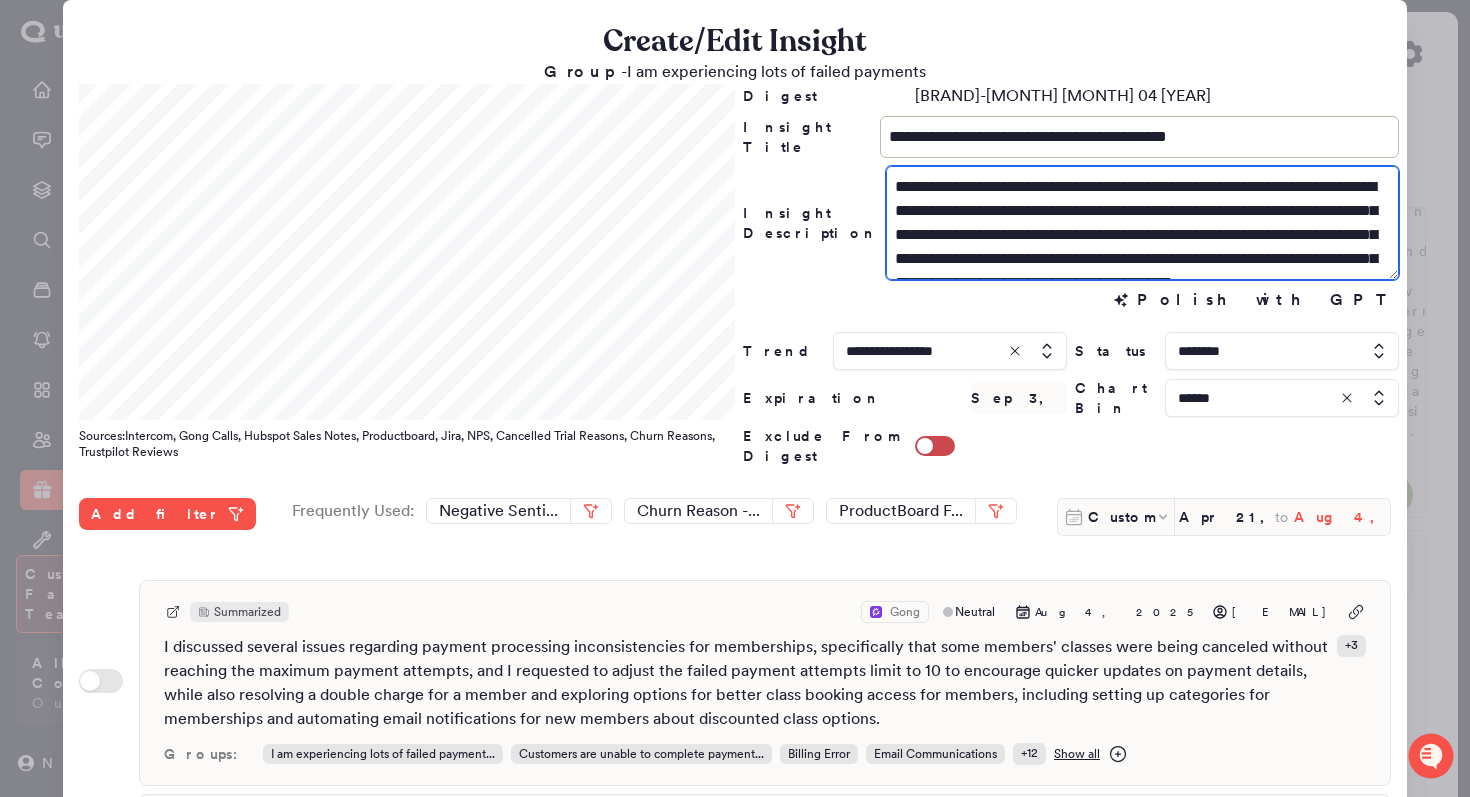 type on "**********" 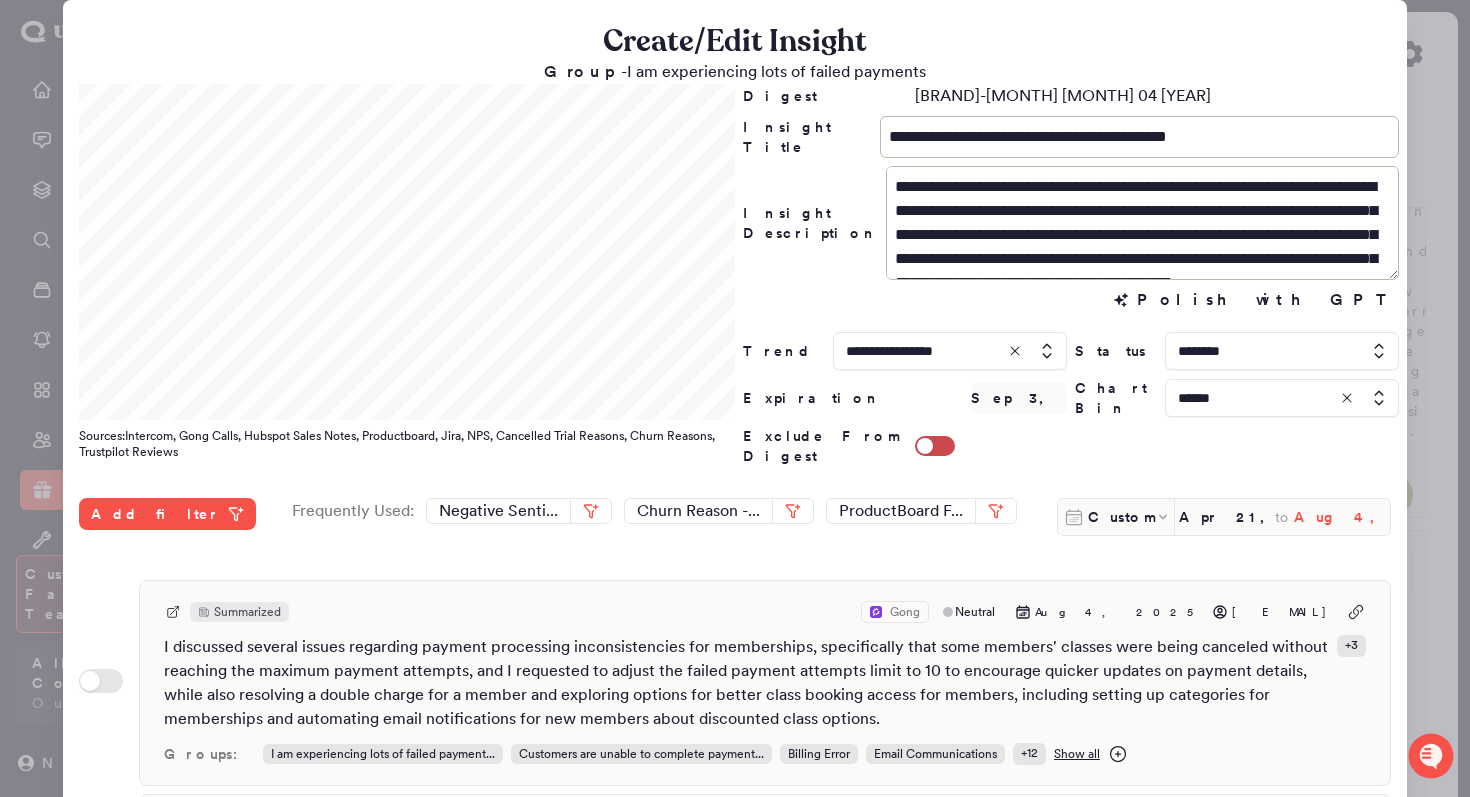 click on "Aug 4, 2025" at bounding box center [1342, 517] 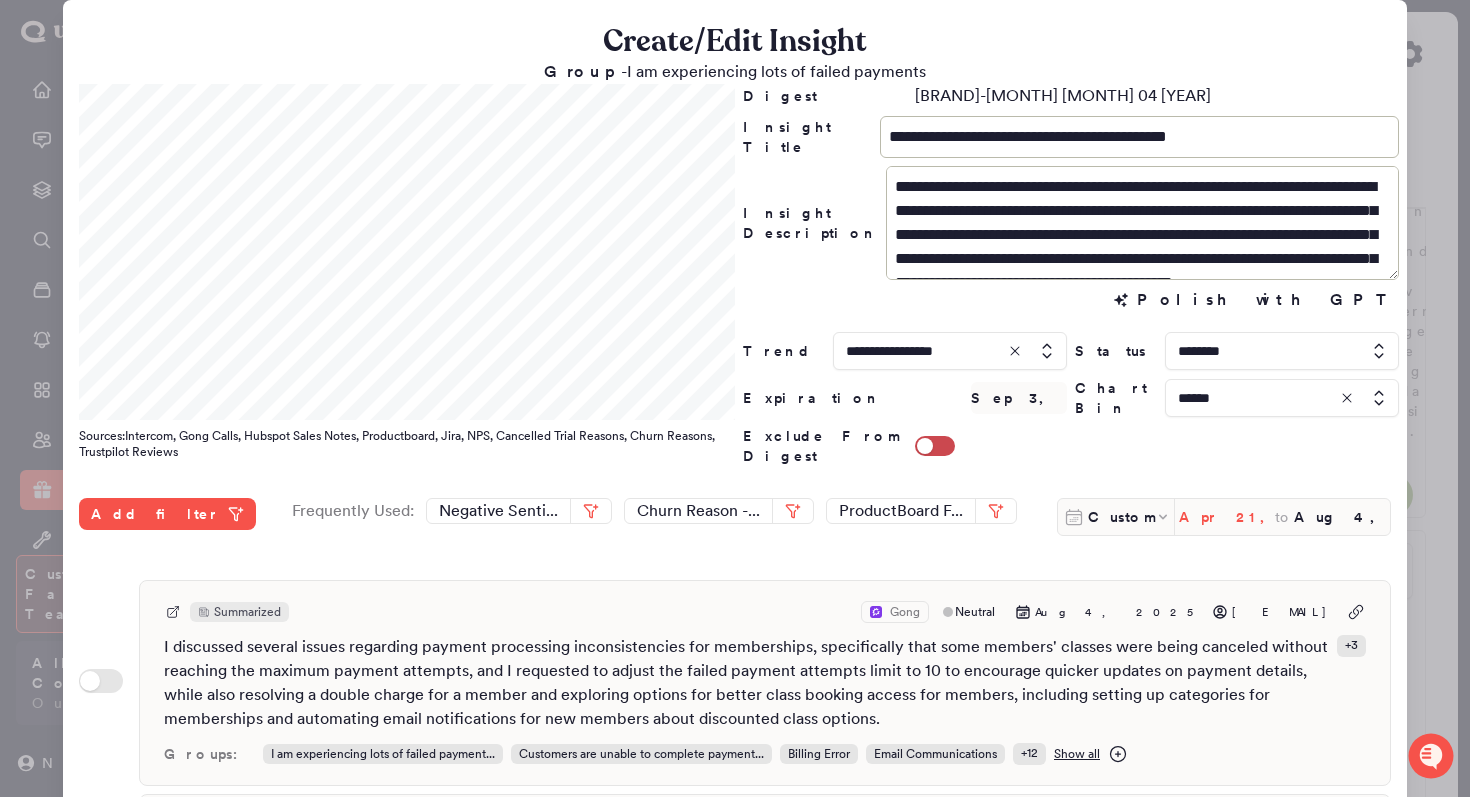 click on "Apr 21, 2025" at bounding box center [1227, 517] 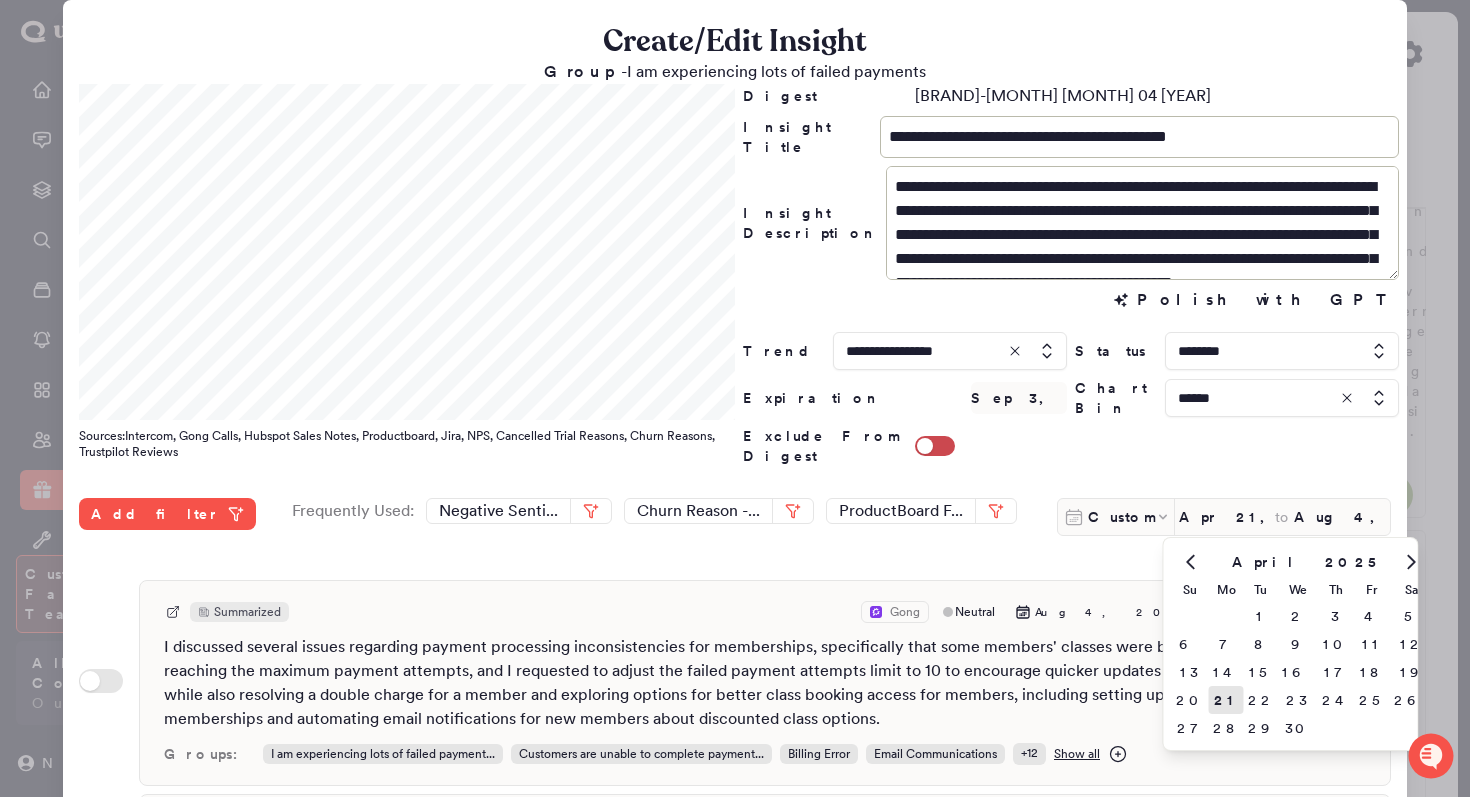 click 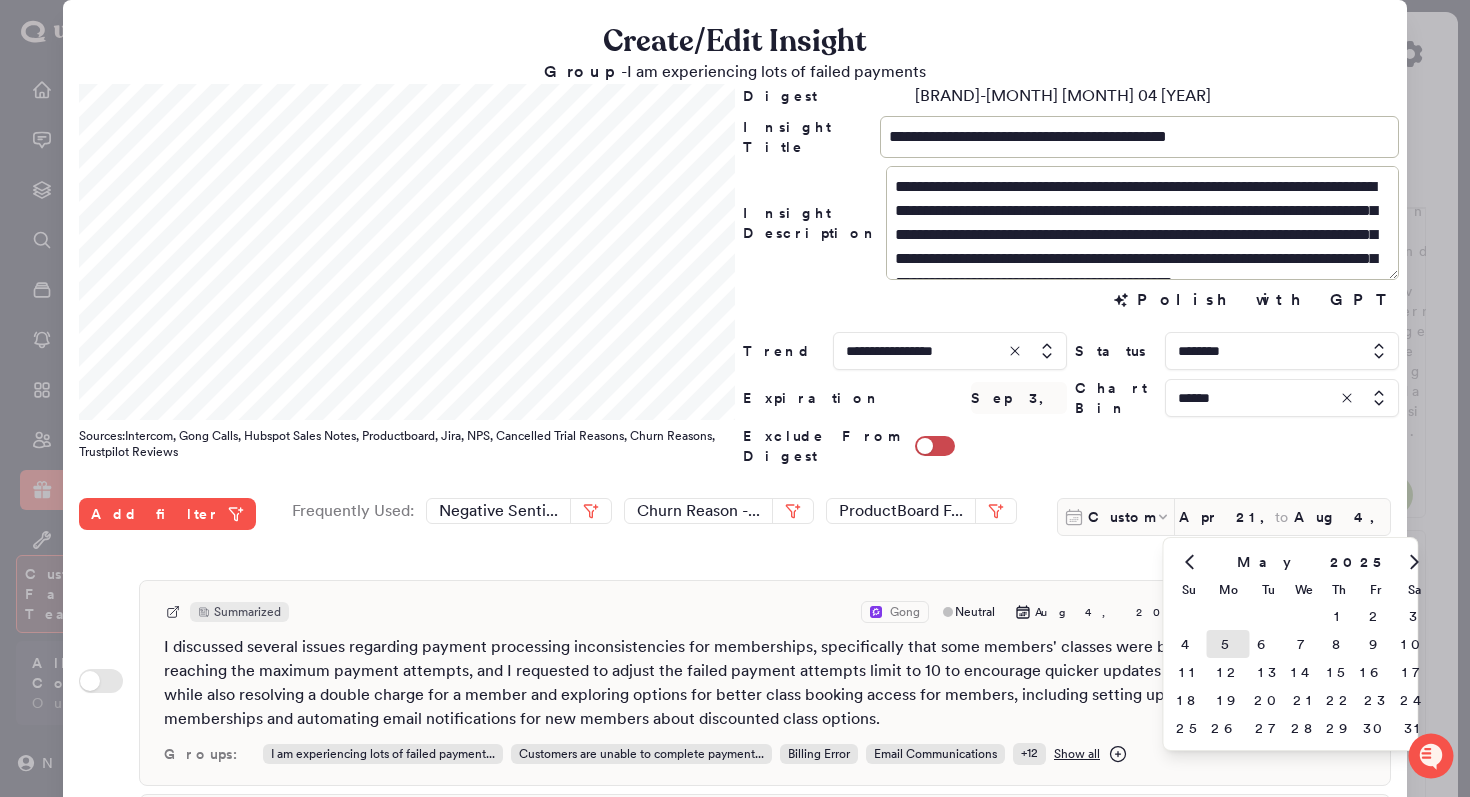 click on "5" at bounding box center (1228, 644) 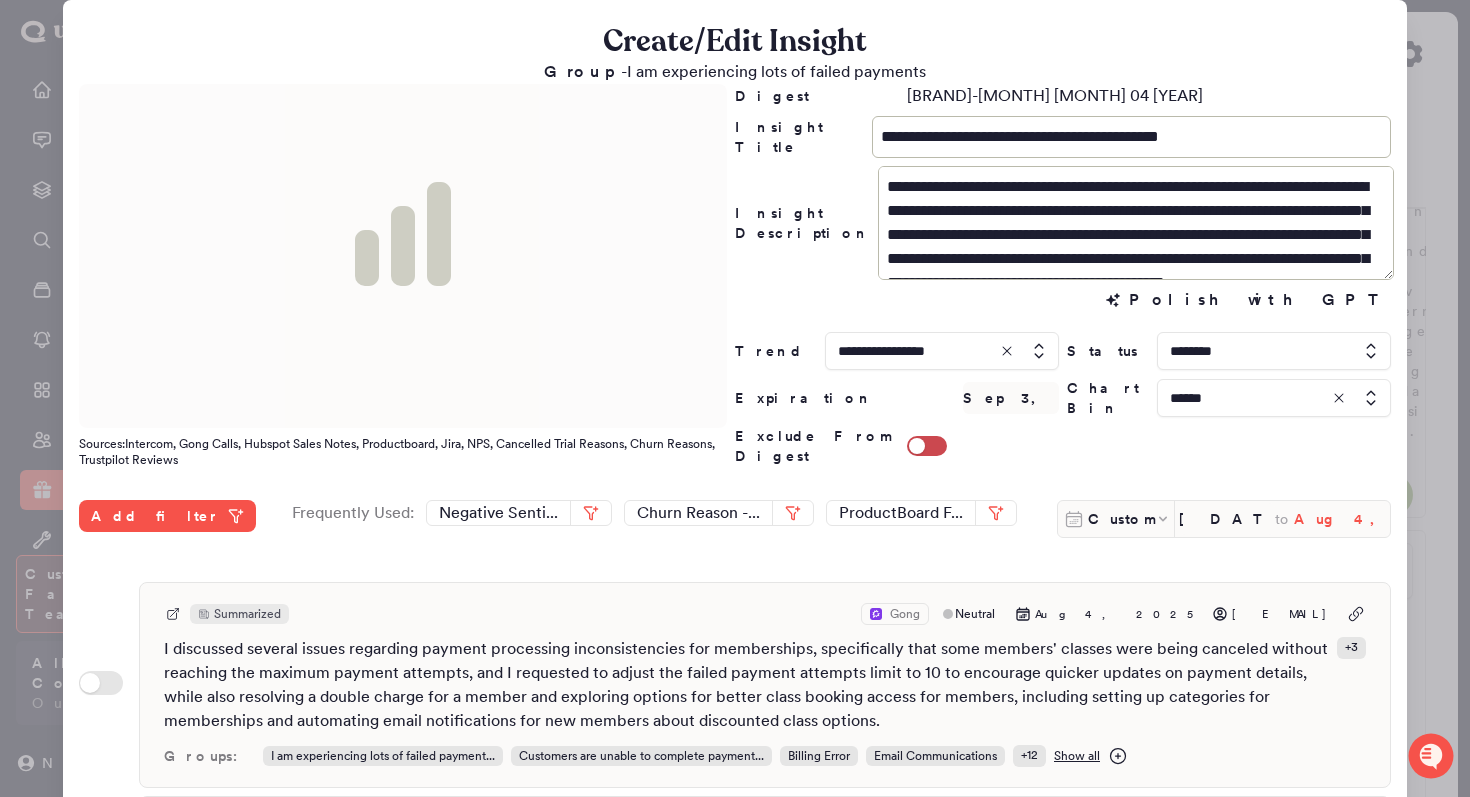 click on "Aug 4, 2025" at bounding box center [1342, 519] 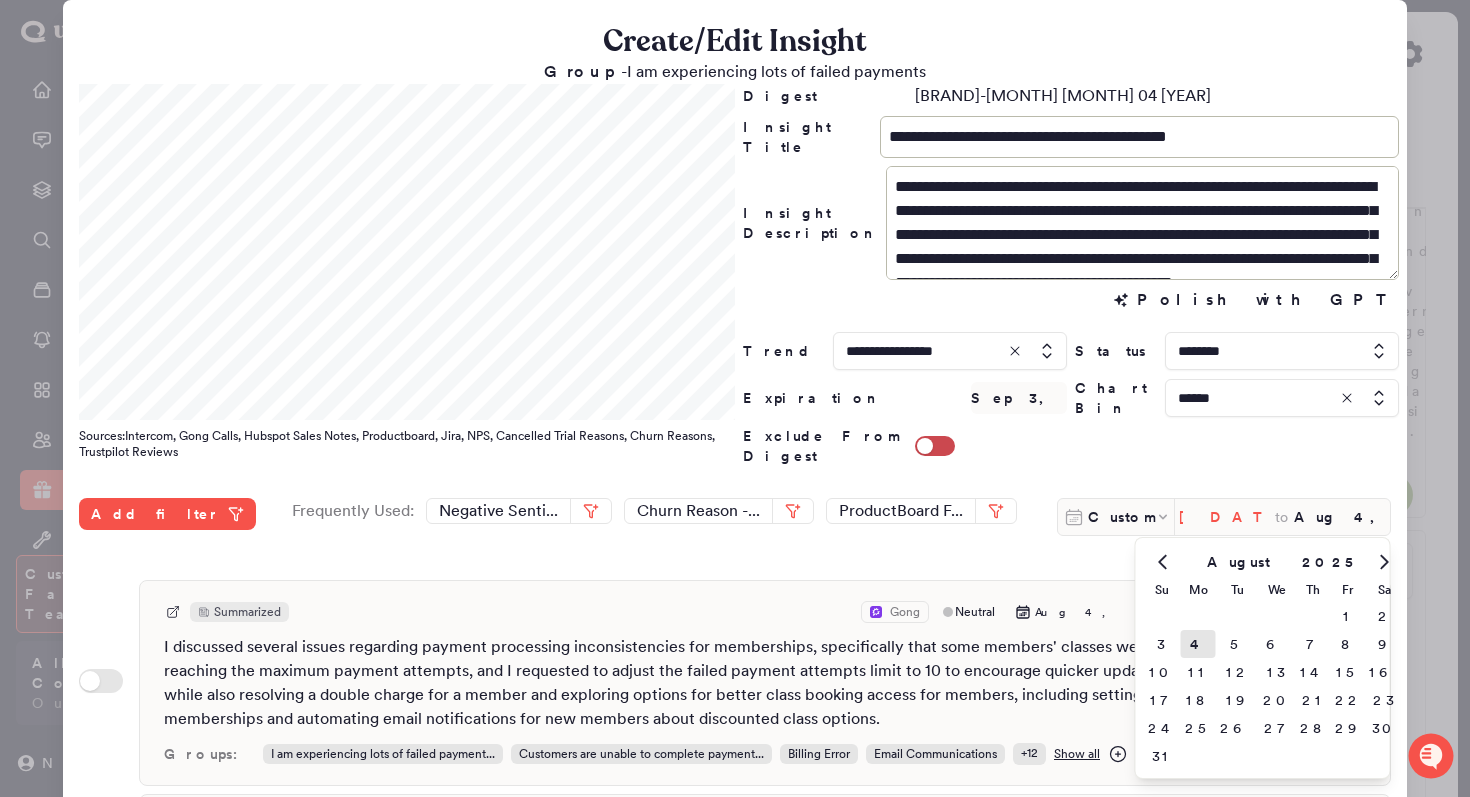 click on "[DATE]" at bounding box center (1227, 517) 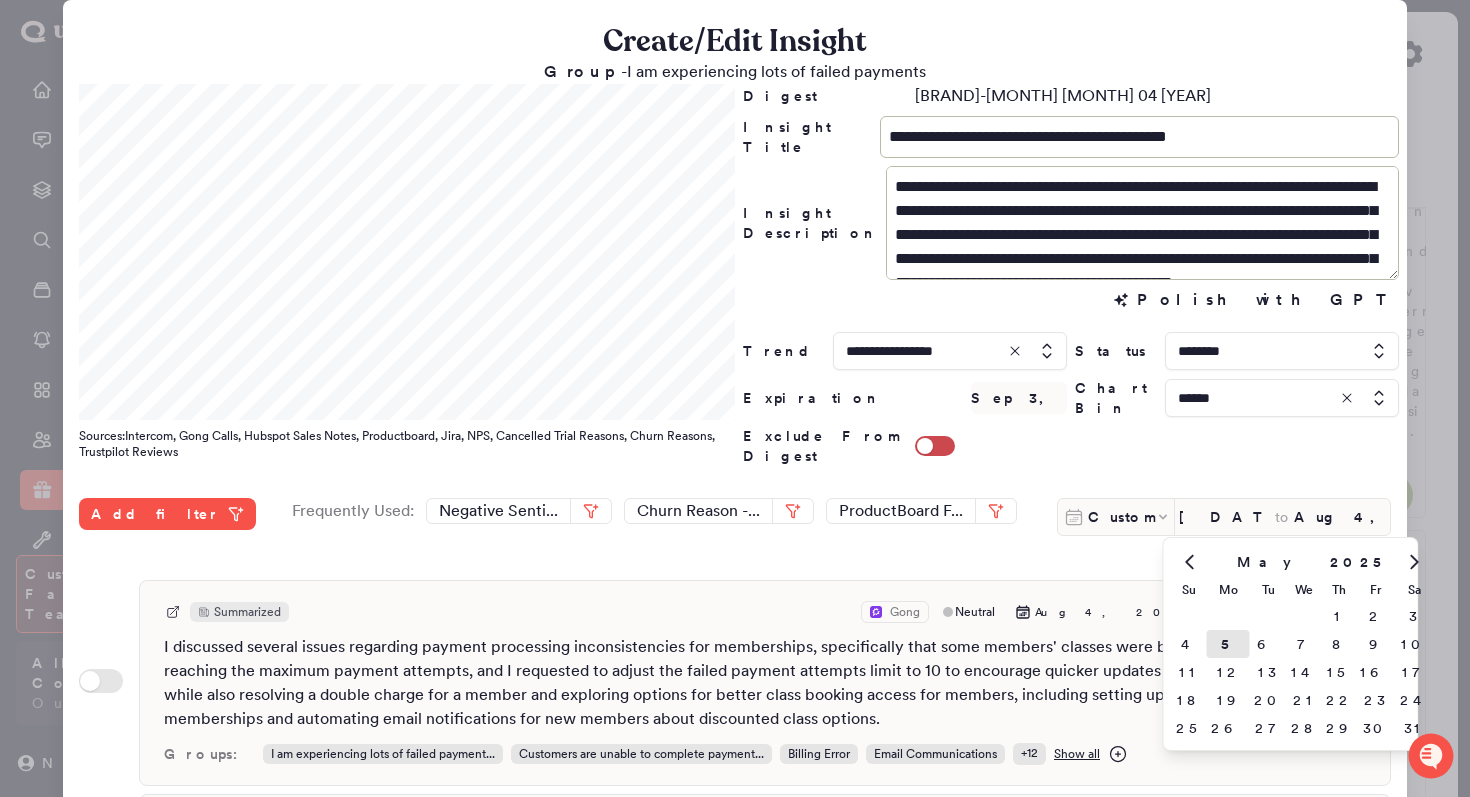 click at bounding box center [1189, 562] 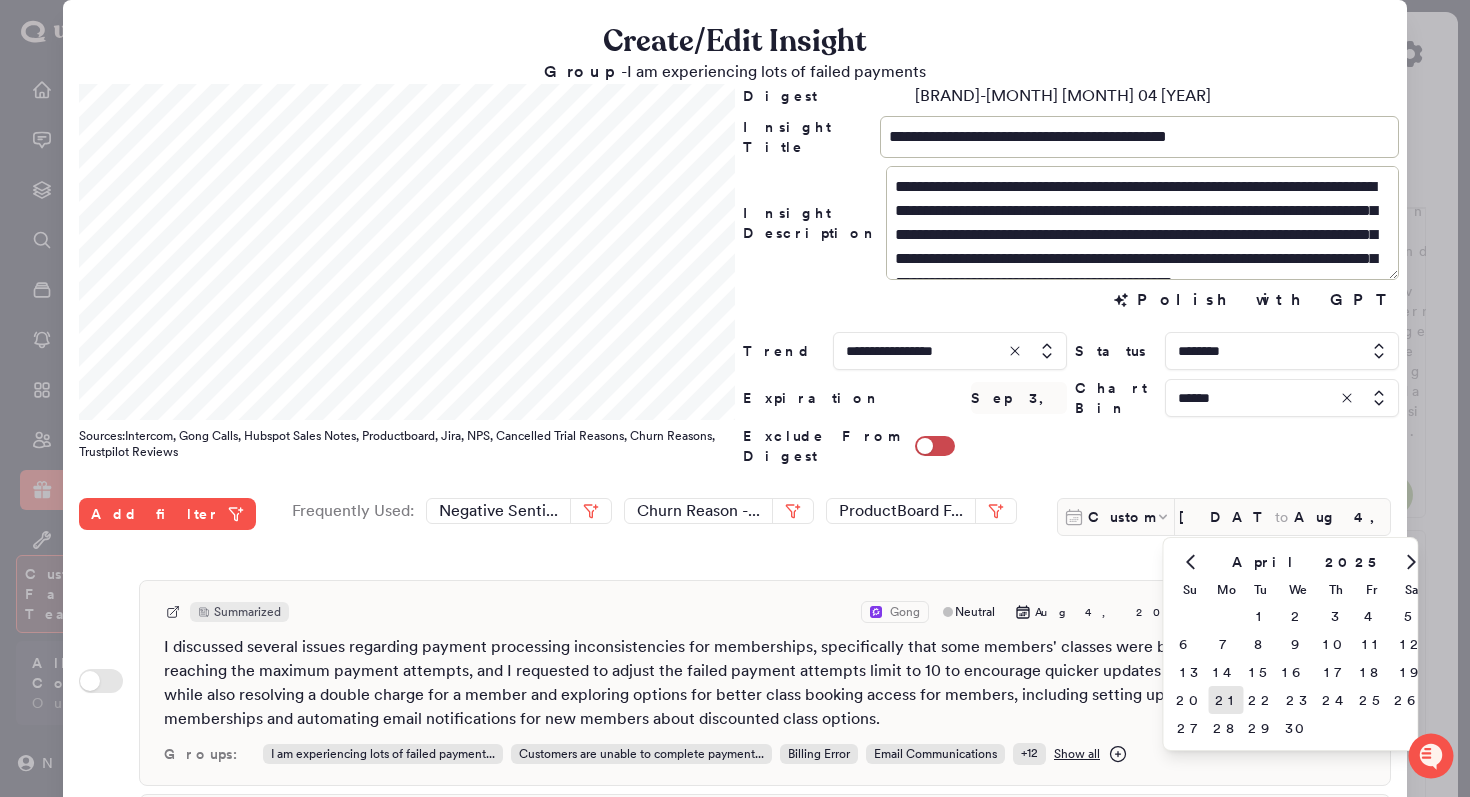 click on "21" at bounding box center [1226, 700] 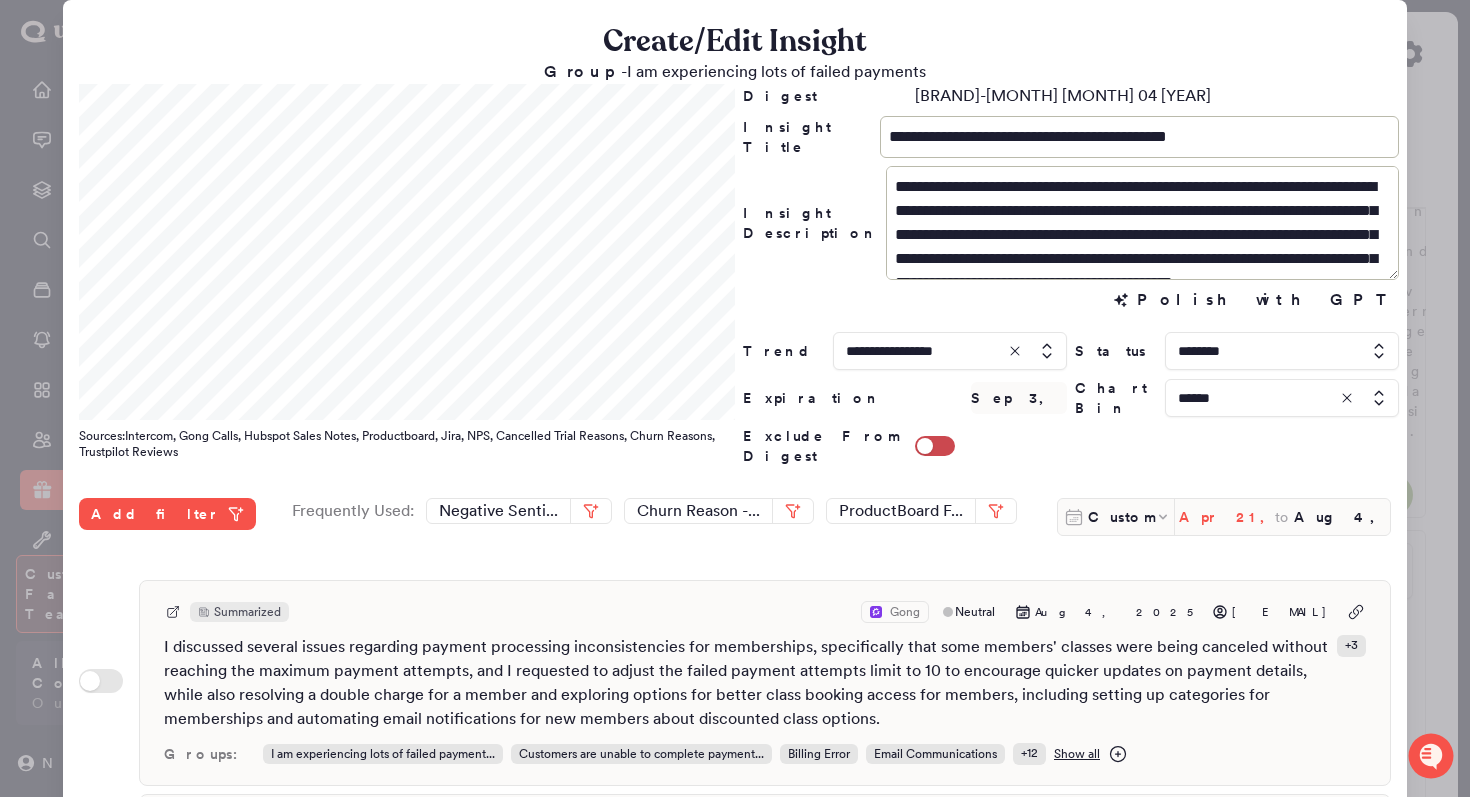 click on "Apr 21, 2025" at bounding box center (1227, 517) 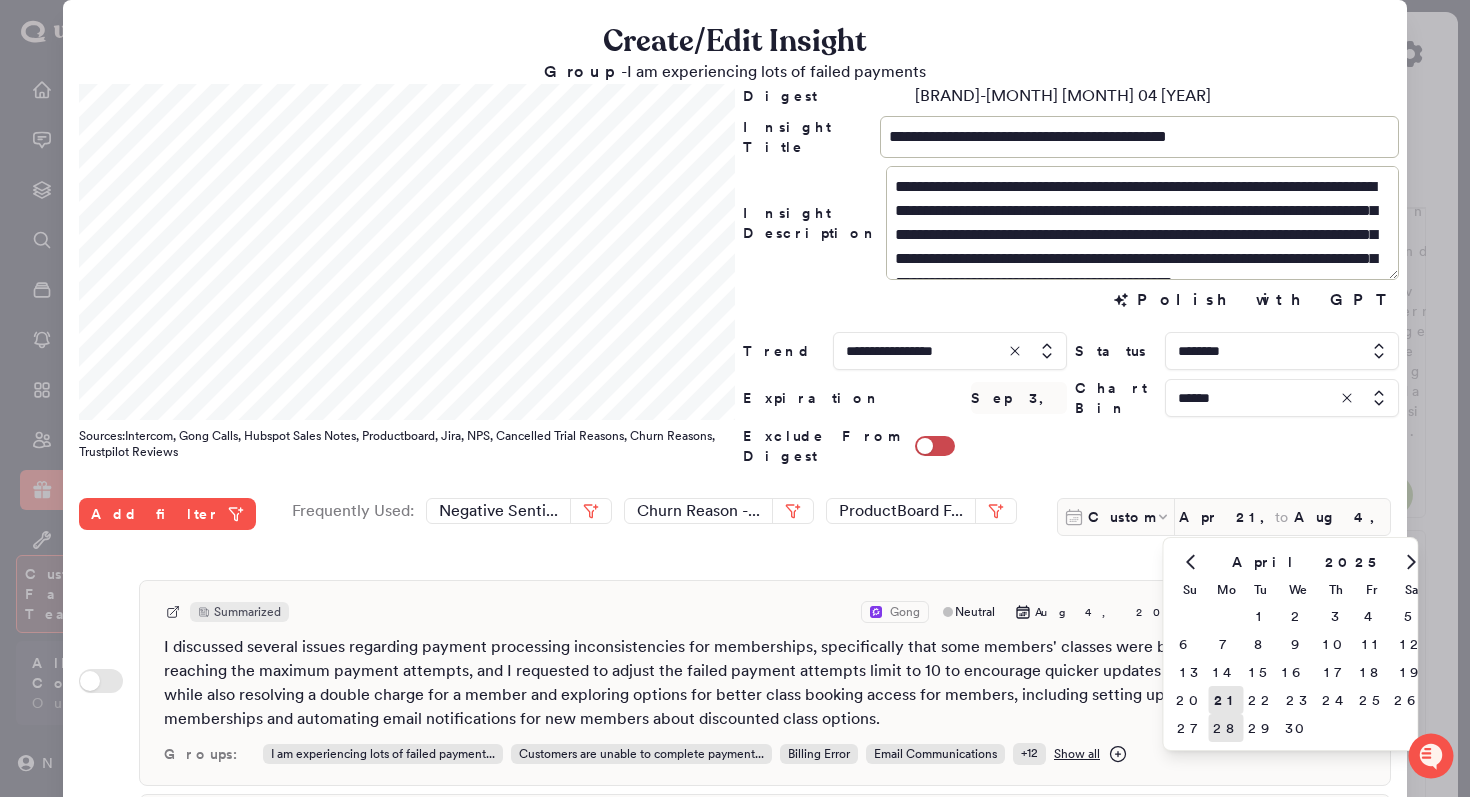 click on "28" at bounding box center [1226, 728] 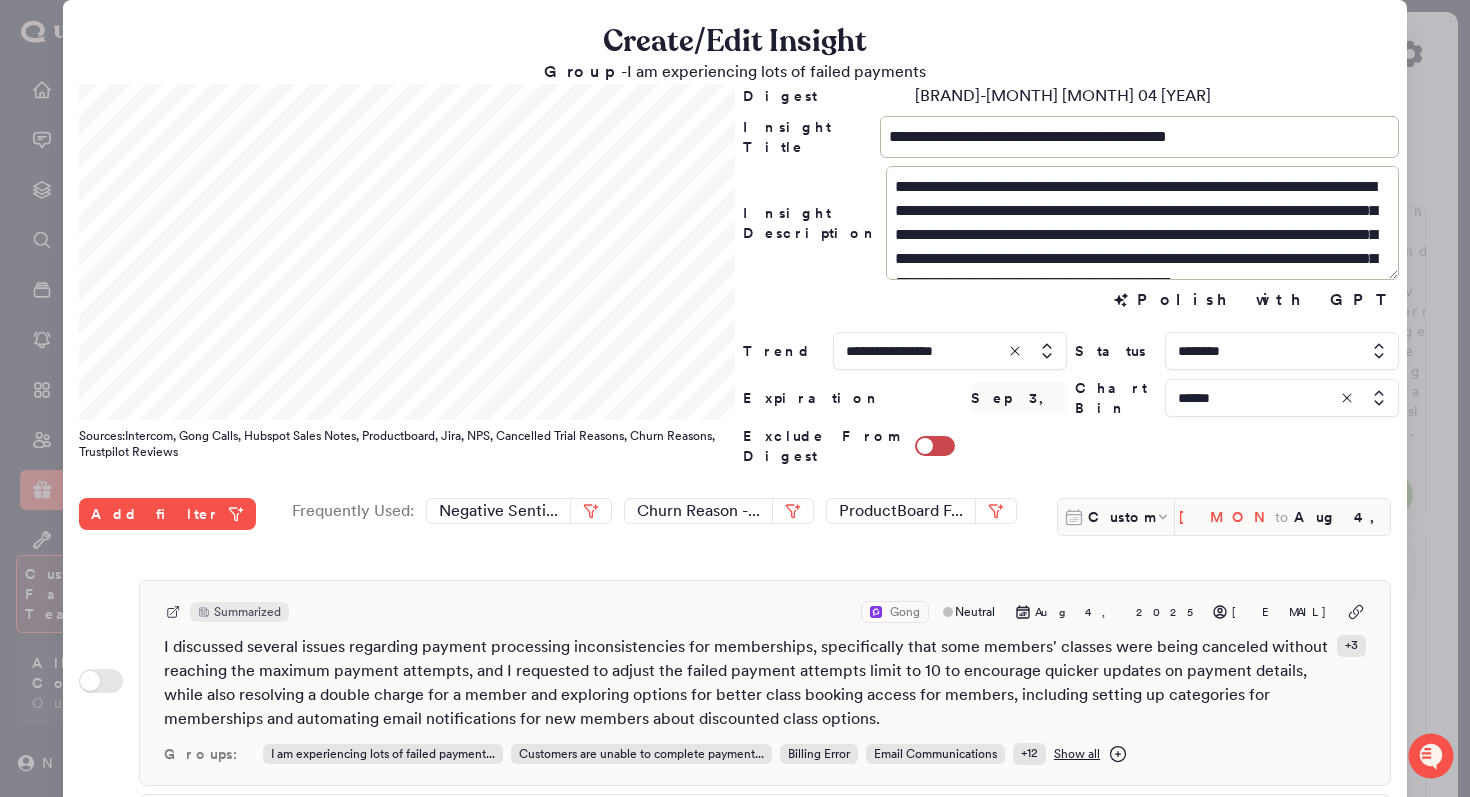 click on "[MONTH] 28, [YEAR]" at bounding box center (1227, 517) 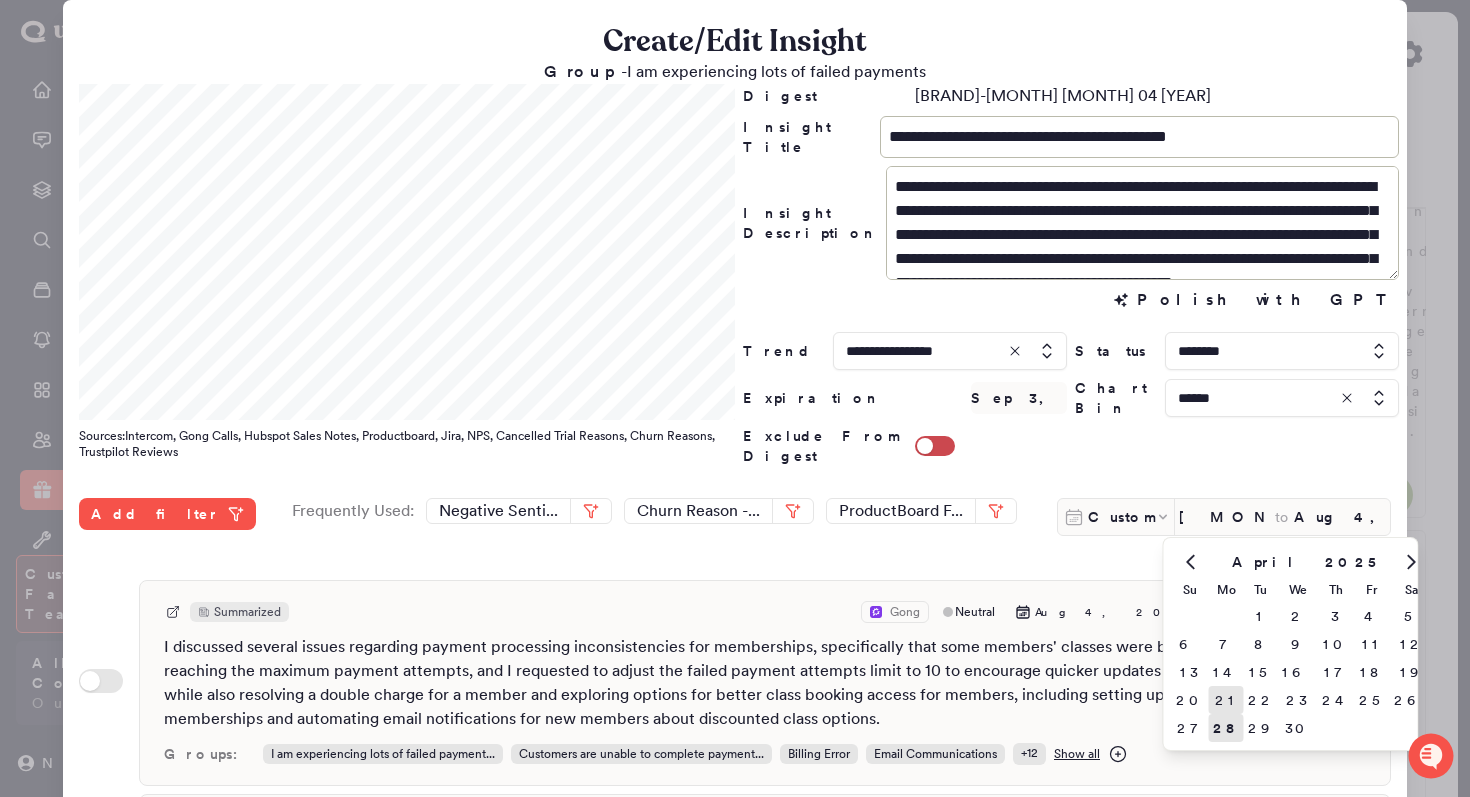click on "21" at bounding box center [1226, 700] 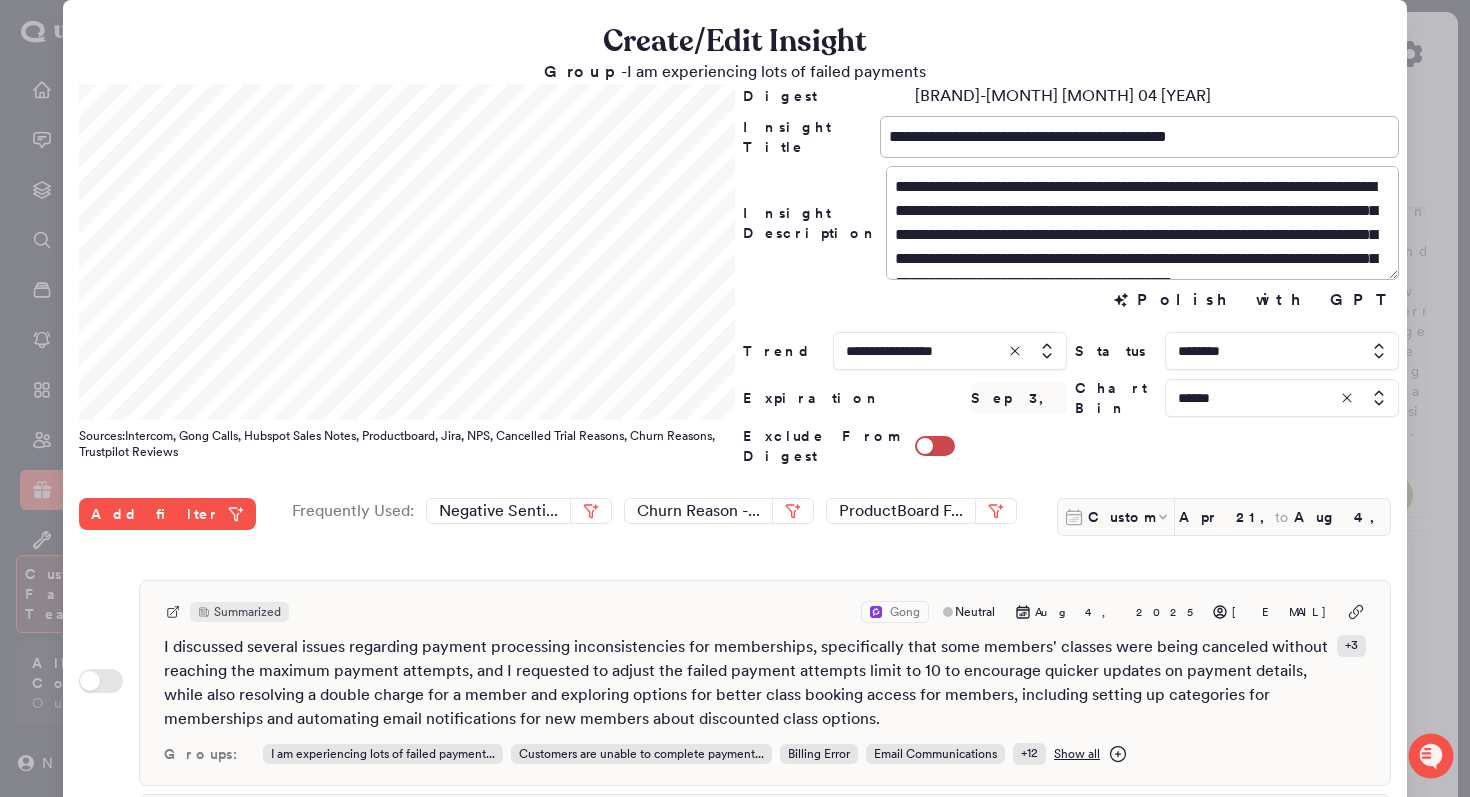 scroll, scrollTop: 35, scrollLeft: 0, axis: vertical 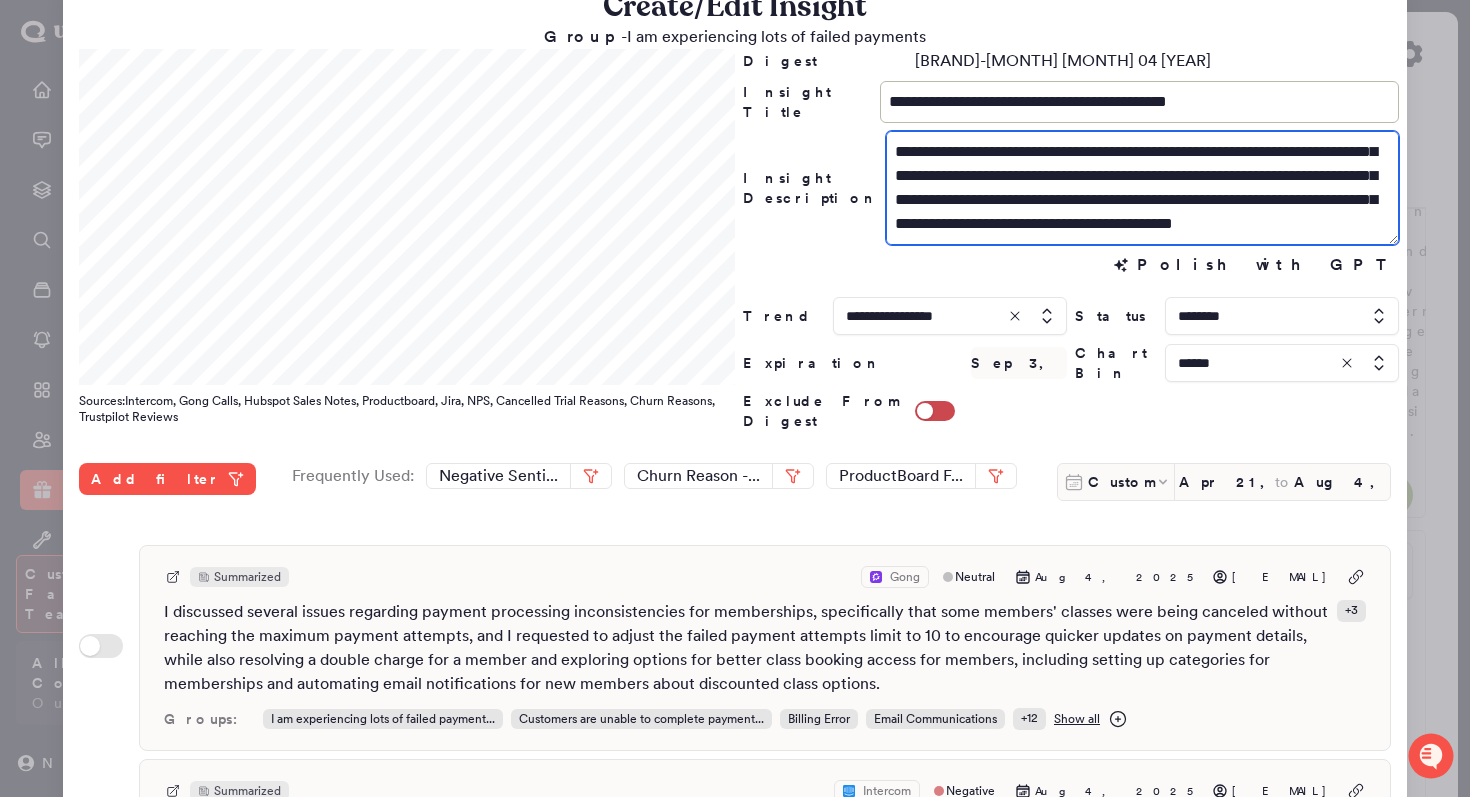 click on "**********" at bounding box center (1142, 188) 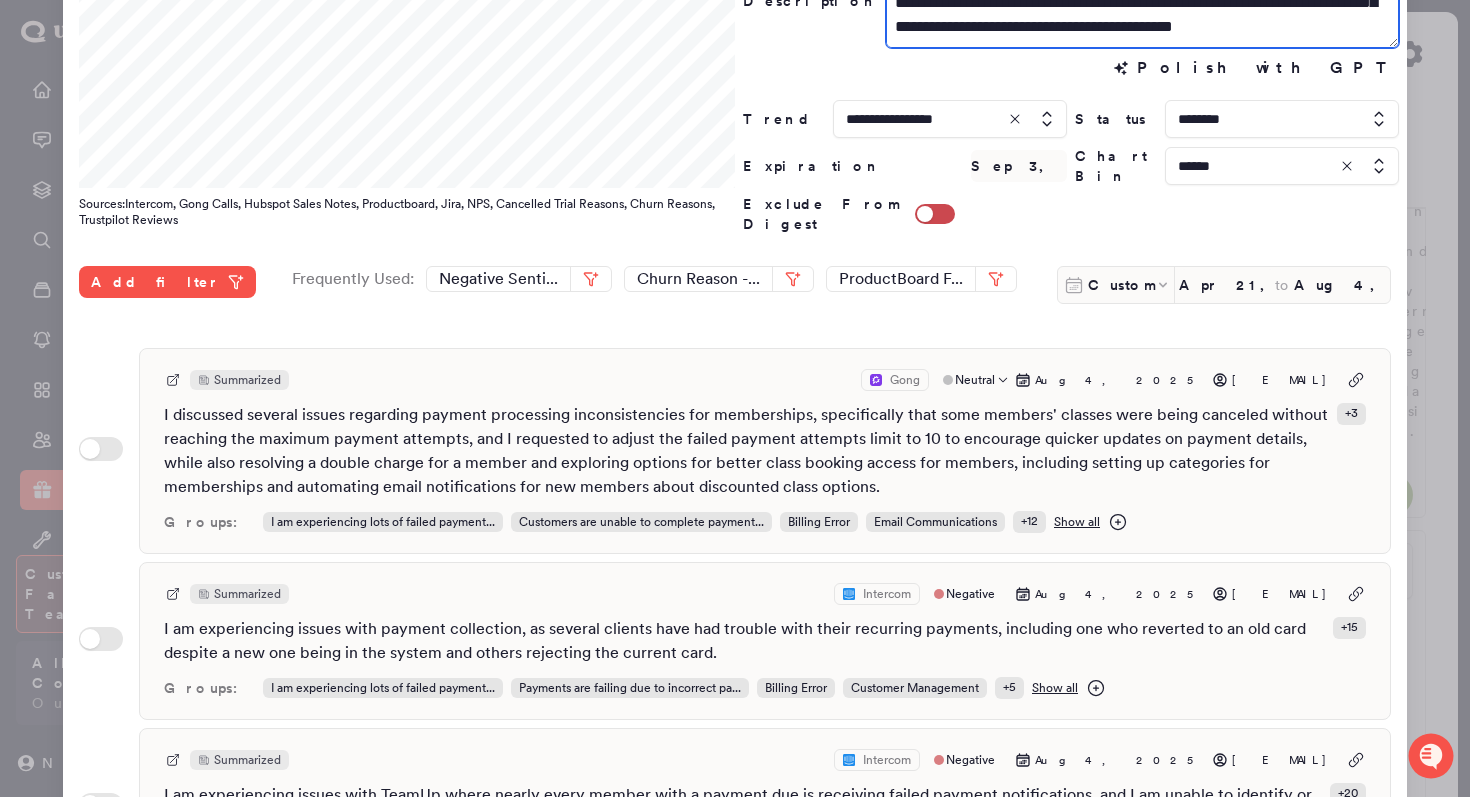 scroll, scrollTop: 238, scrollLeft: 0, axis: vertical 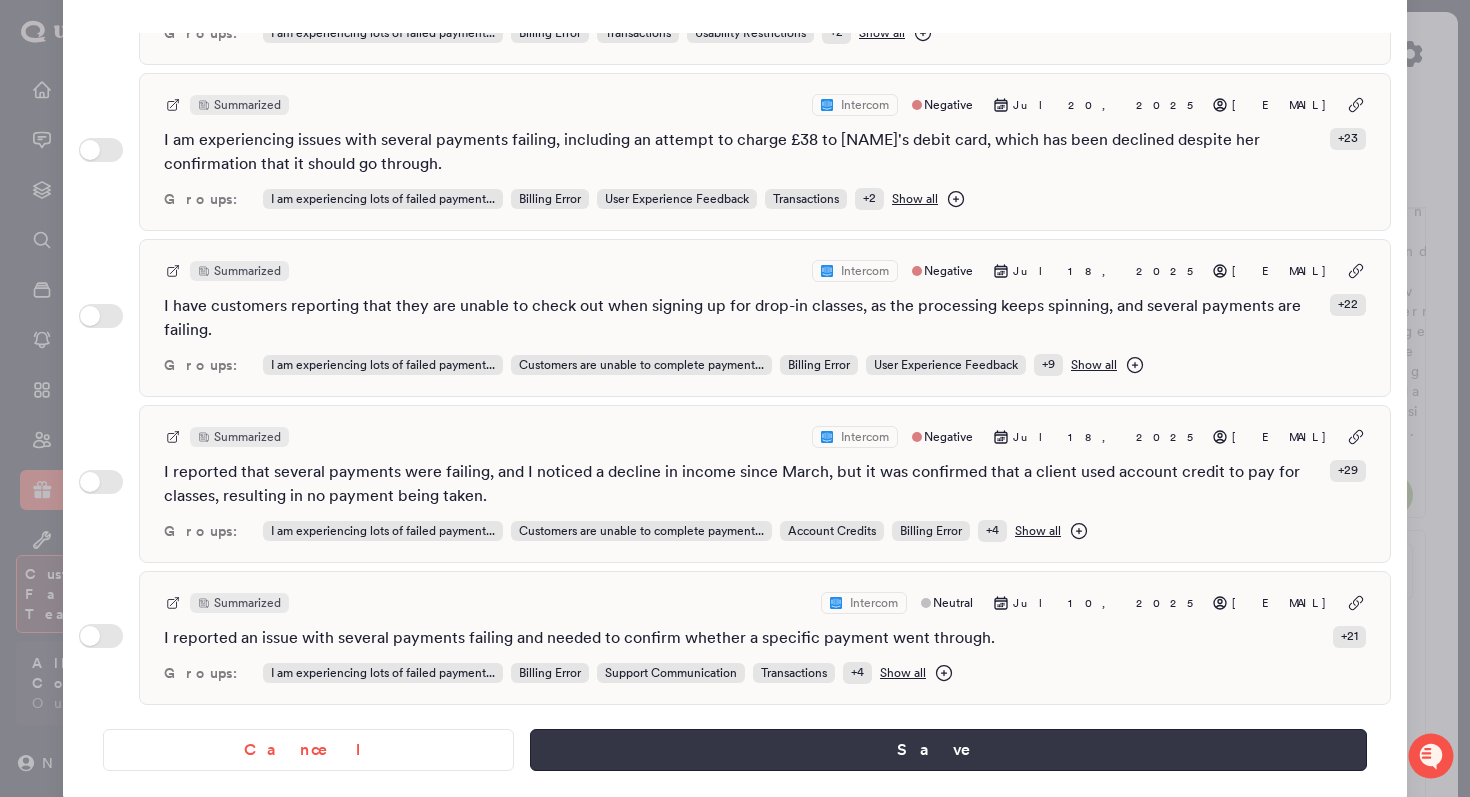 click on "Save" at bounding box center (948, 750) 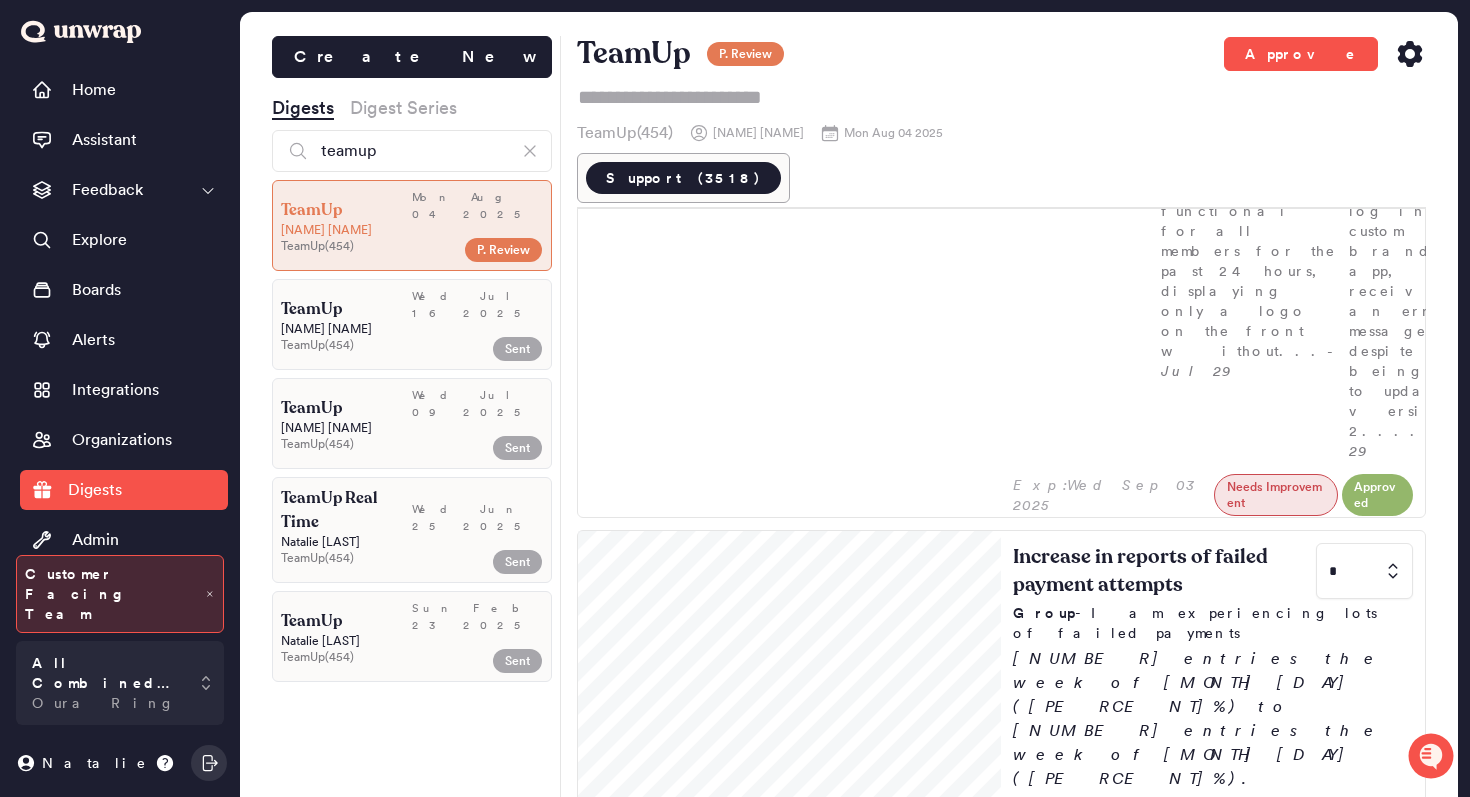 scroll, scrollTop: 0, scrollLeft: 0, axis: both 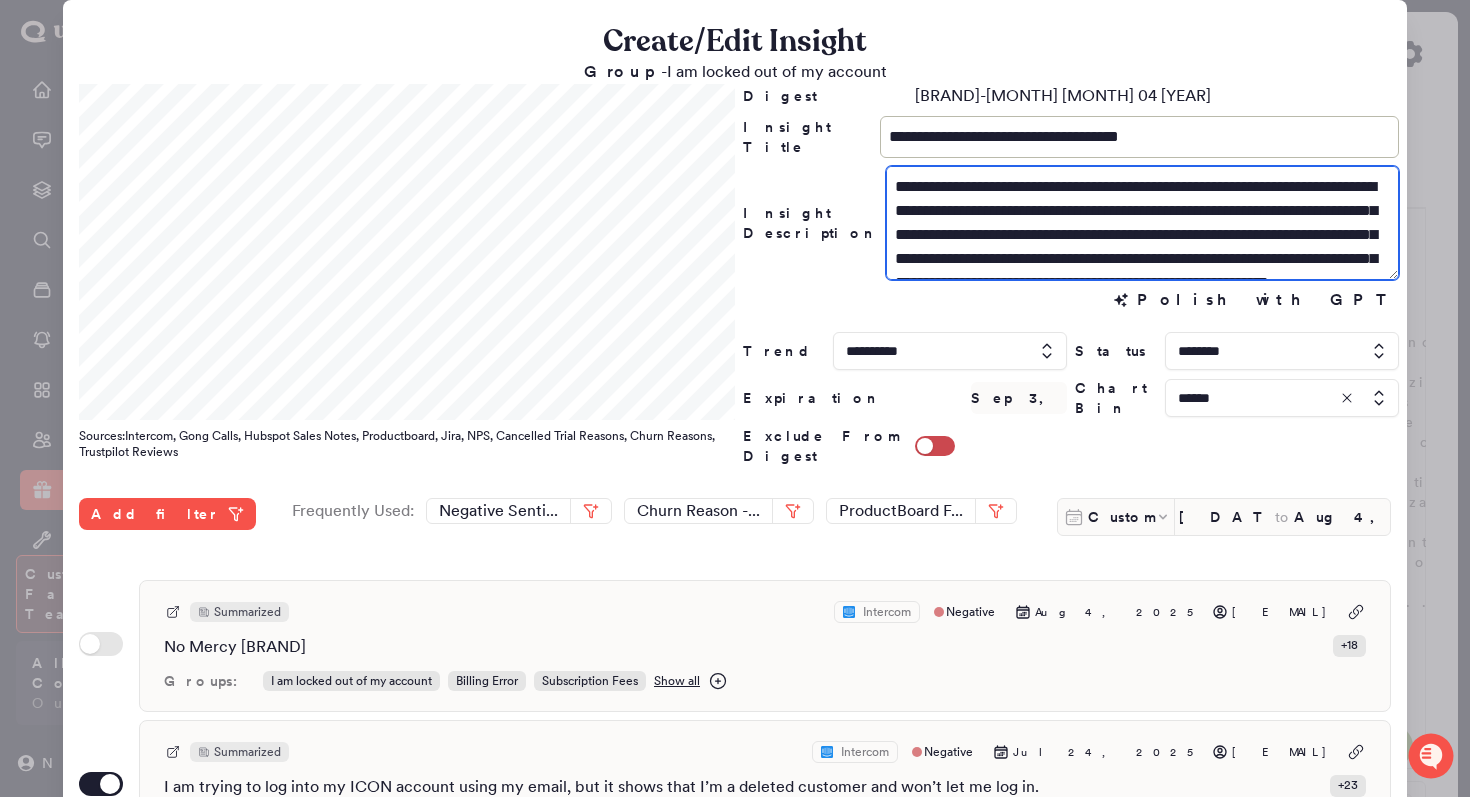 drag, startPoint x: 1108, startPoint y: 186, endPoint x: 1059, endPoint y: 188, distance: 49.0408 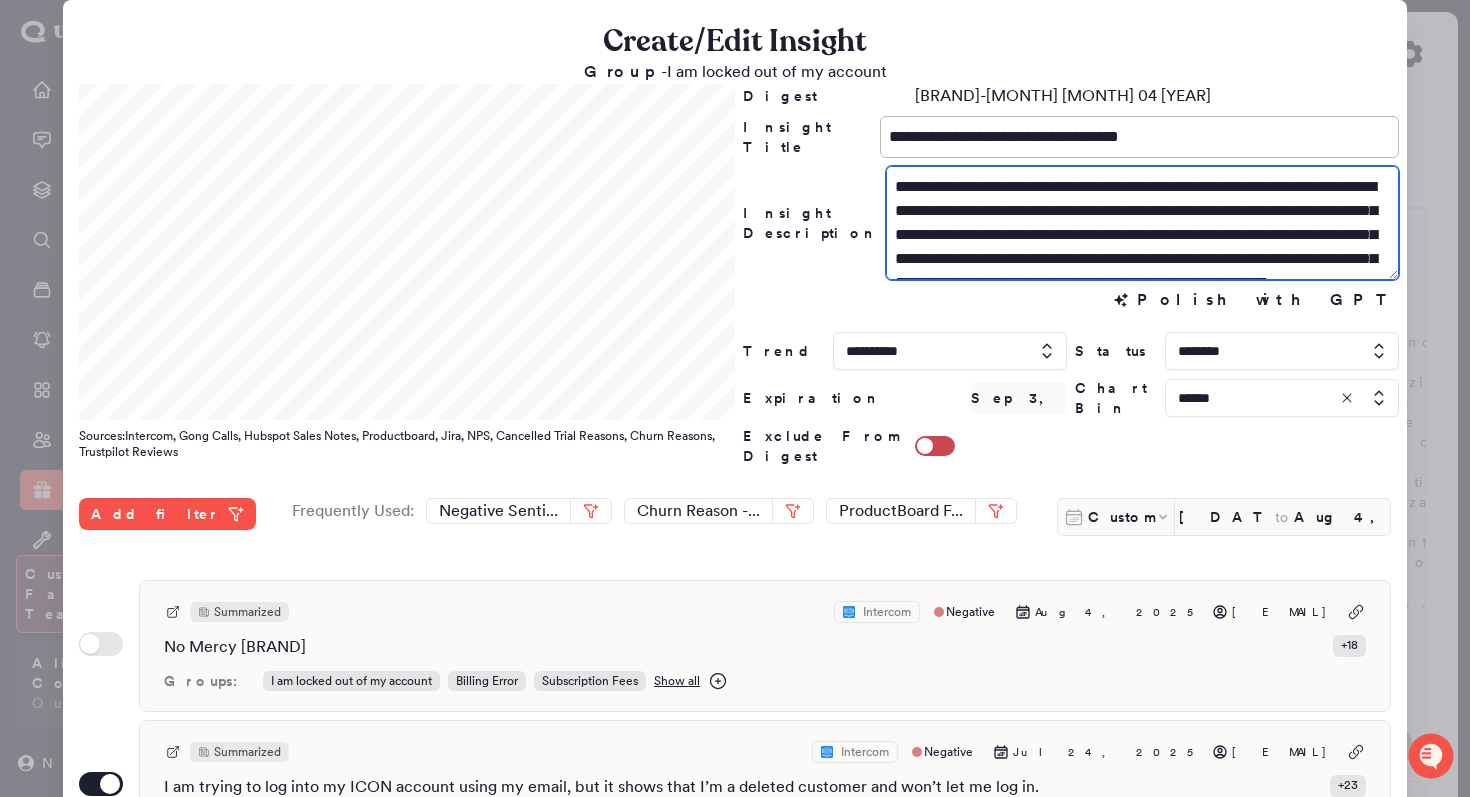 click on "**********" at bounding box center (1142, 223) 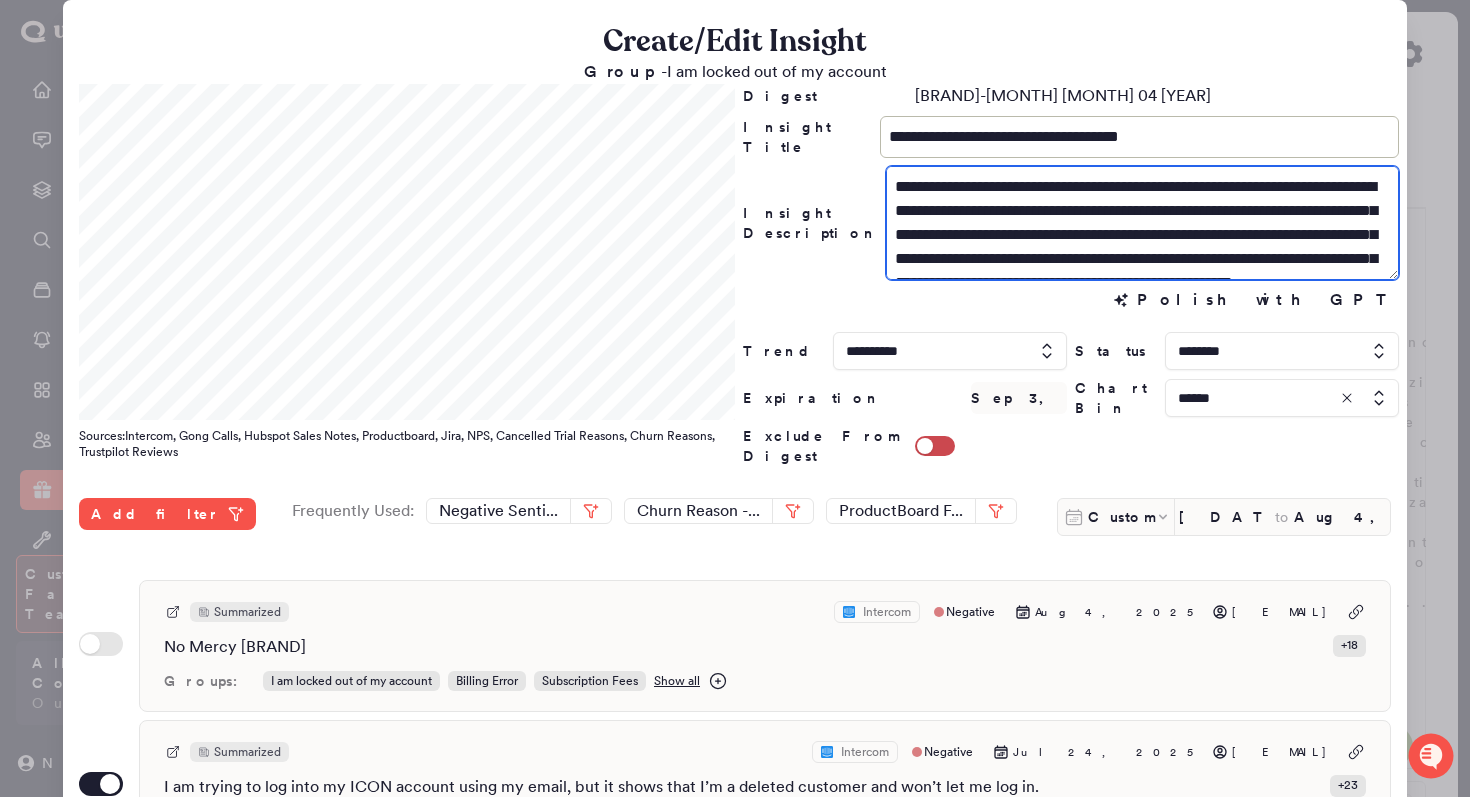 click on "**********" at bounding box center (1142, 223) 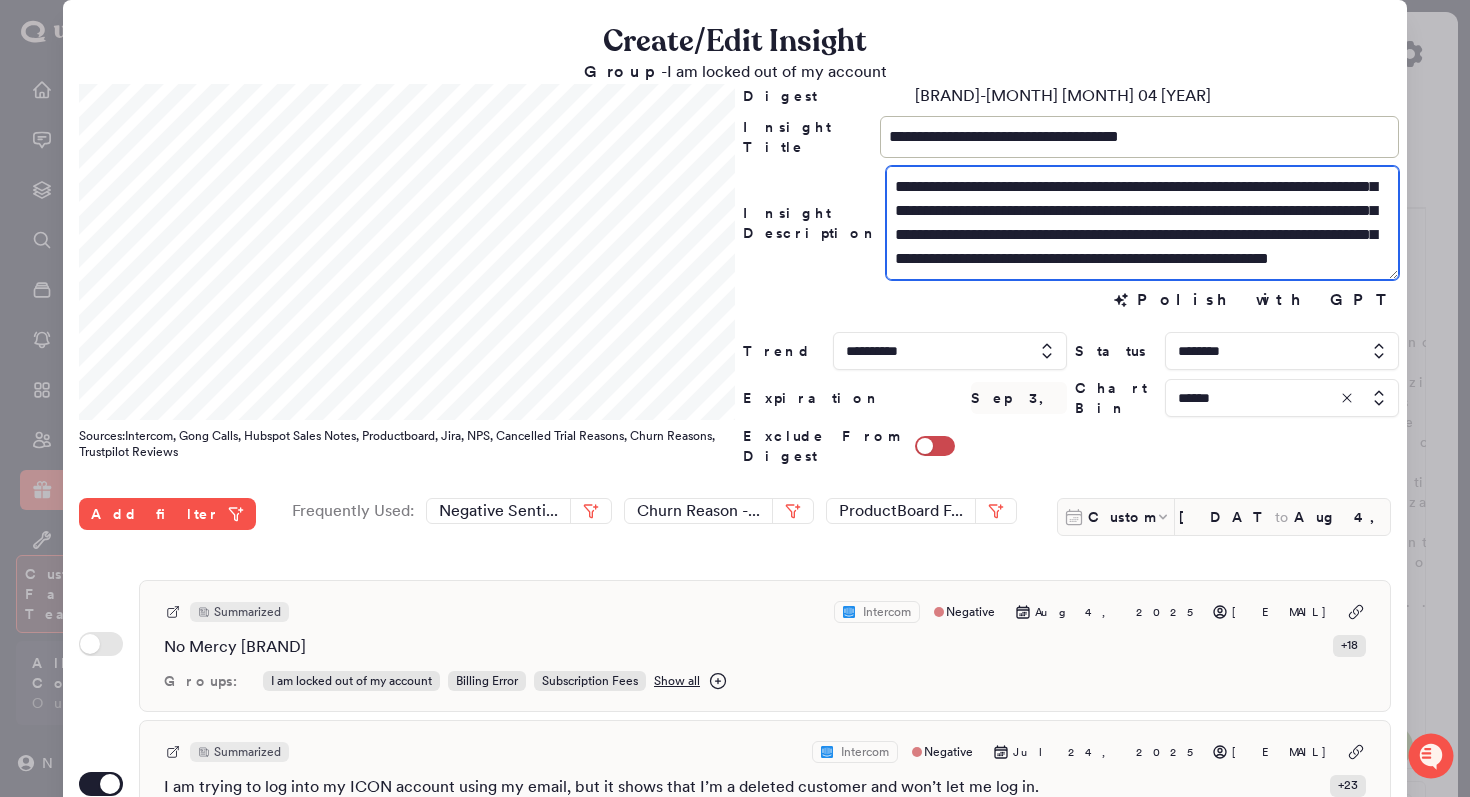 scroll, scrollTop: 48, scrollLeft: 0, axis: vertical 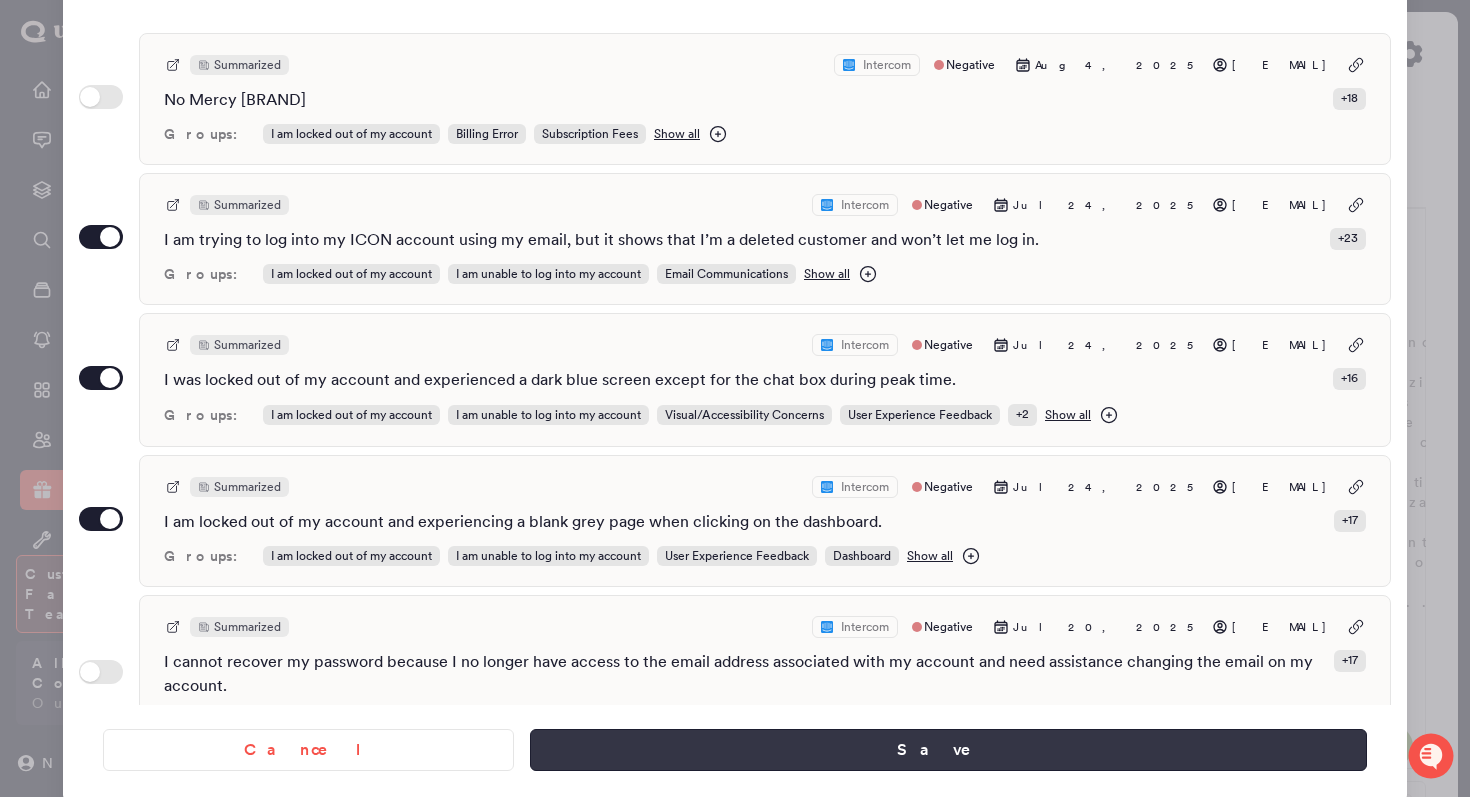type on "**********" 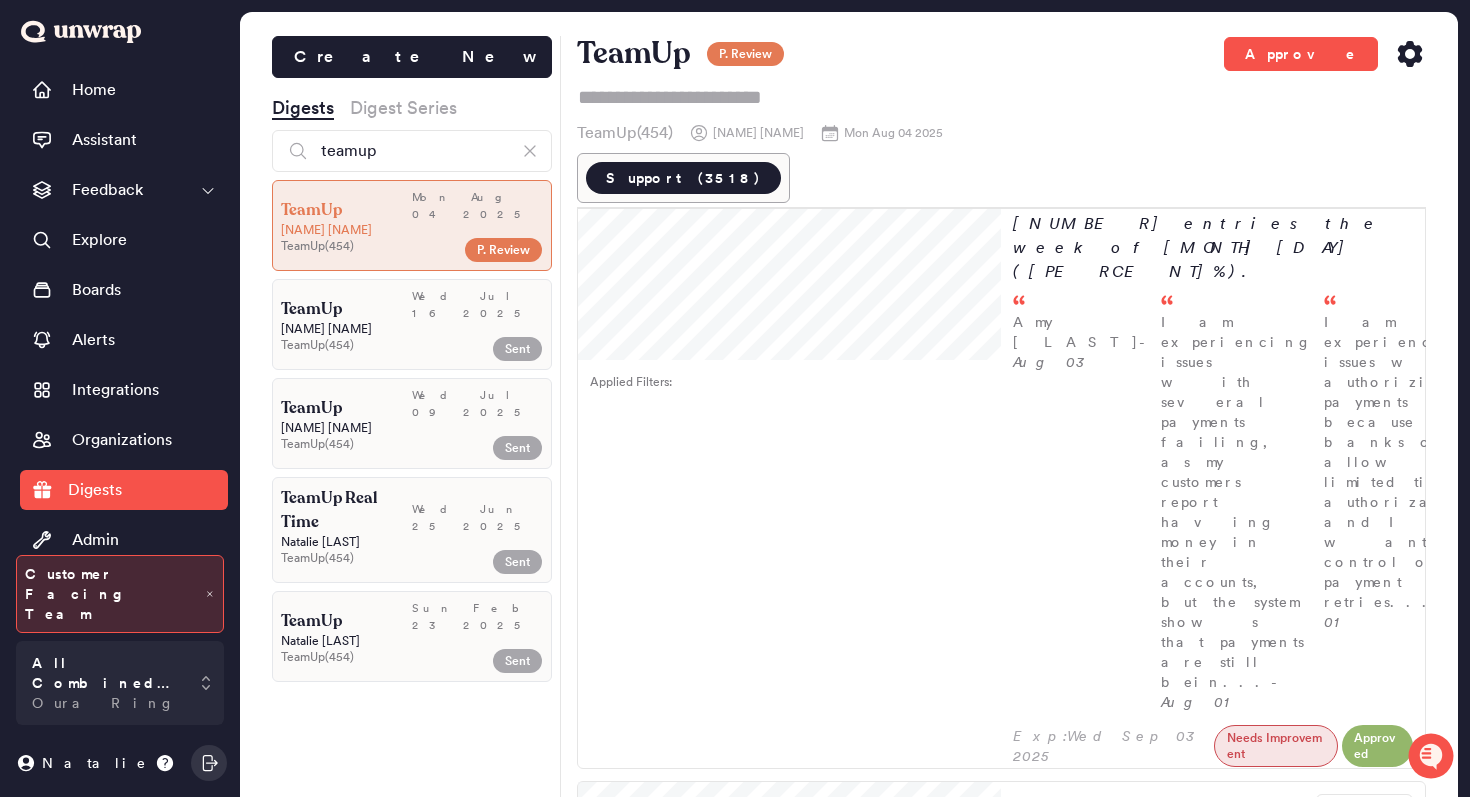 scroll, scrollTop: 175, scrollLeft: 0, axis: vertical 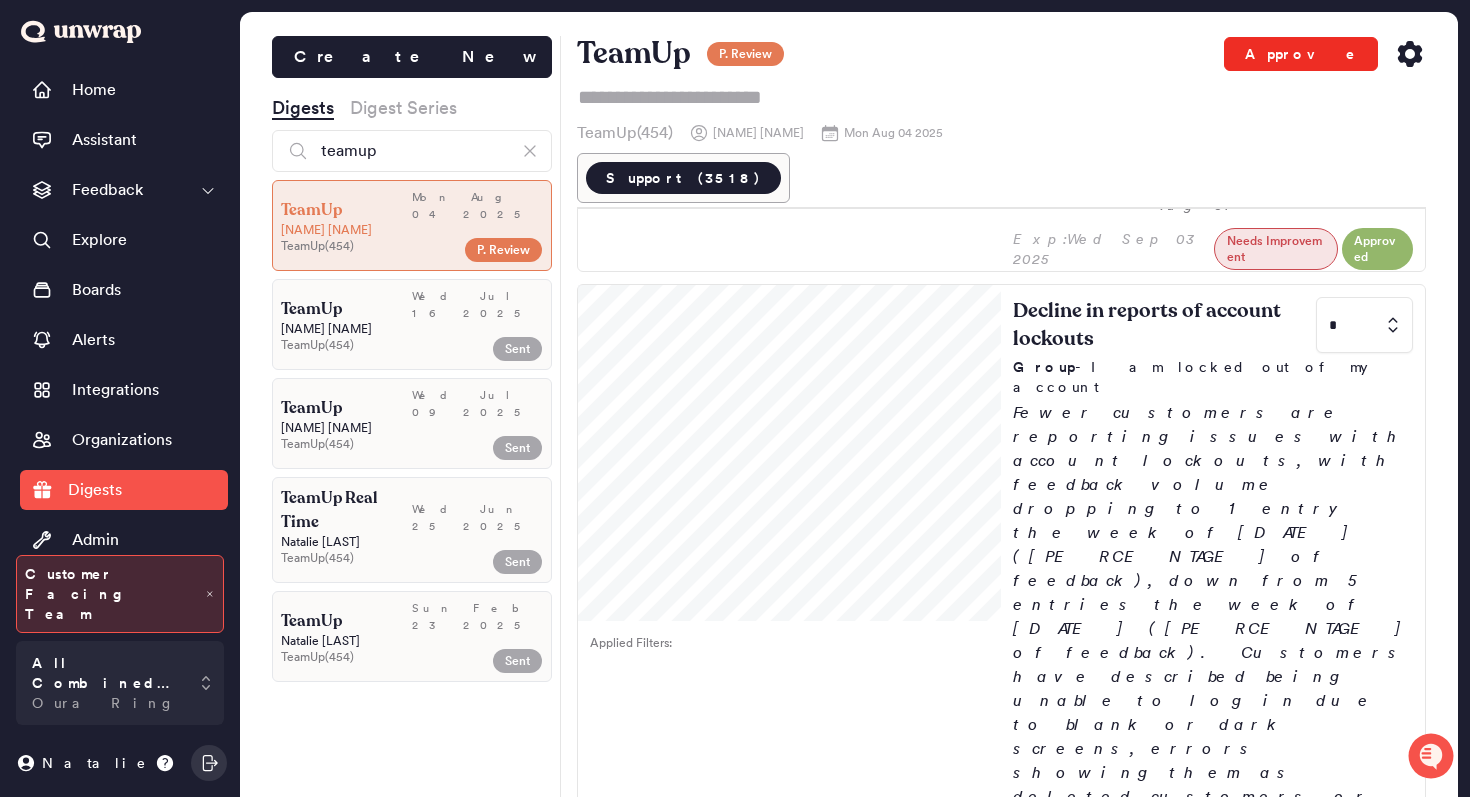 click on "Approve" at bounding box center (1301, 54) 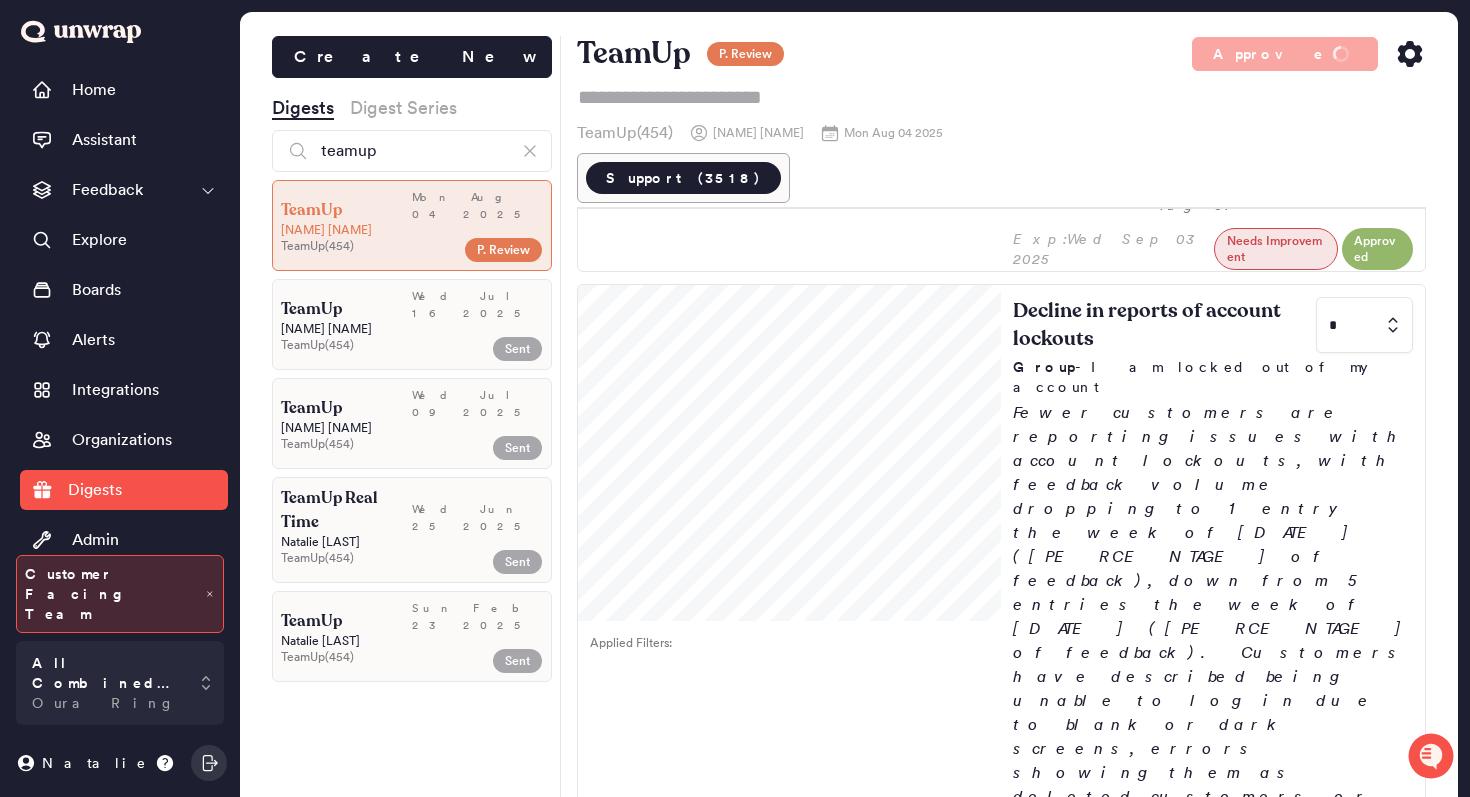 click 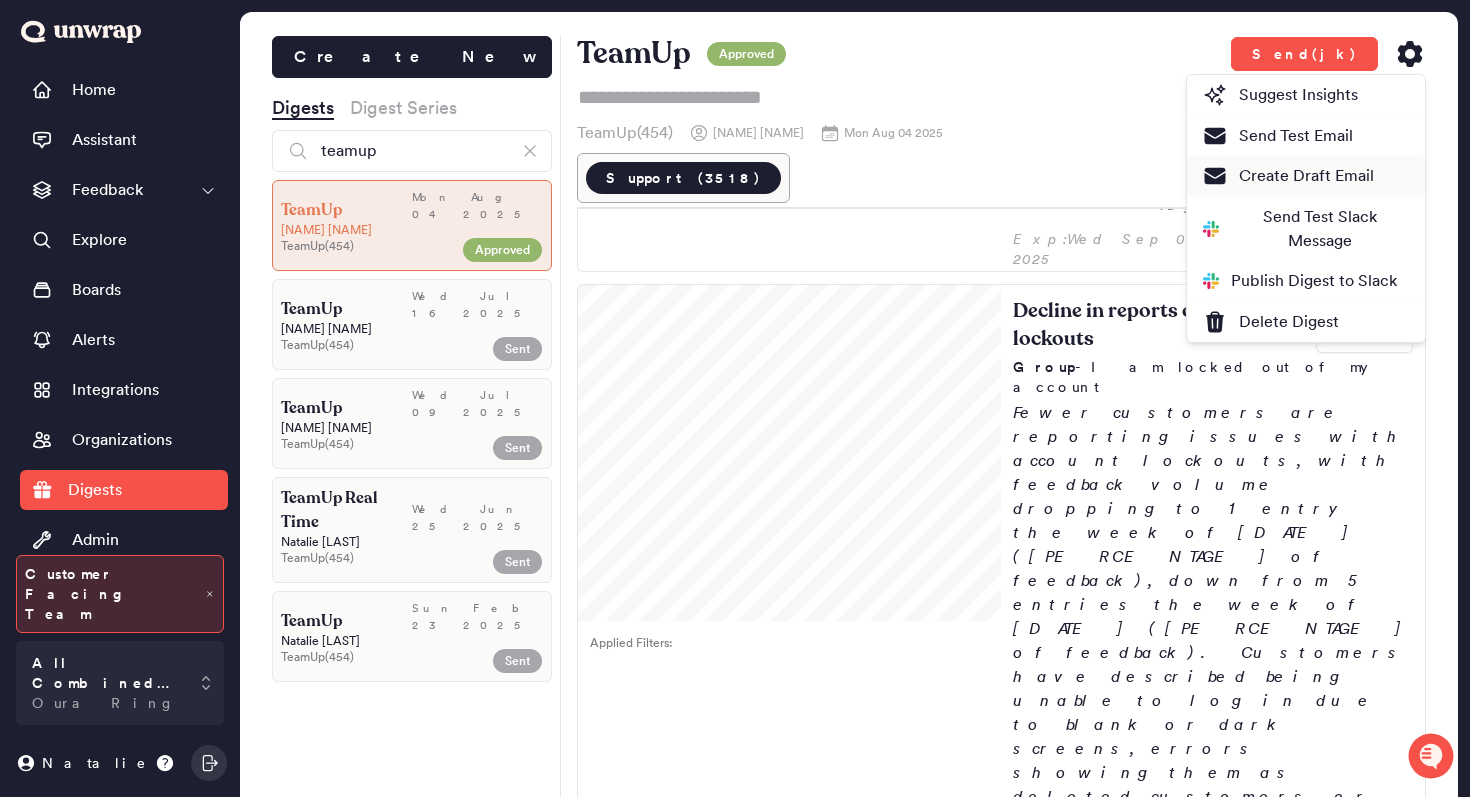click on "Create Draft Email" at bounding box center (1288, 176) 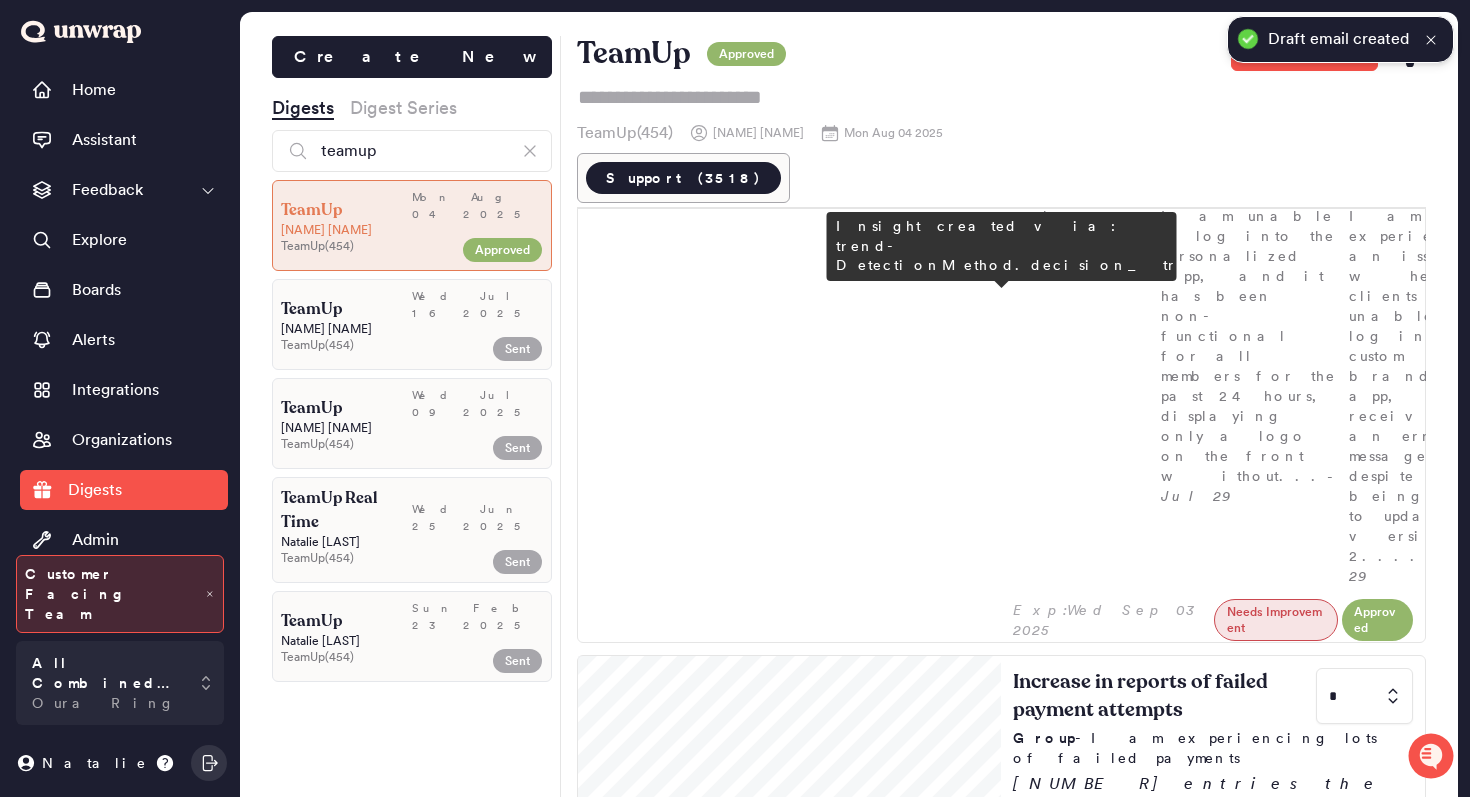 scroll, scrollTop: 42, scrollLeft: 0, axis: vertical 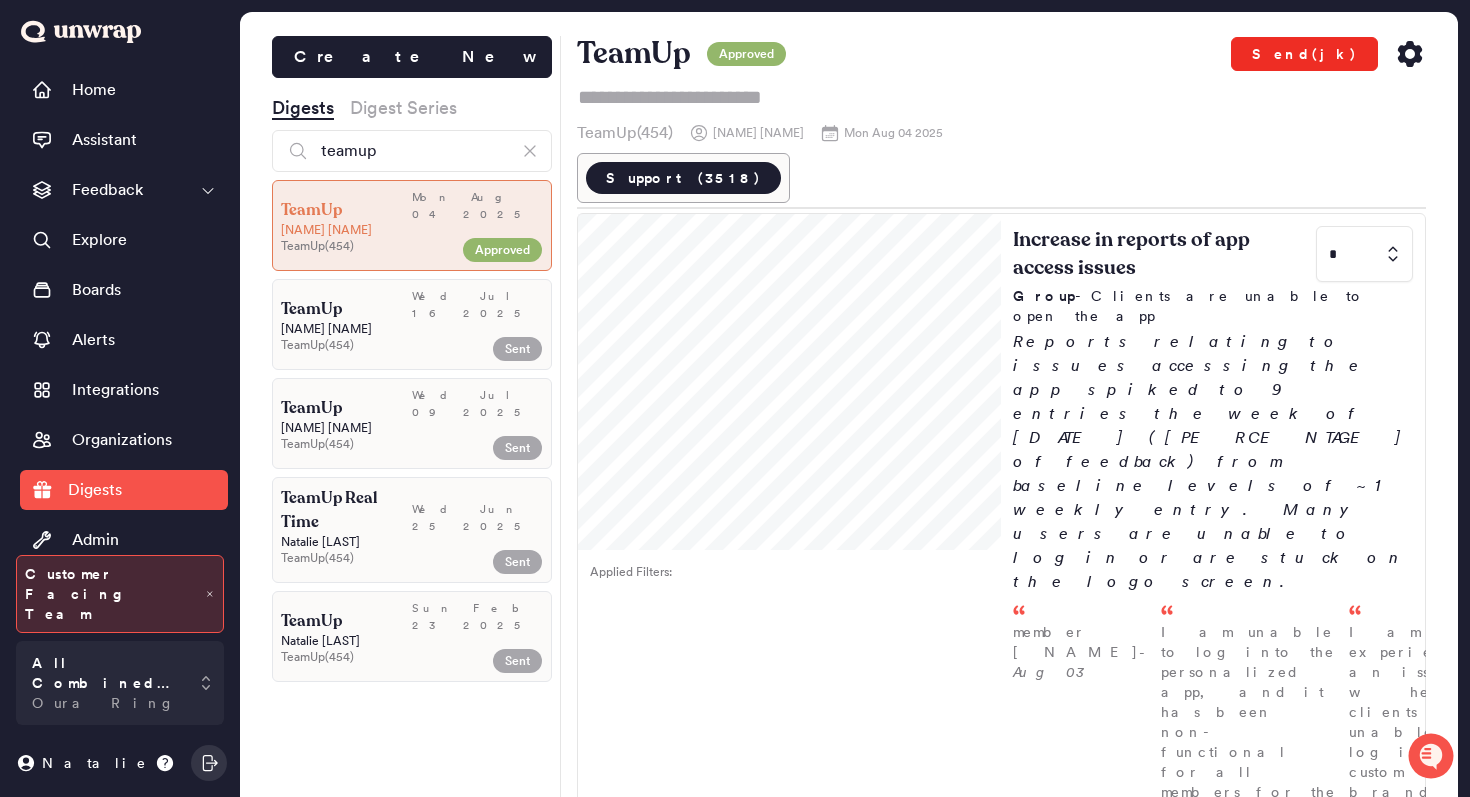 click on "Send(jk)" at bounding box center (1304, 54) 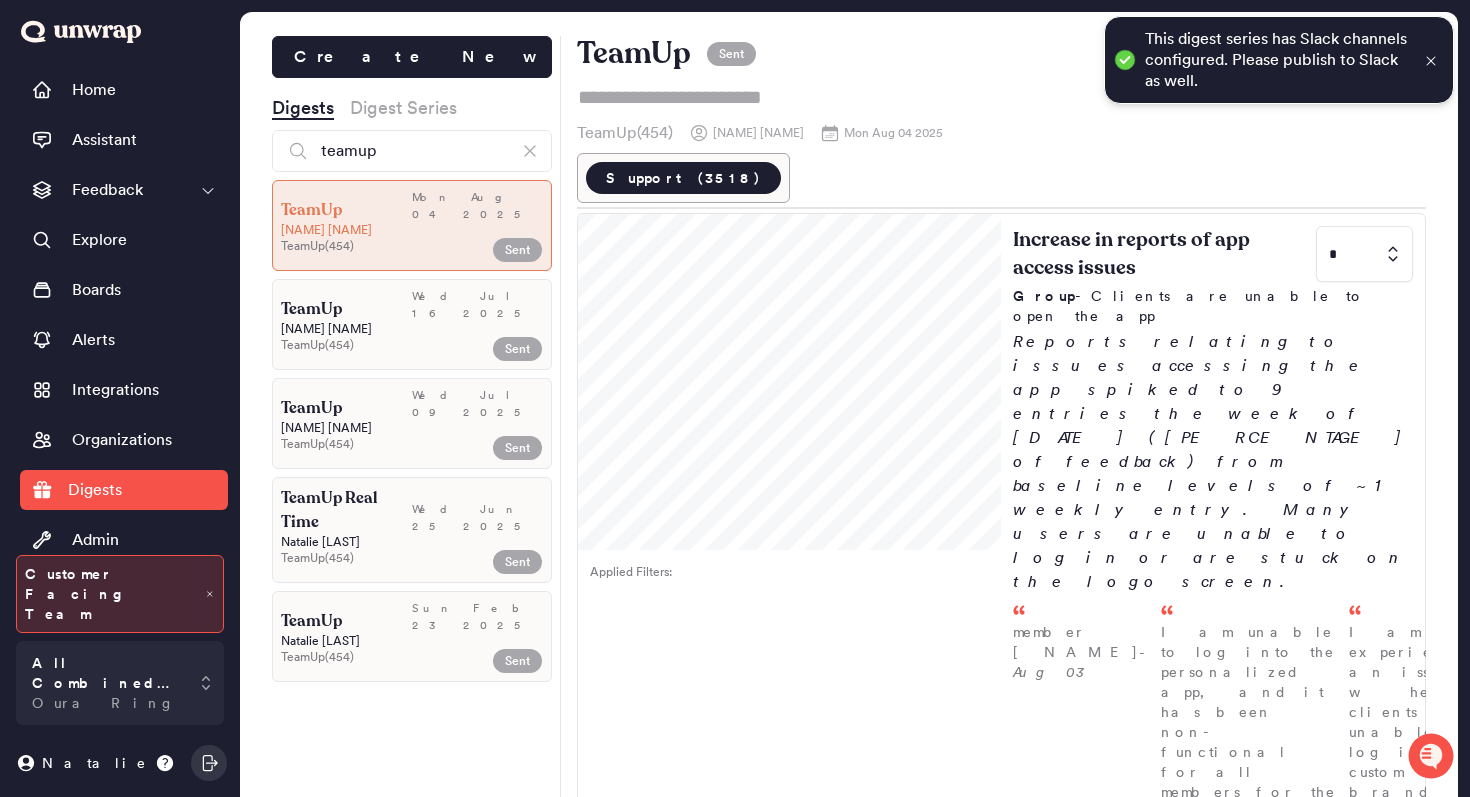 click 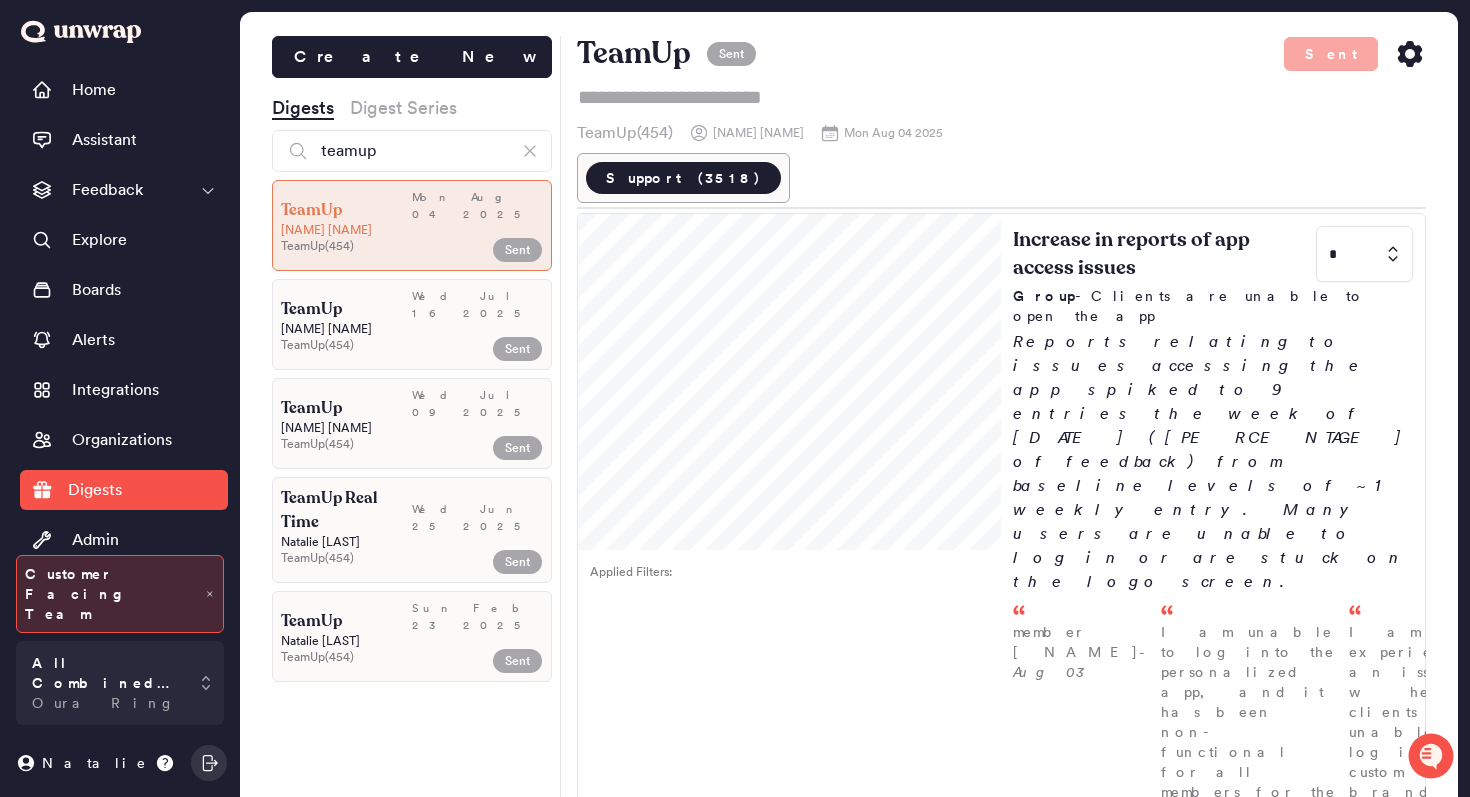 click 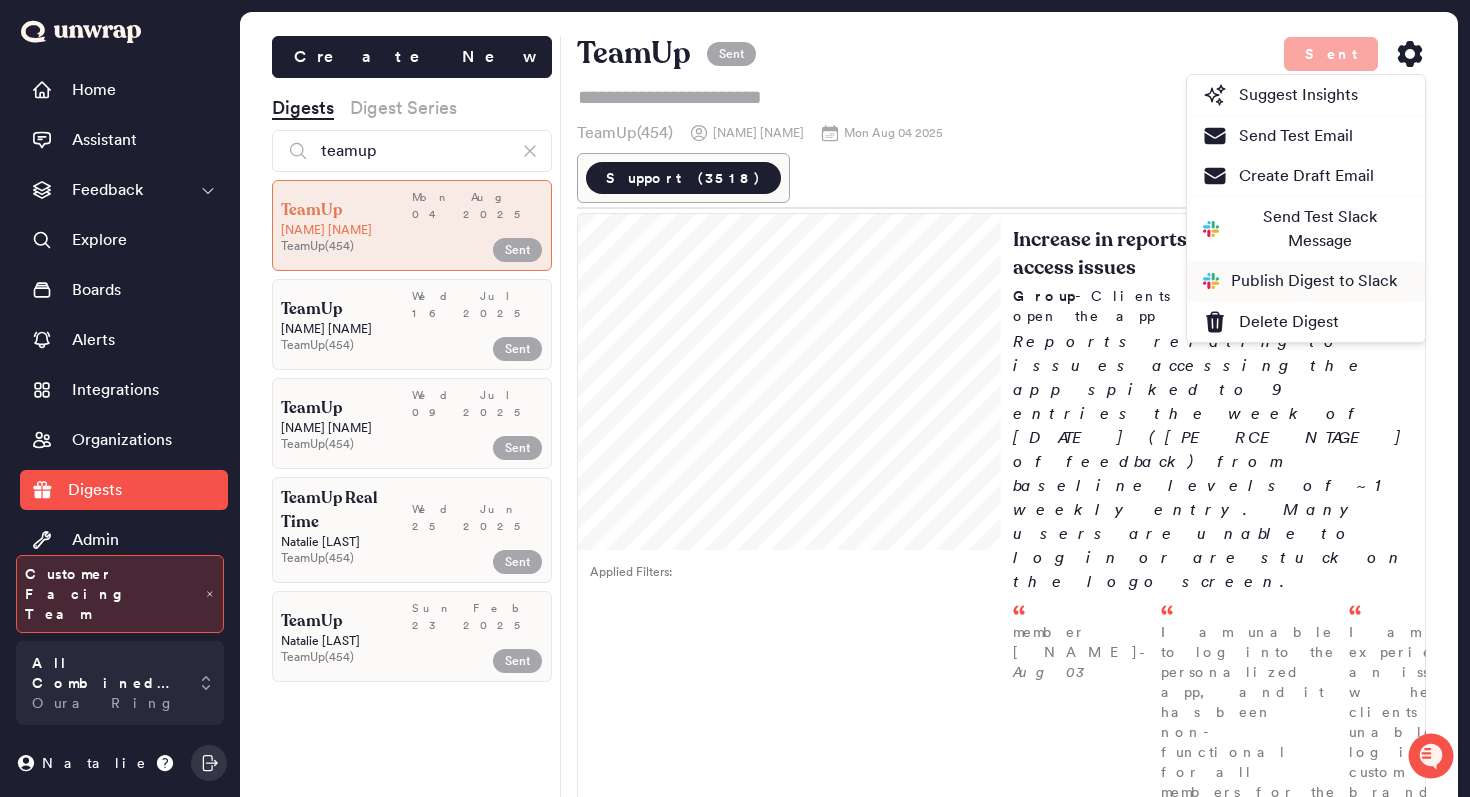 click on "Publish Digest to Slack" at bounding box center (1300, 281) 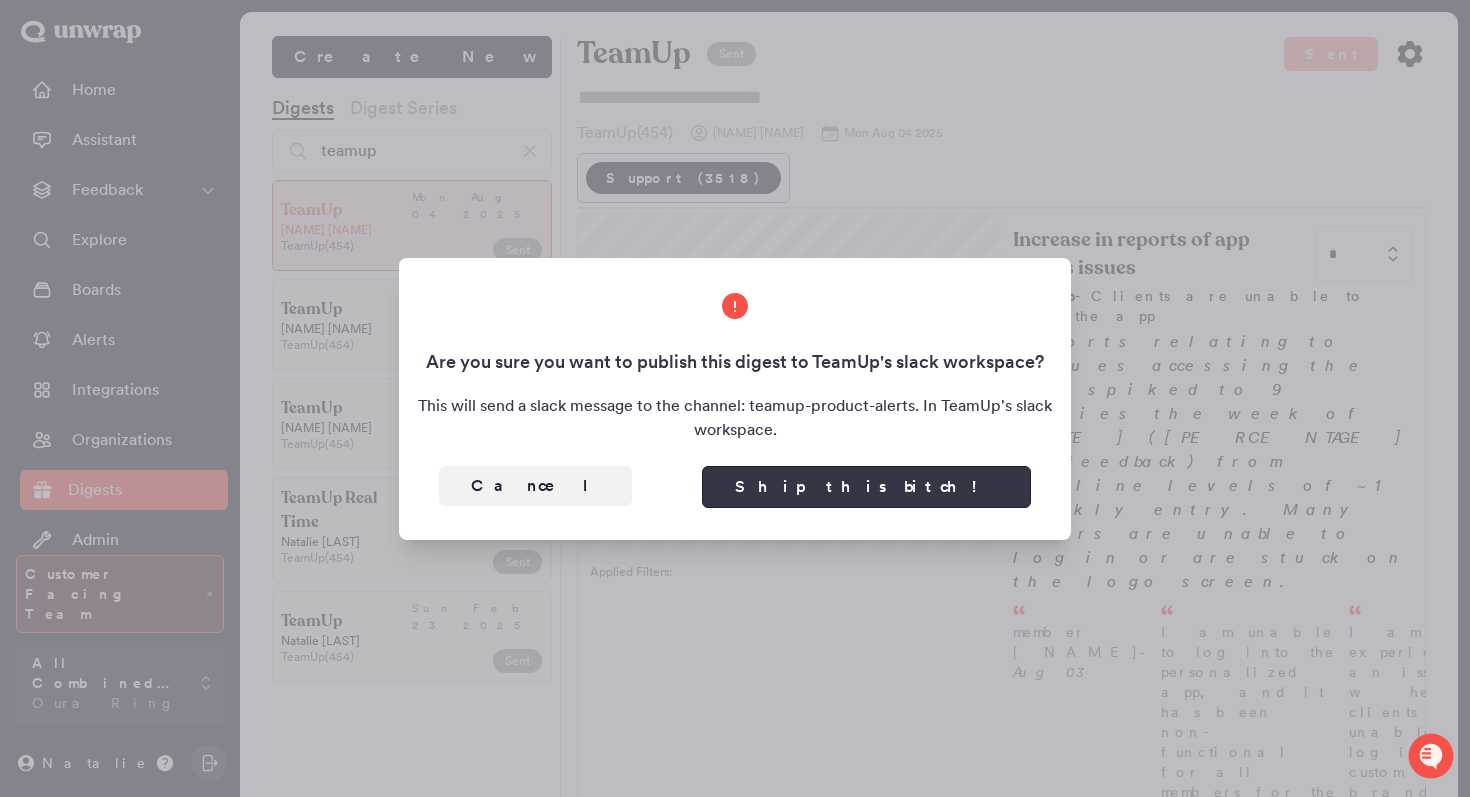click on "Ship this bitch!" at bounding box center [866, 487] 